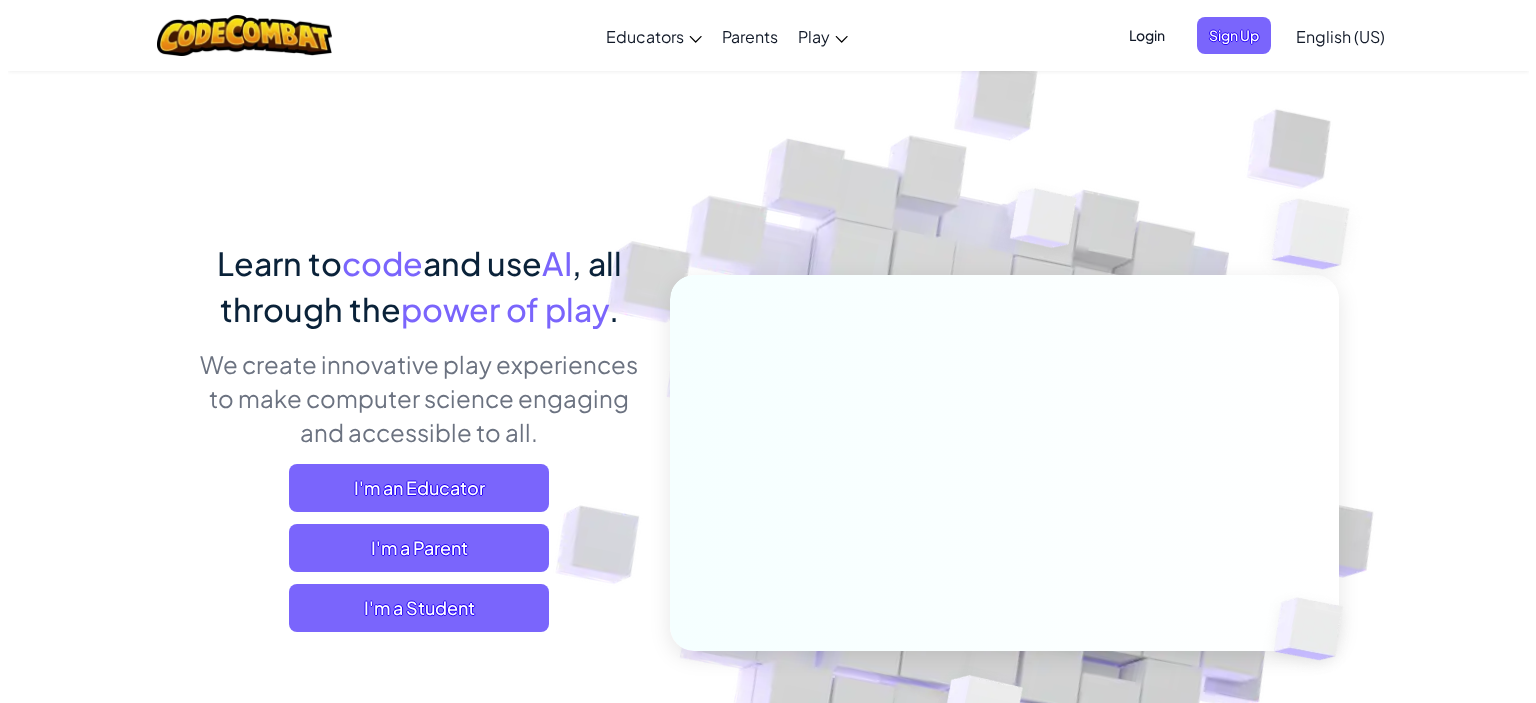 scroll, scrollTop: 0, scrollLeft: 0, axis: both 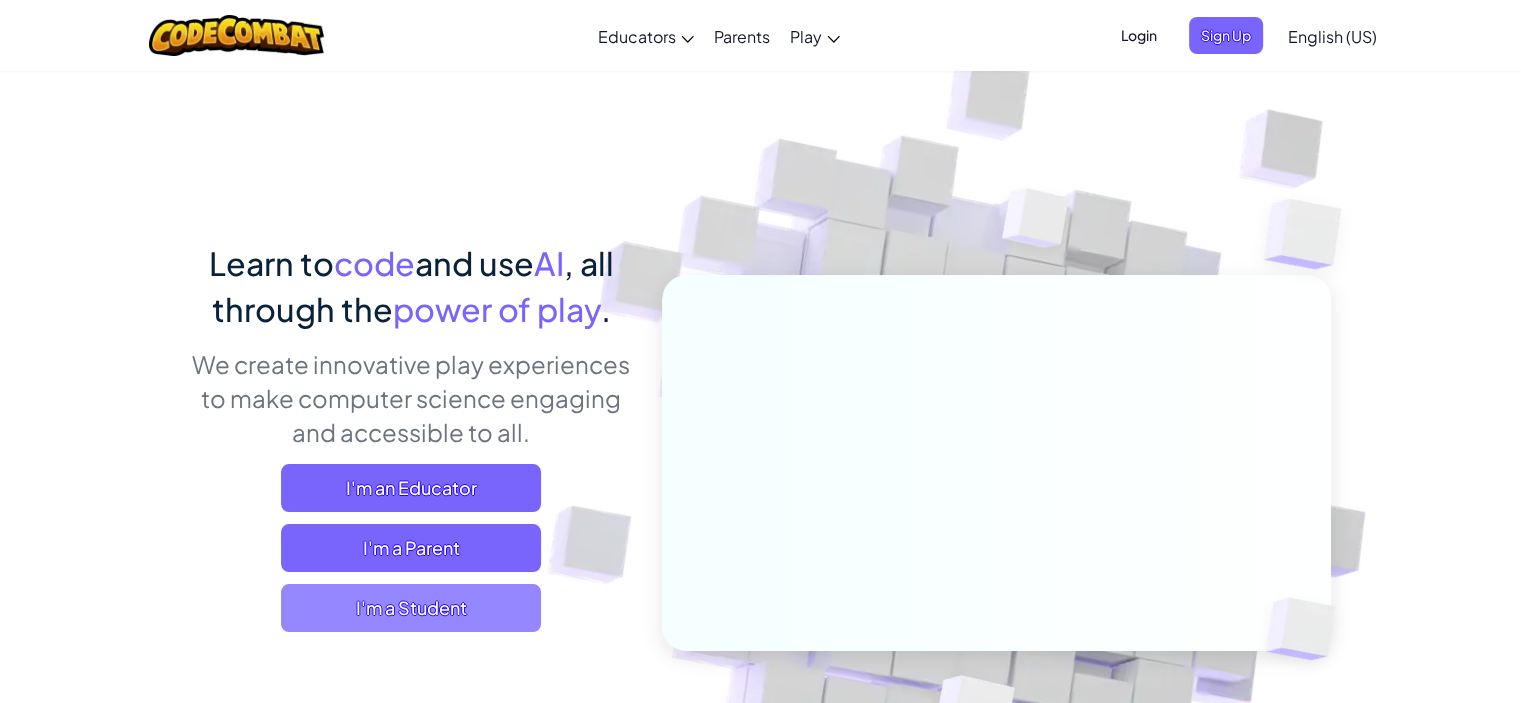 click on "I'm a Student" at bounding box center [411, 608] 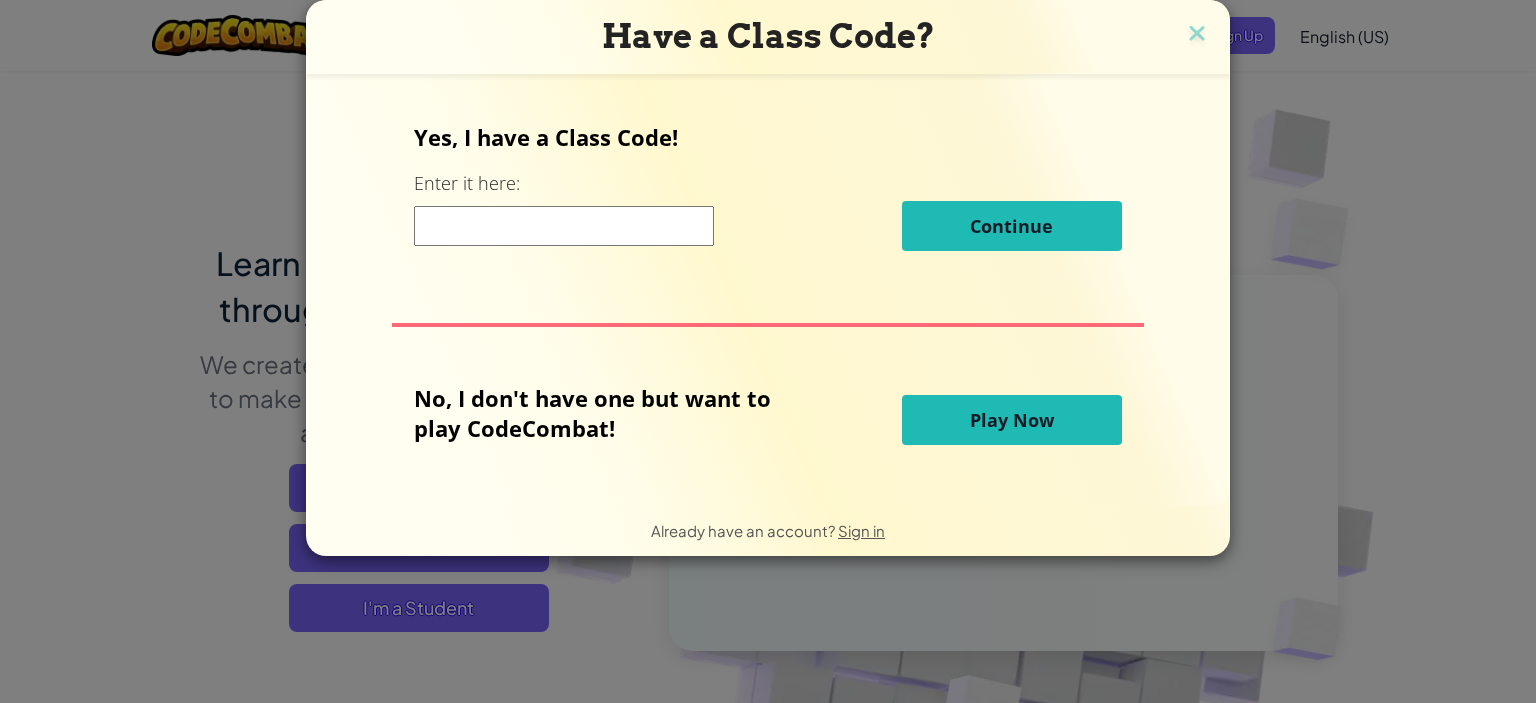 click on "Play Now" at bounding box center (1012, 420) 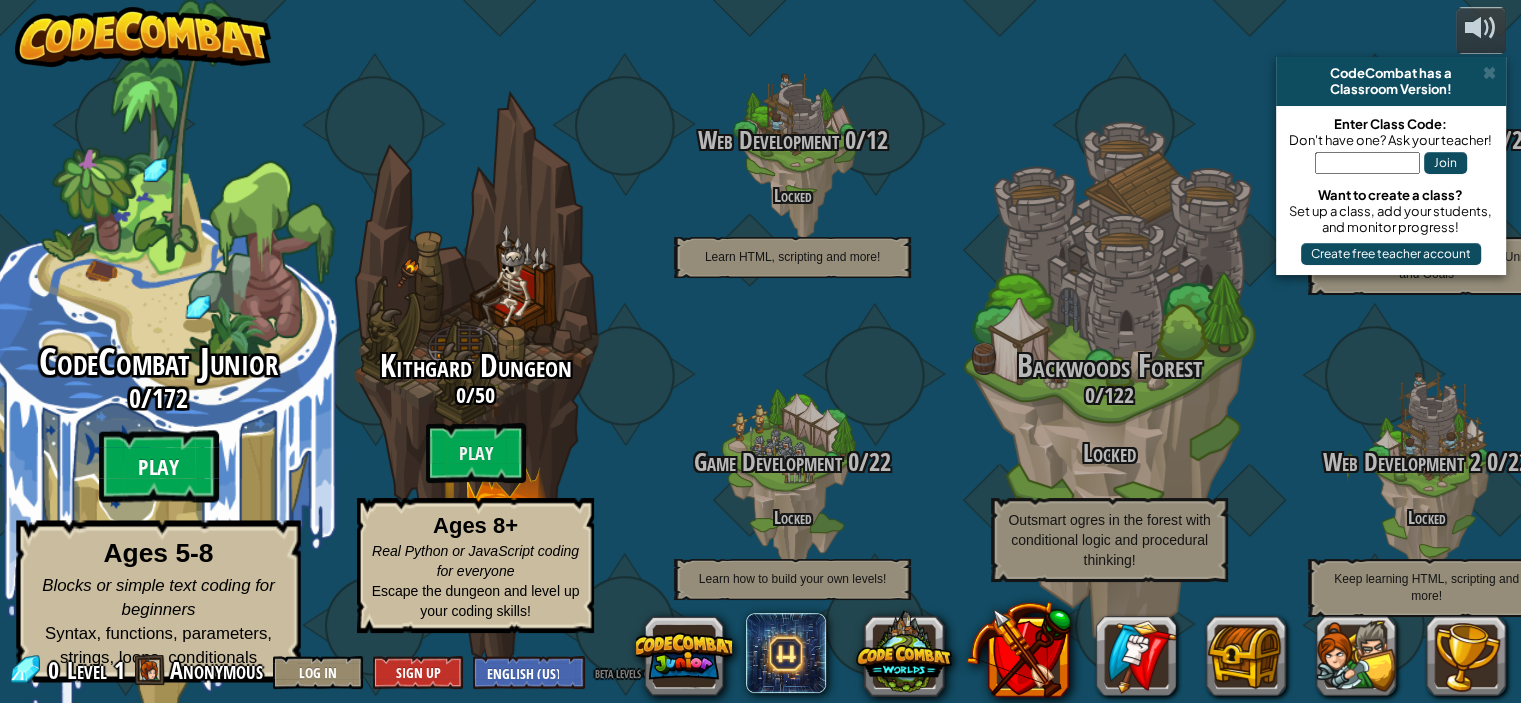 click on "Play" at bounding box center [159, 467] 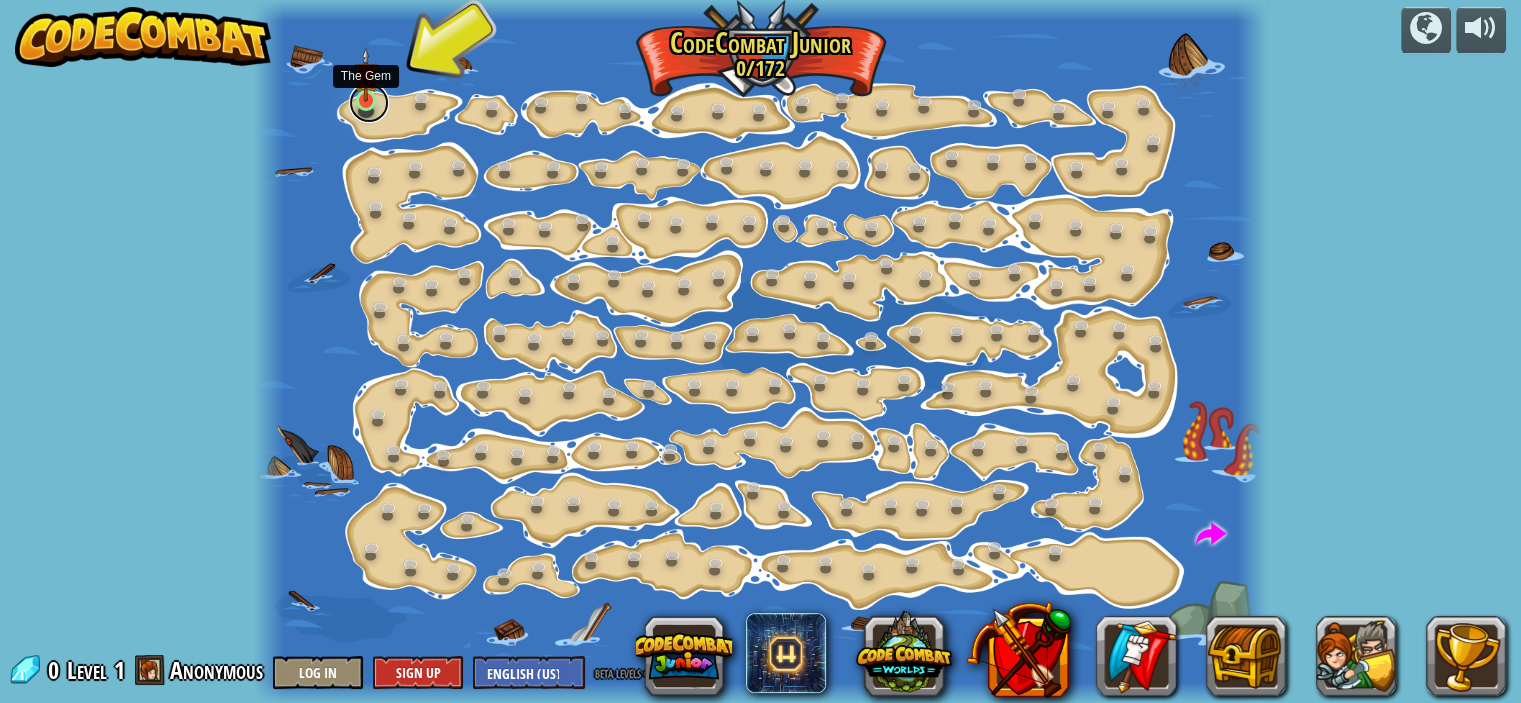 click at bounding box center (369, 103) 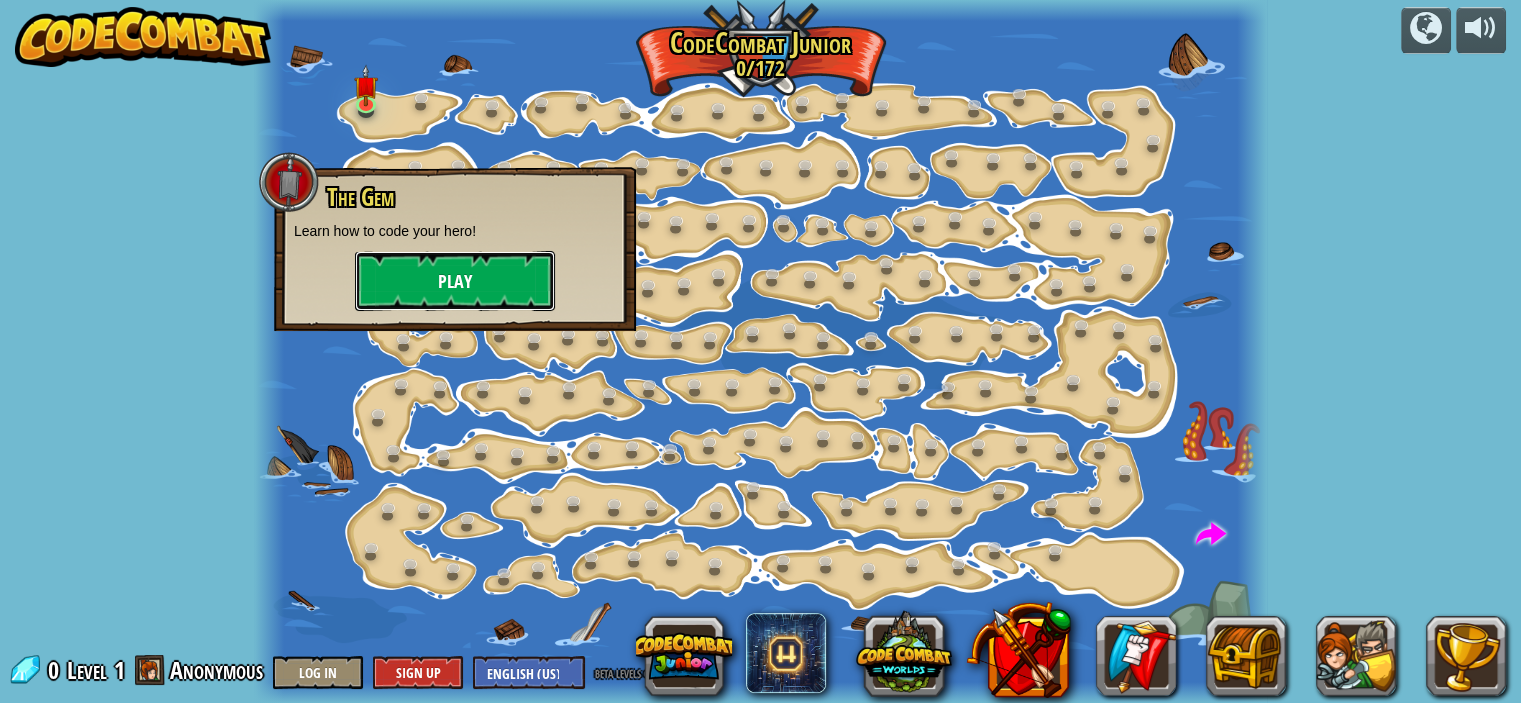 click on "Play" at bounding box center (455, 281) 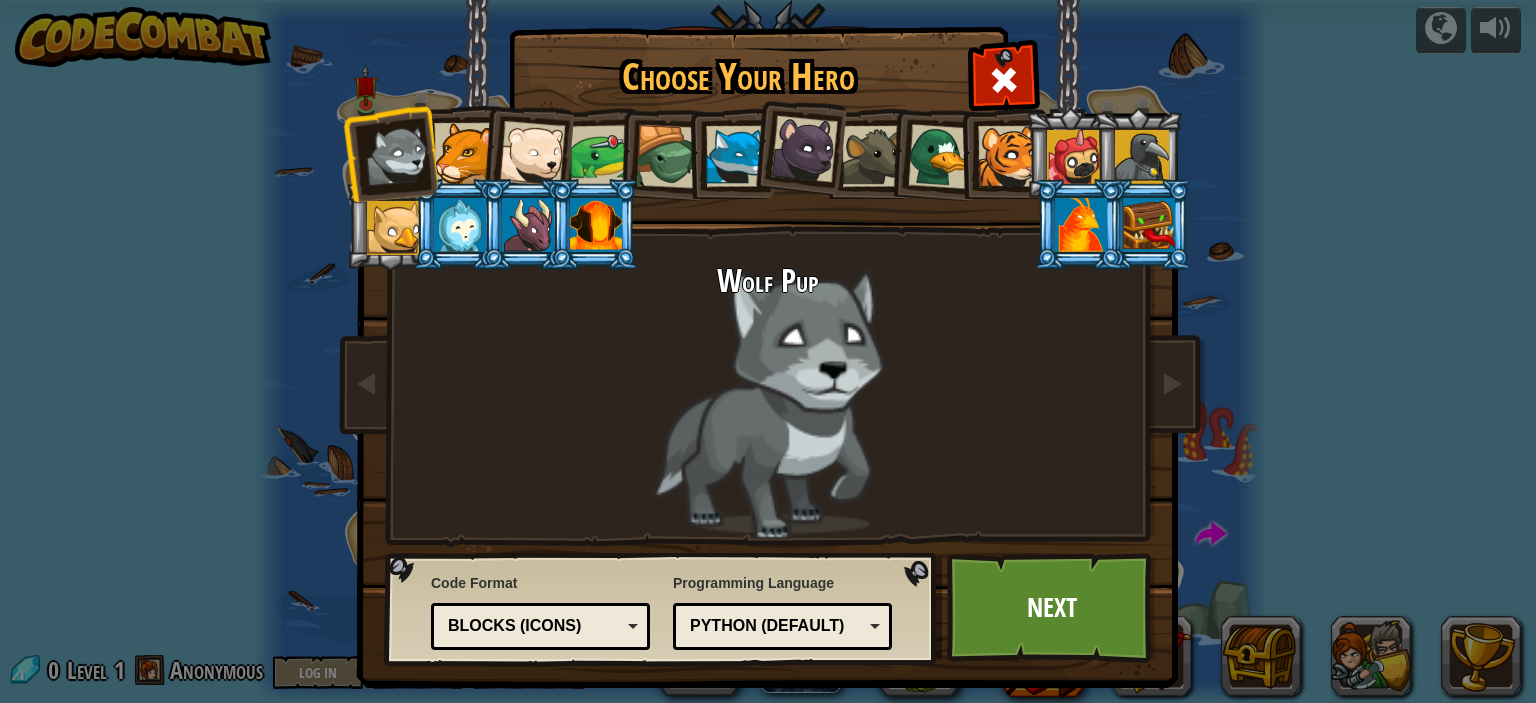 click at bounding box center (458, 150) 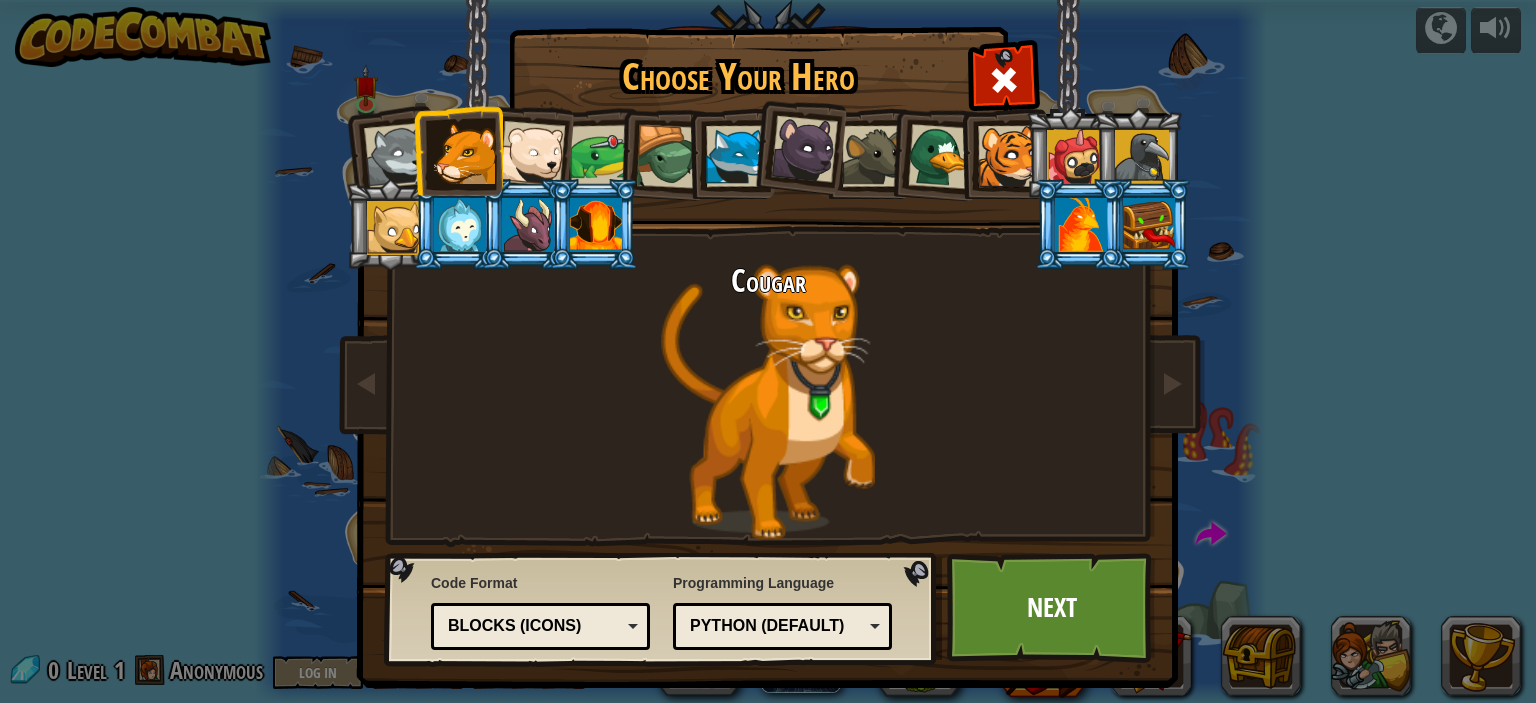 click at bounding box center [397, 156] 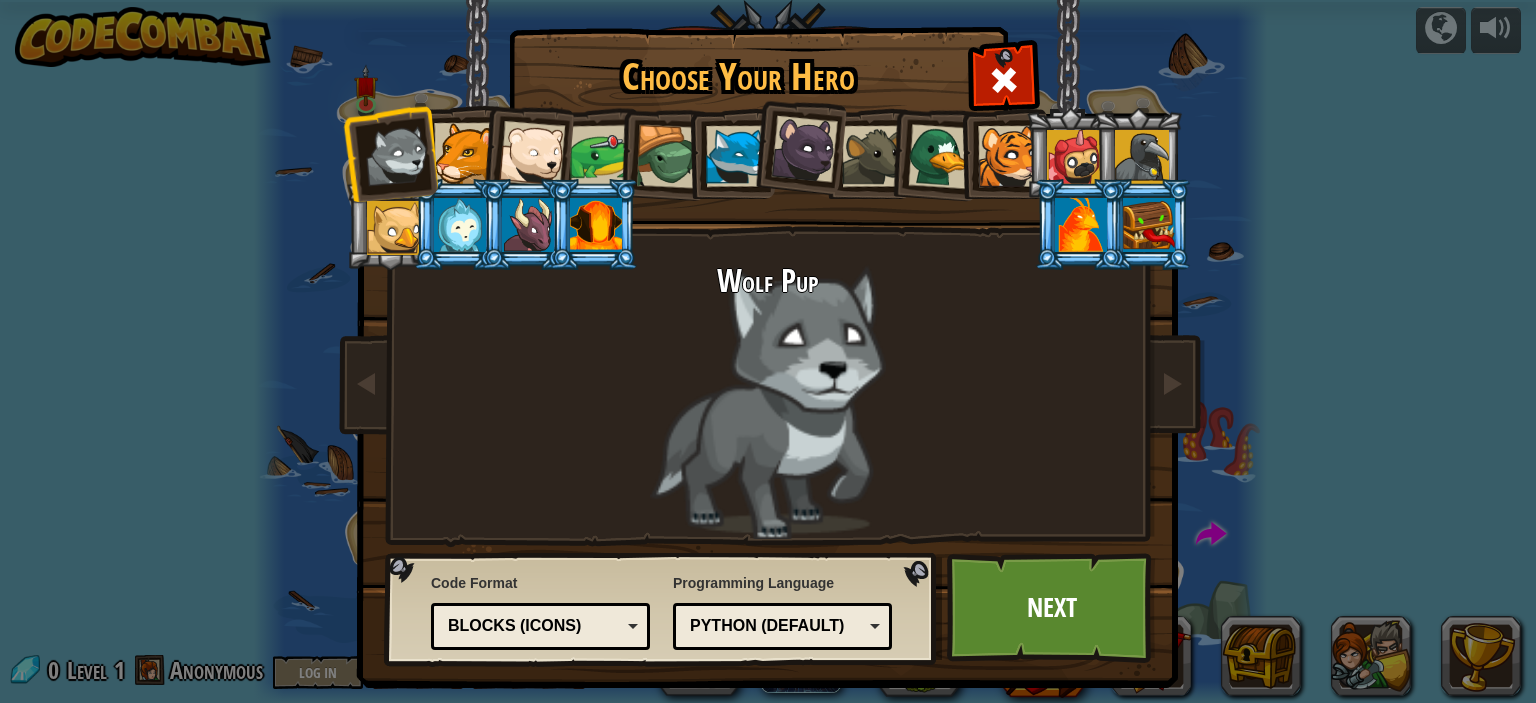 click on "Python (Default)" at bounding box center [776, 626] 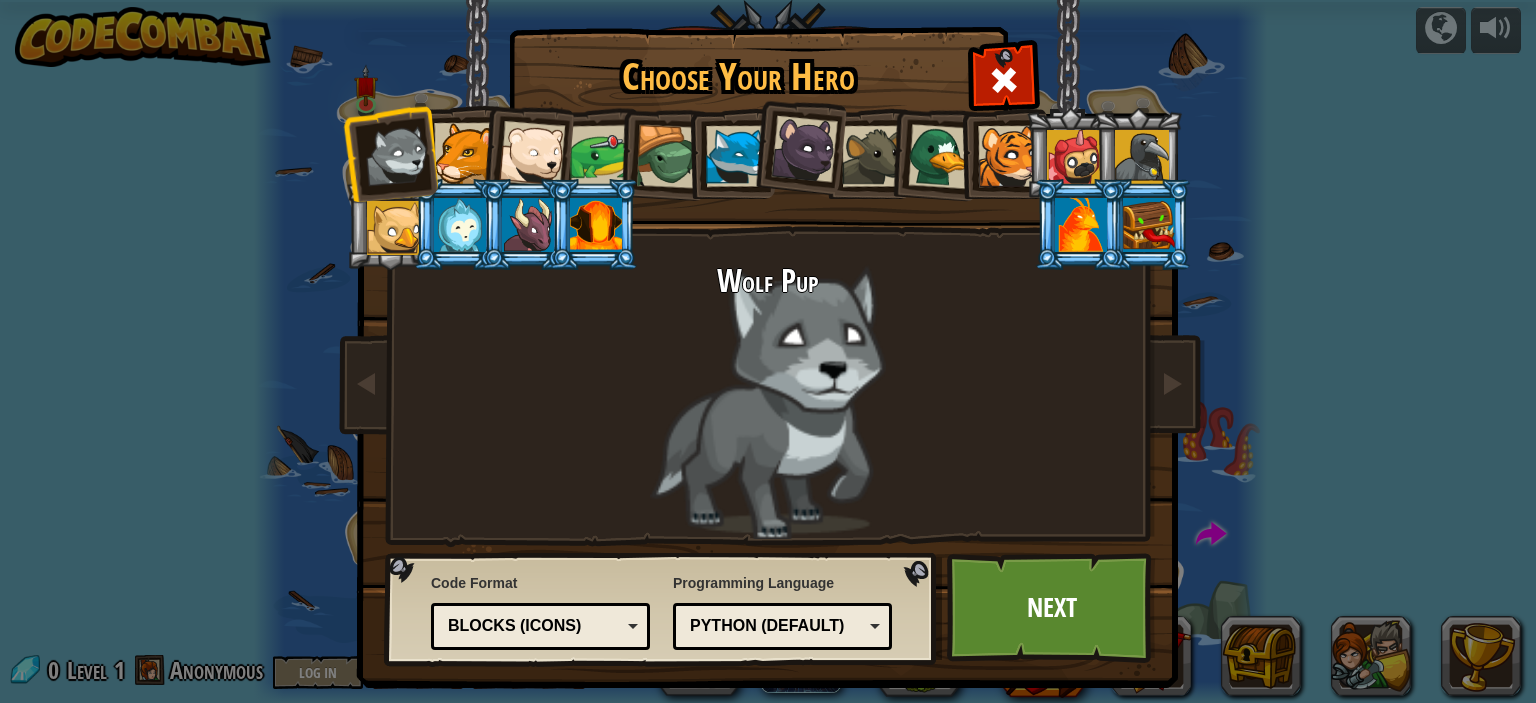 drag, startPoint x: 921, startPoint y: 577, endPoint x: 866, endPoint y: 589, distance: 56.293873 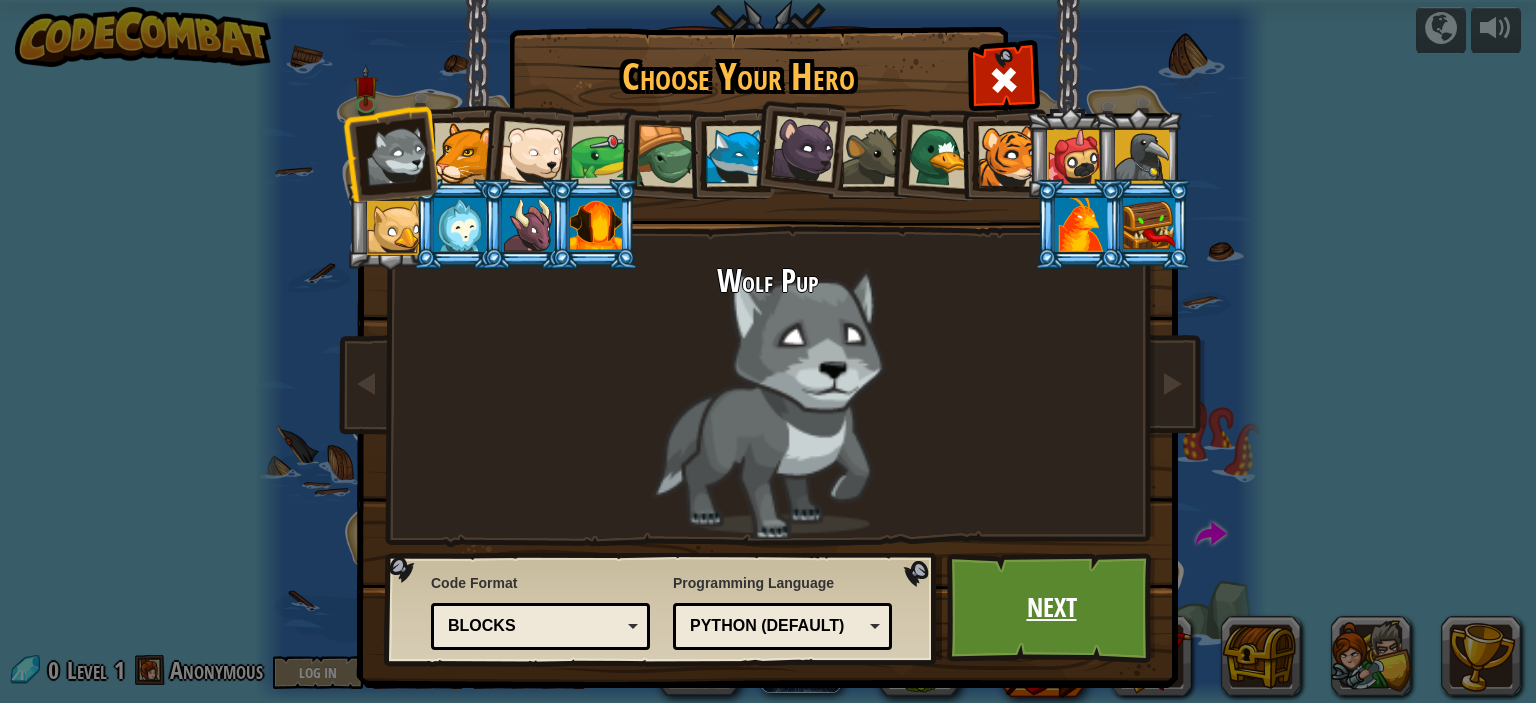 click on "Next" at bounding box center (1051, 608) 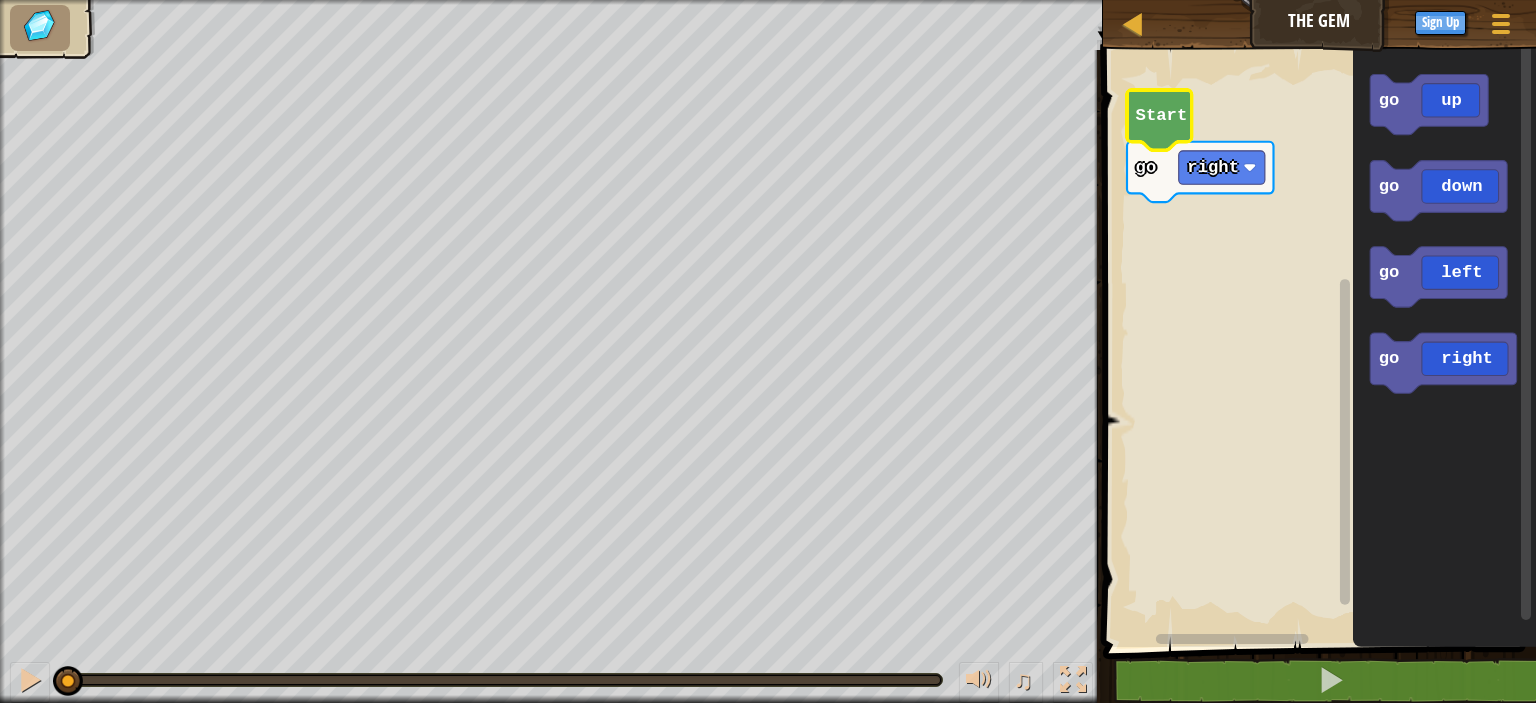 click on "Start" 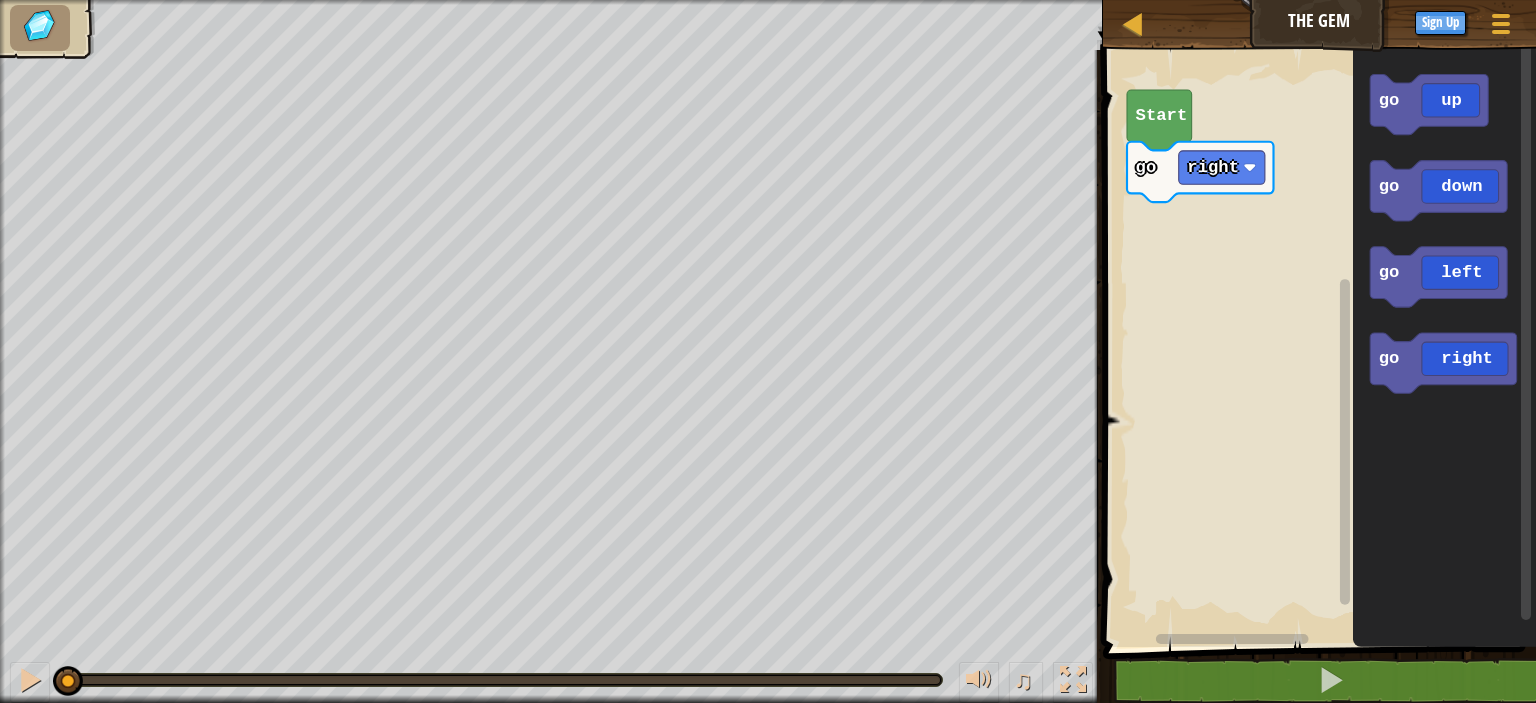 click on "go right Start go up go down go left go right" at bounding box center [1316, 343] 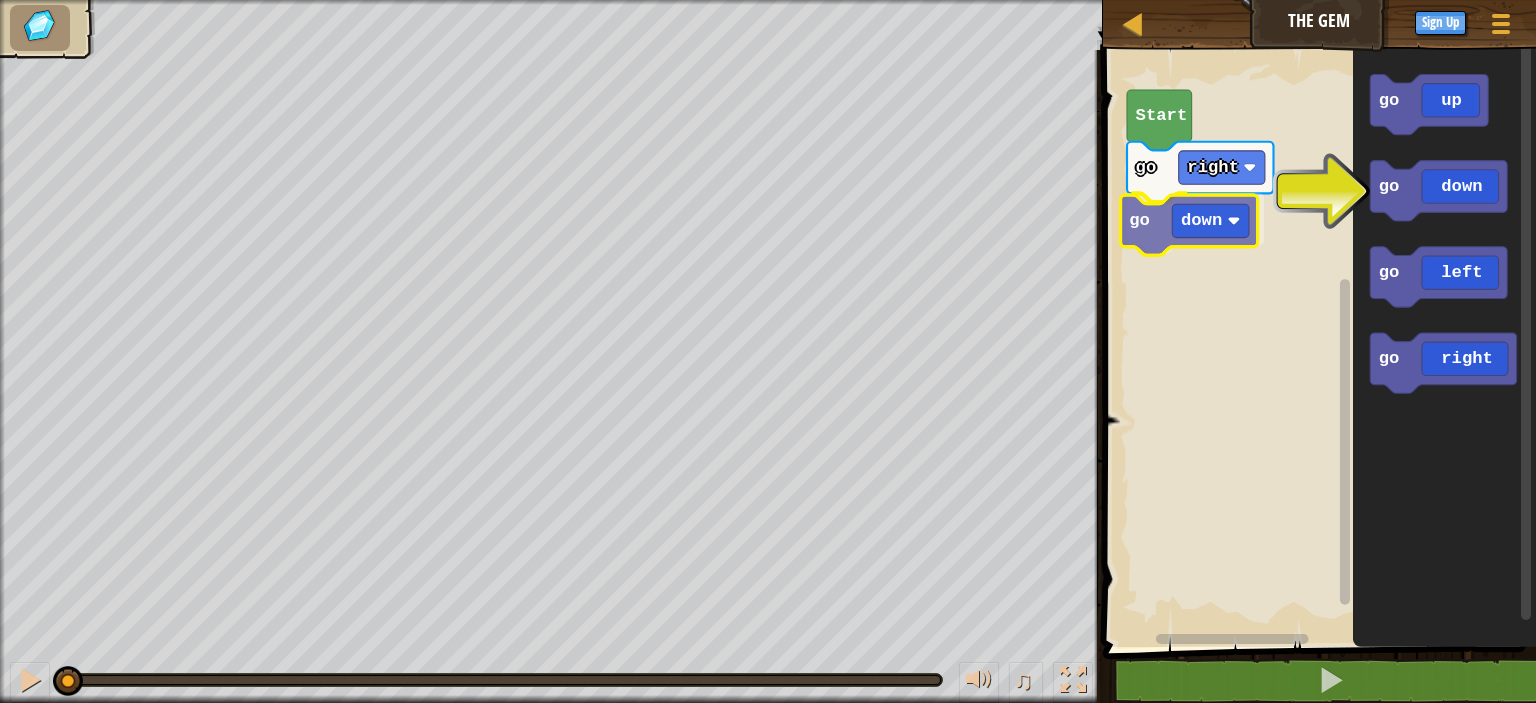 click on "go right go down Start go up go down go left go right go down" at bounding box center [1316, 343] 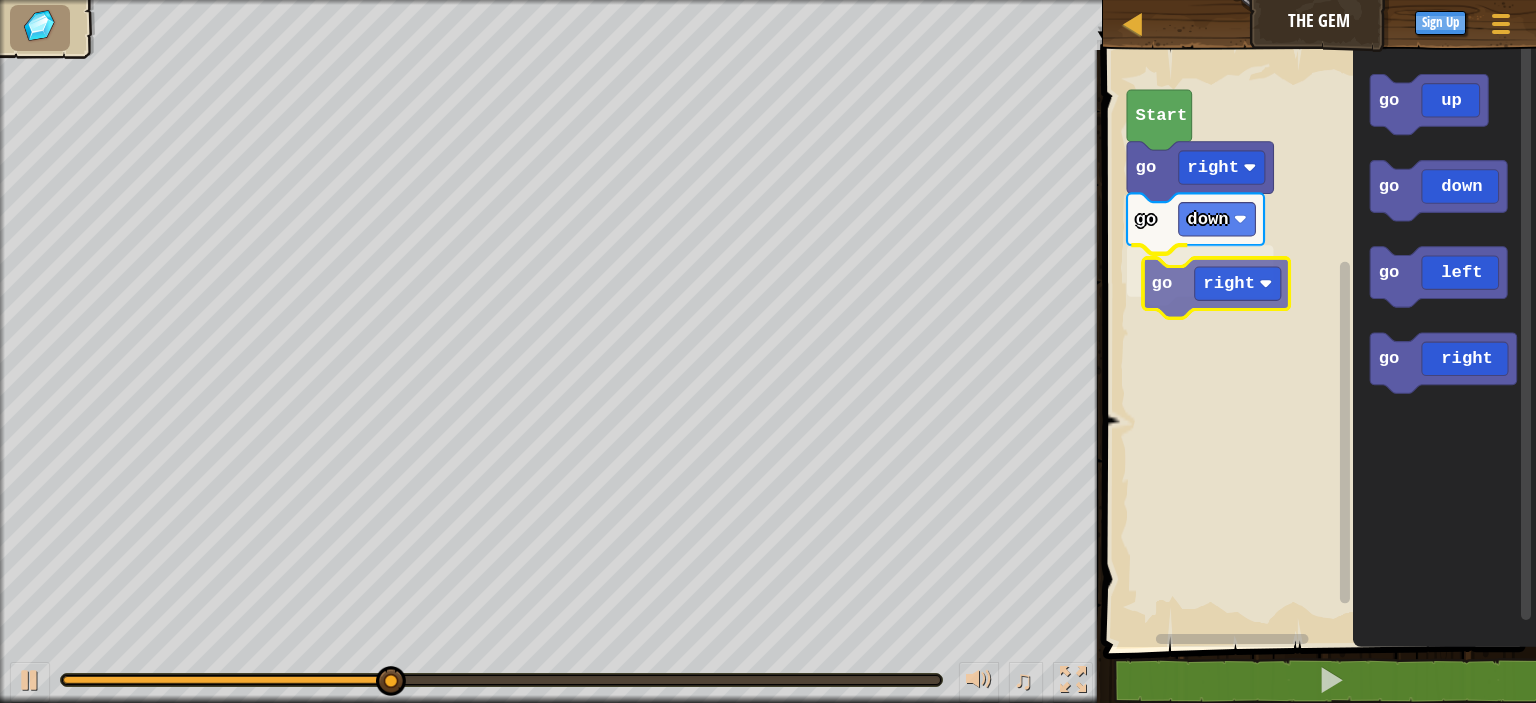 click on "go right go down go right Start go up go down go left go right go right" at bounding box center (1316, 343) 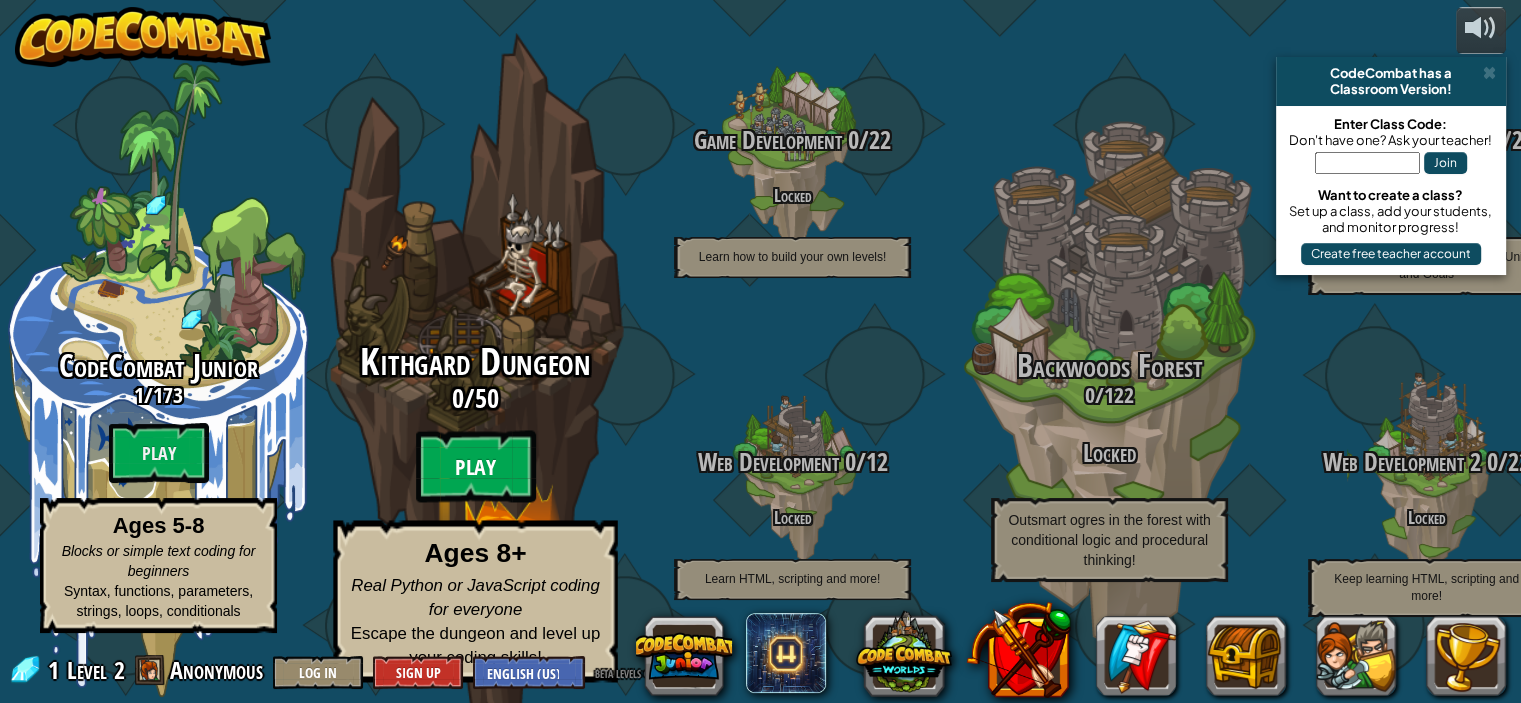 click on "Play" at bounding box center [476, 467] 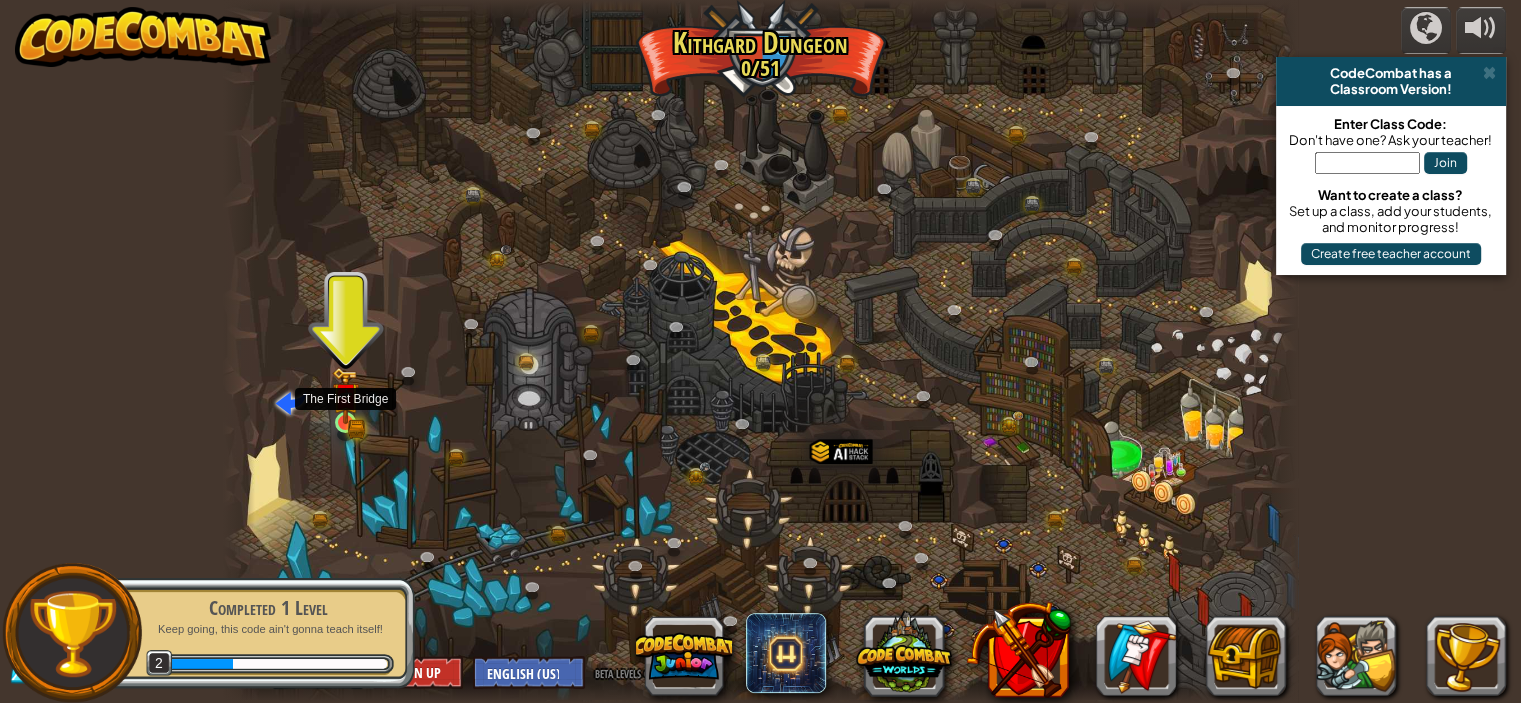 click at bounding box center (345, 396) 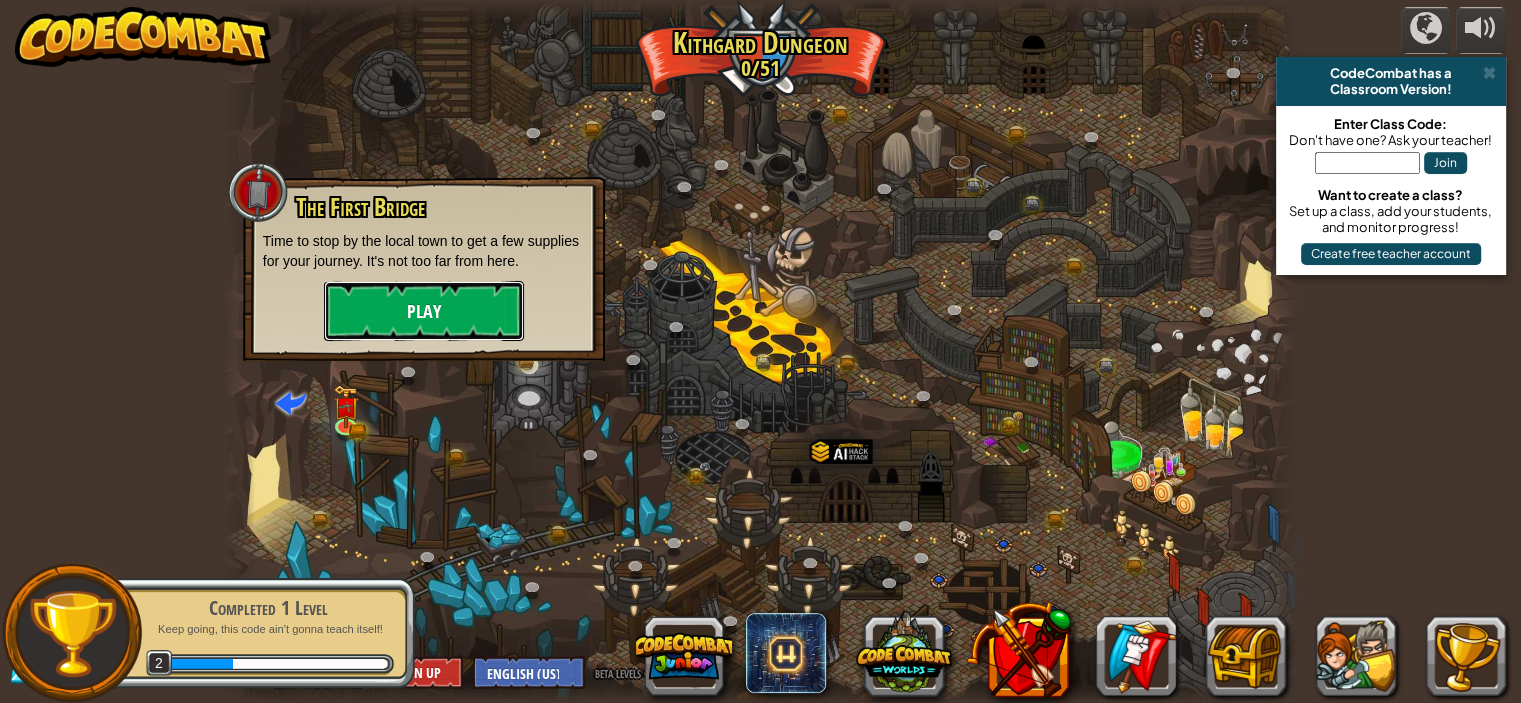 click on "Play" at bounding box center [424, 311] 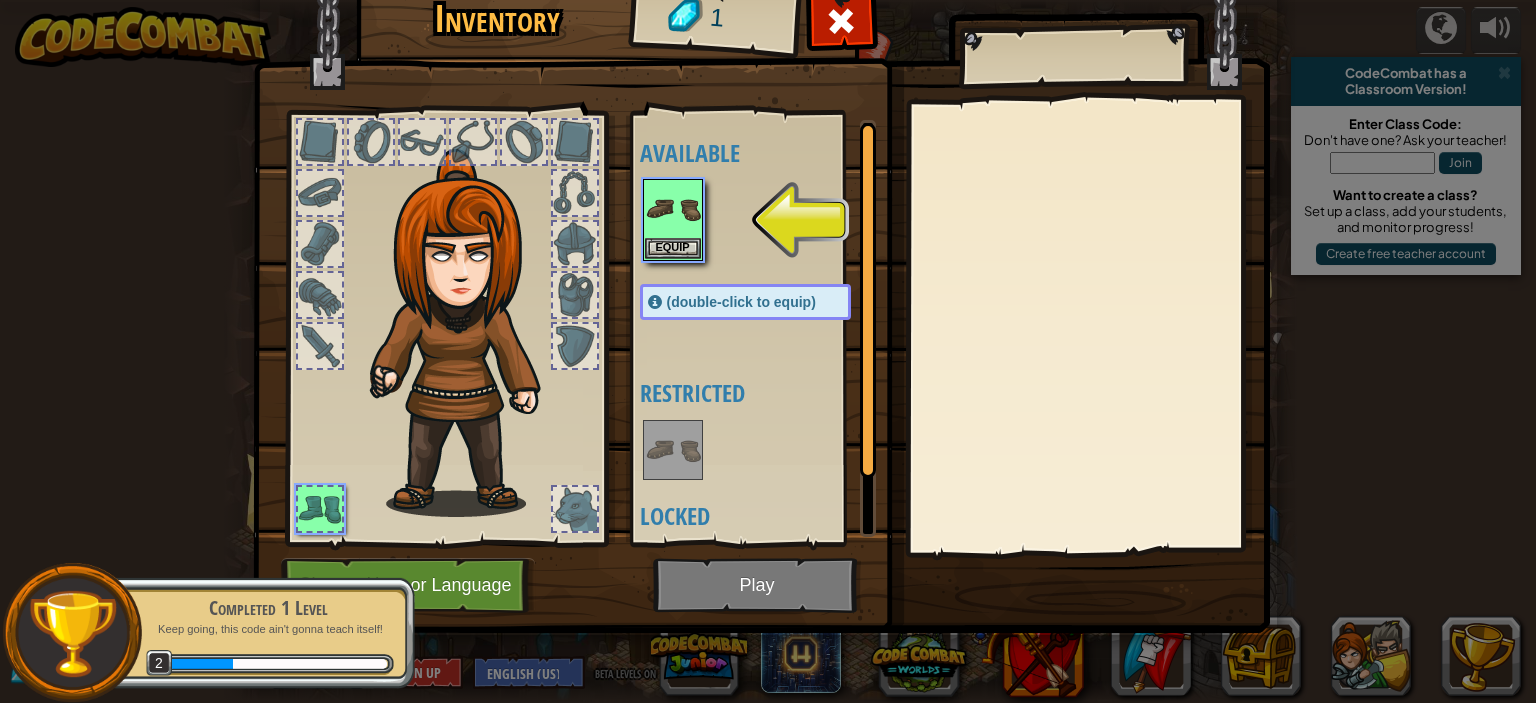 click at bounding box center [765, 220] 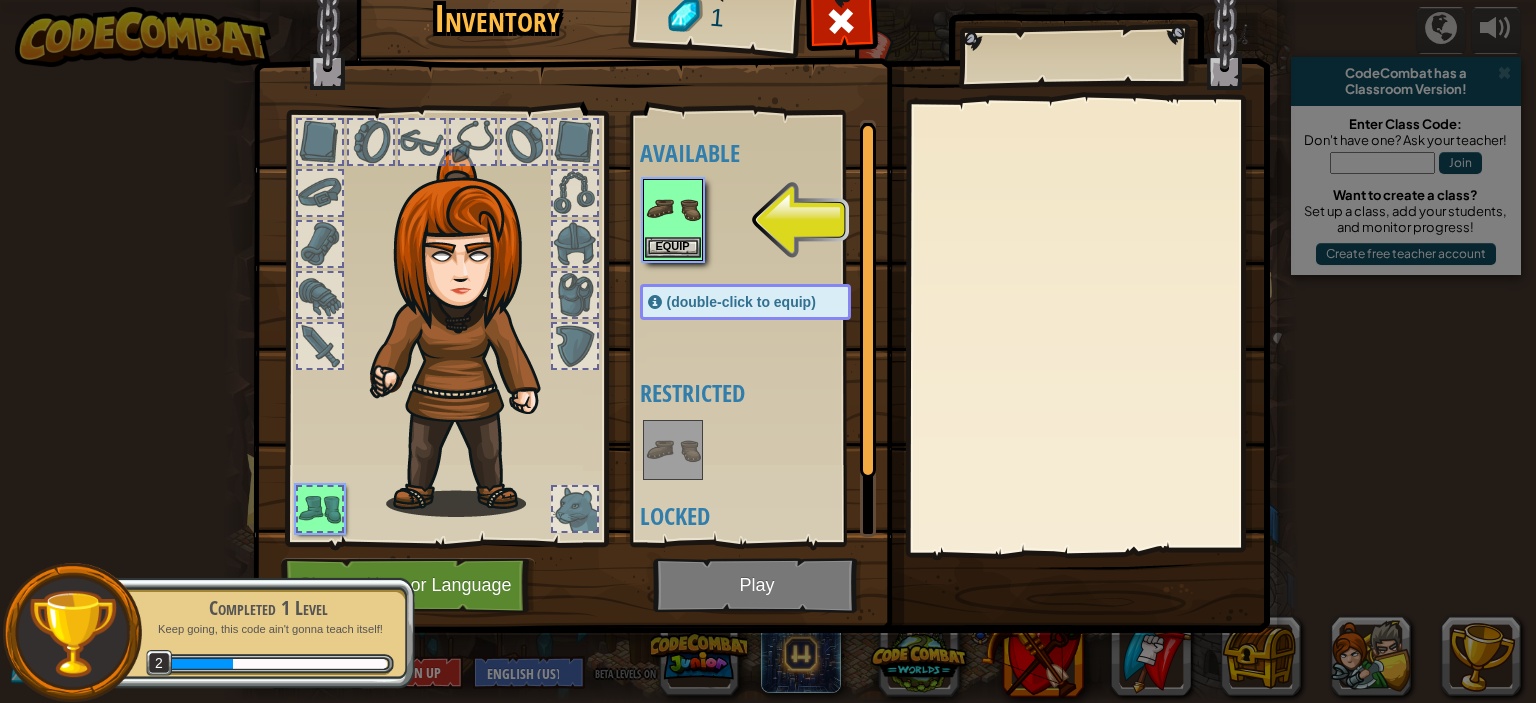 click at bounding box center (673, 209) 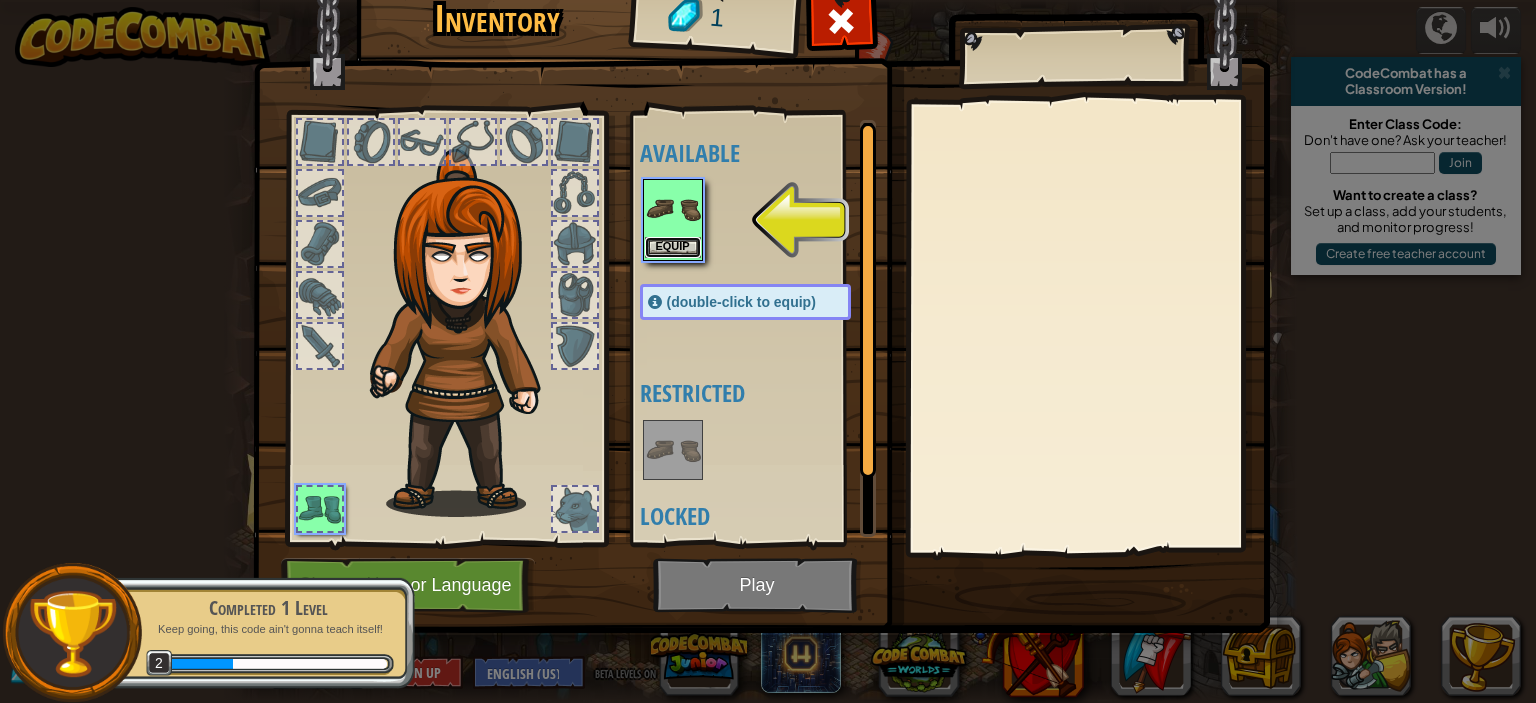 click on "Equip" at bounding box center [673, 247] 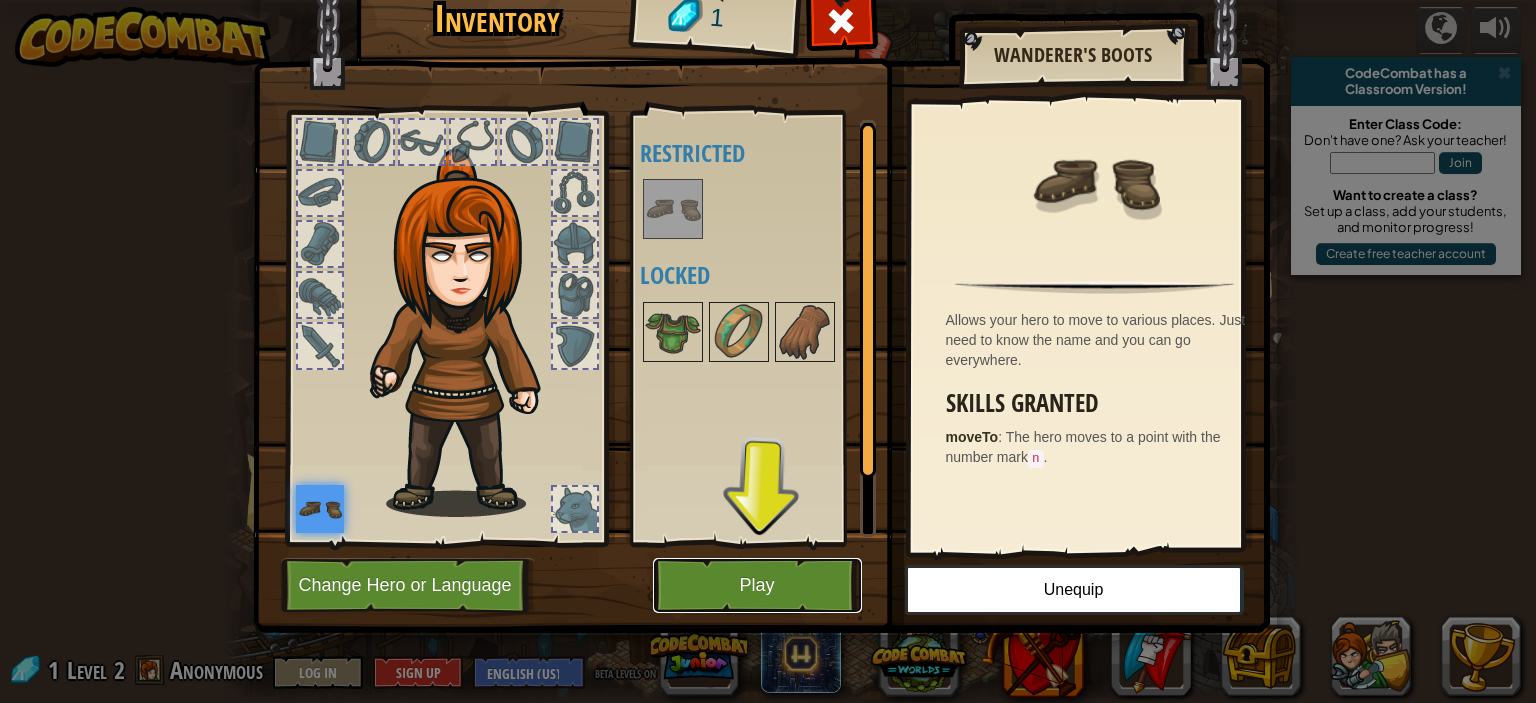 click on "Play" at bounding box center (757, 585) 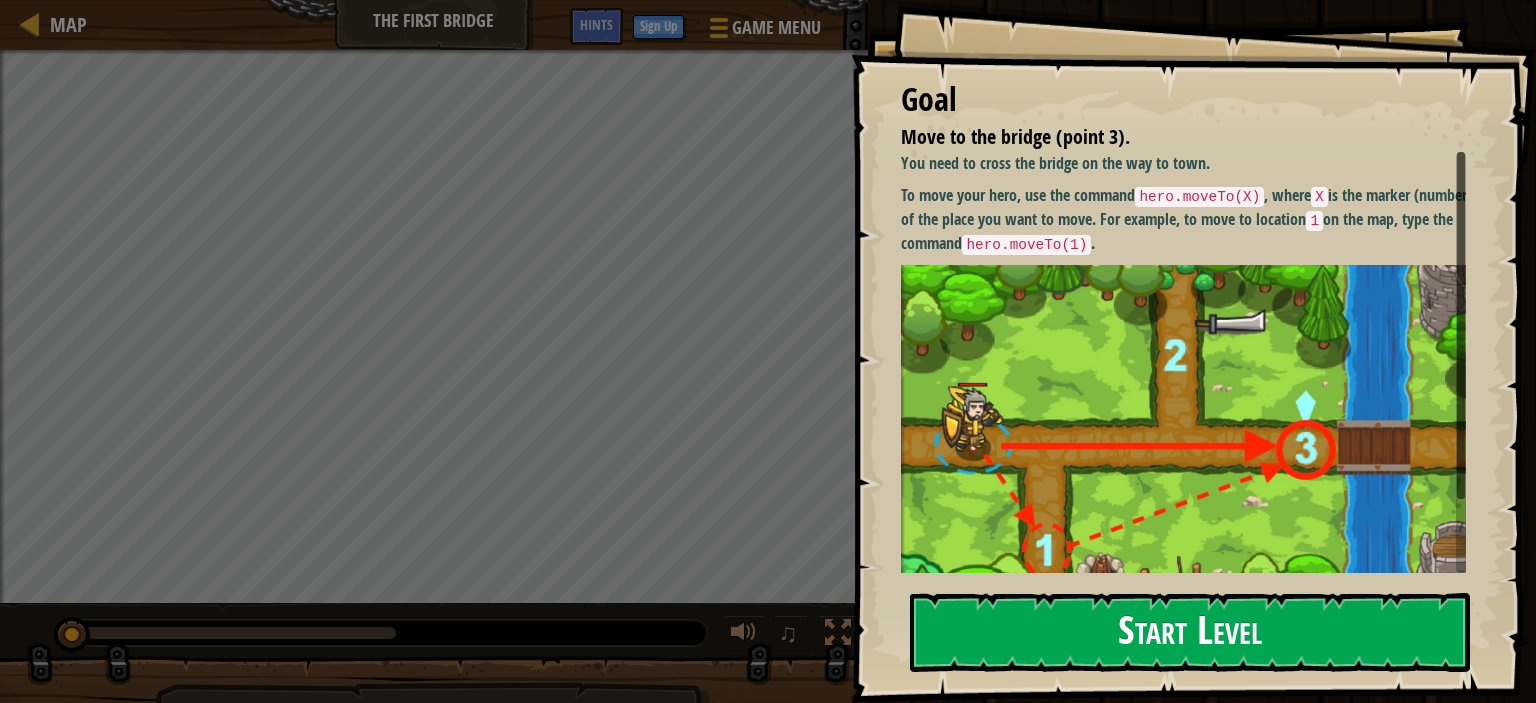 click on "Start Level" at bounding box center (1190, 632) 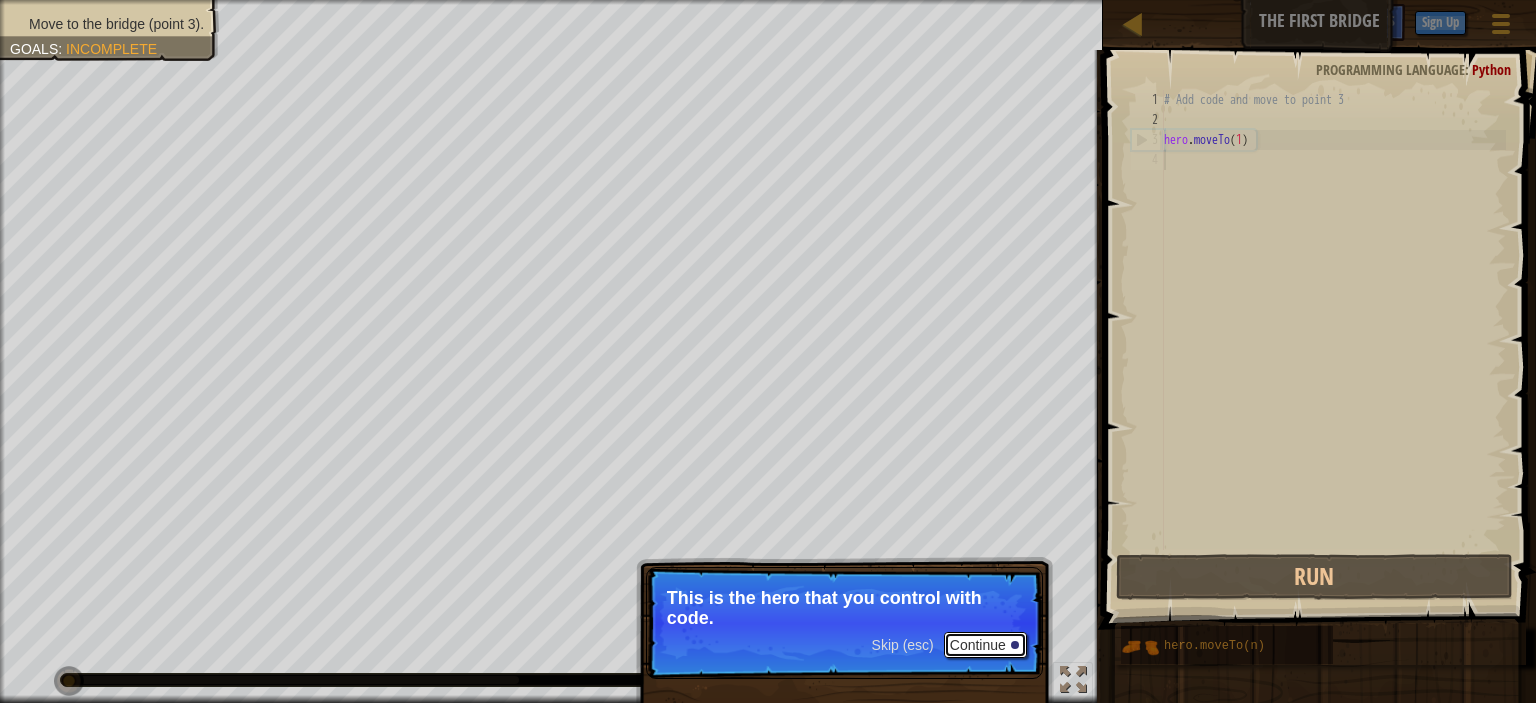 click on "Continue" at bounding box center (985, 645) 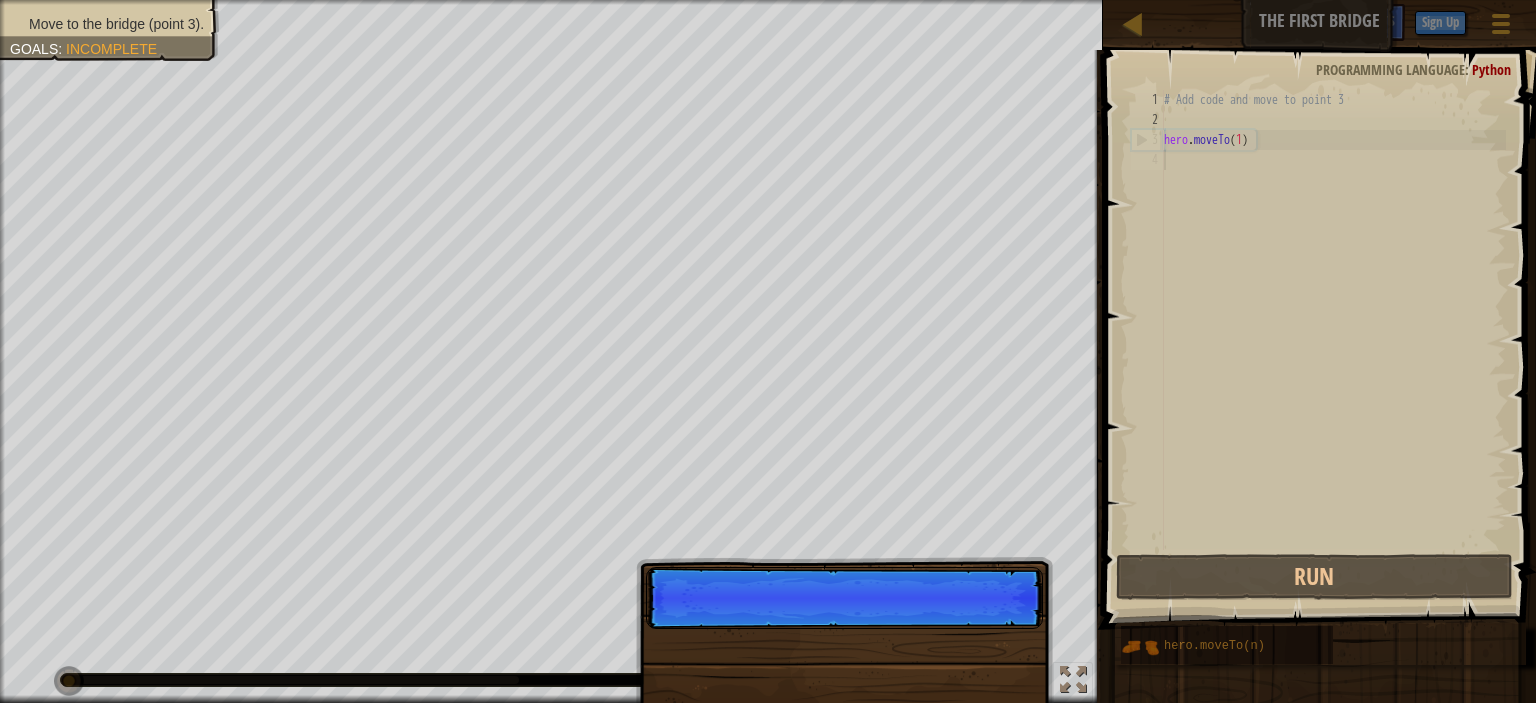 scroll, scrollTop: 9, scrollLeft: 0, axis: vertical 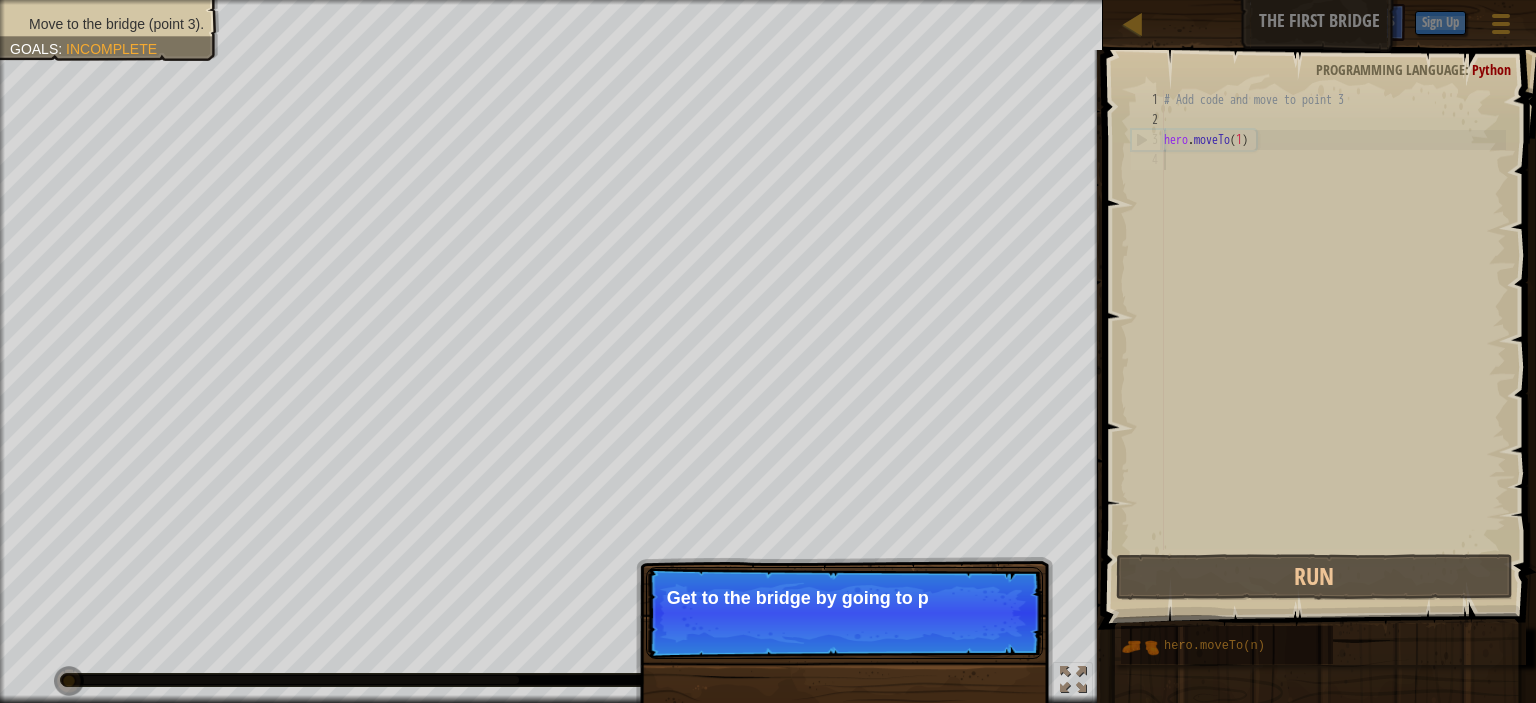 click on "Skip (esc) Continue  Get to the bridge by going to p" at bounding box center (844, 613) 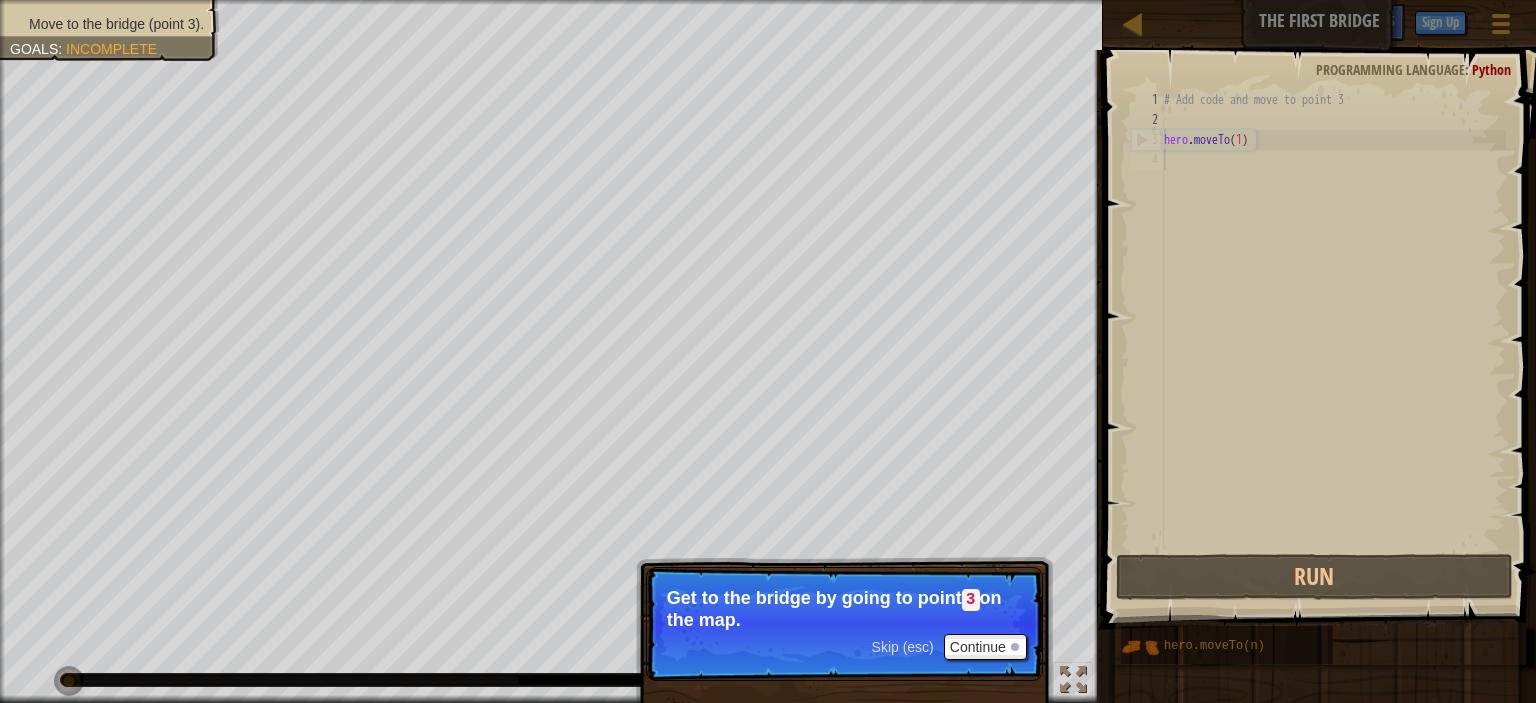 type on "hero.moveTo(1)" 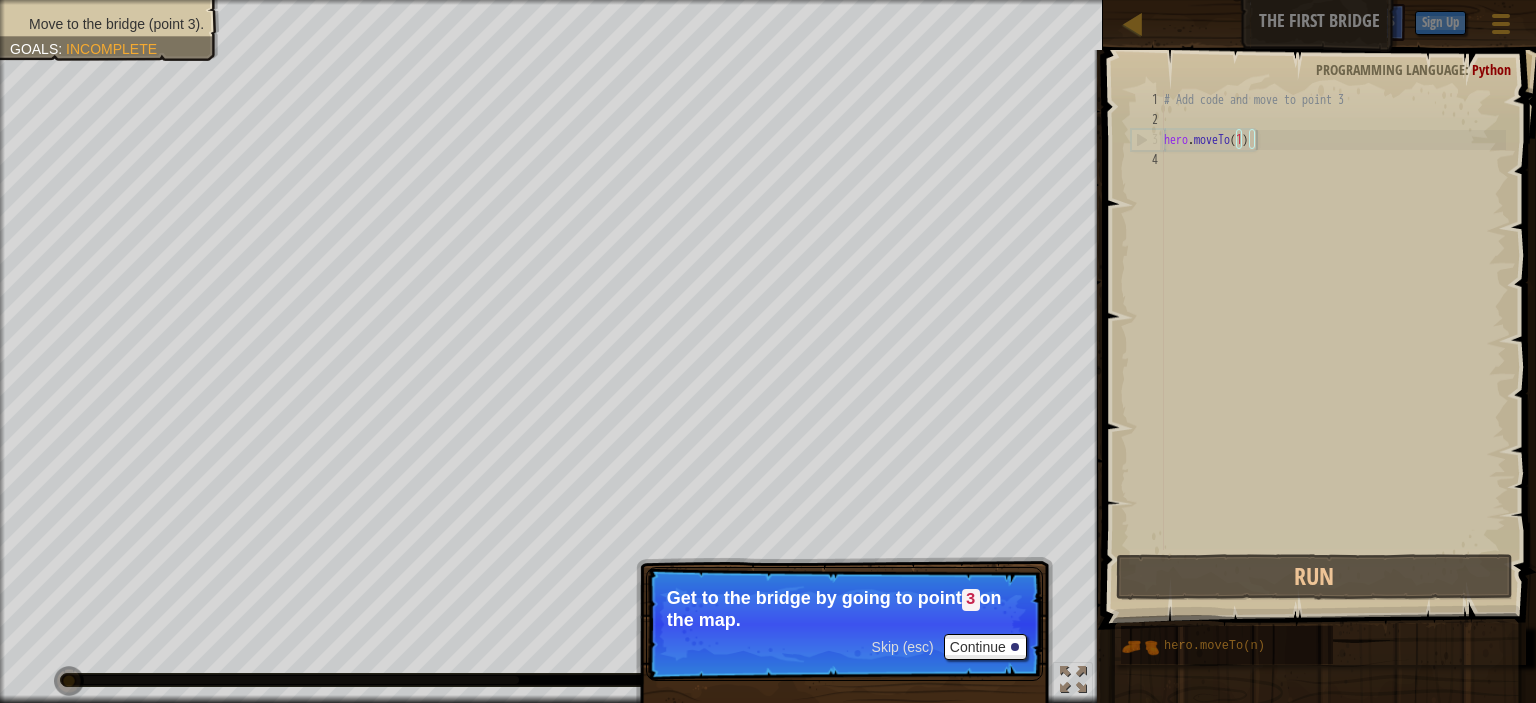 click on "# Add code and move to point 3 hero . moveTo ( 1 )" at bounding box center [1333, 340] 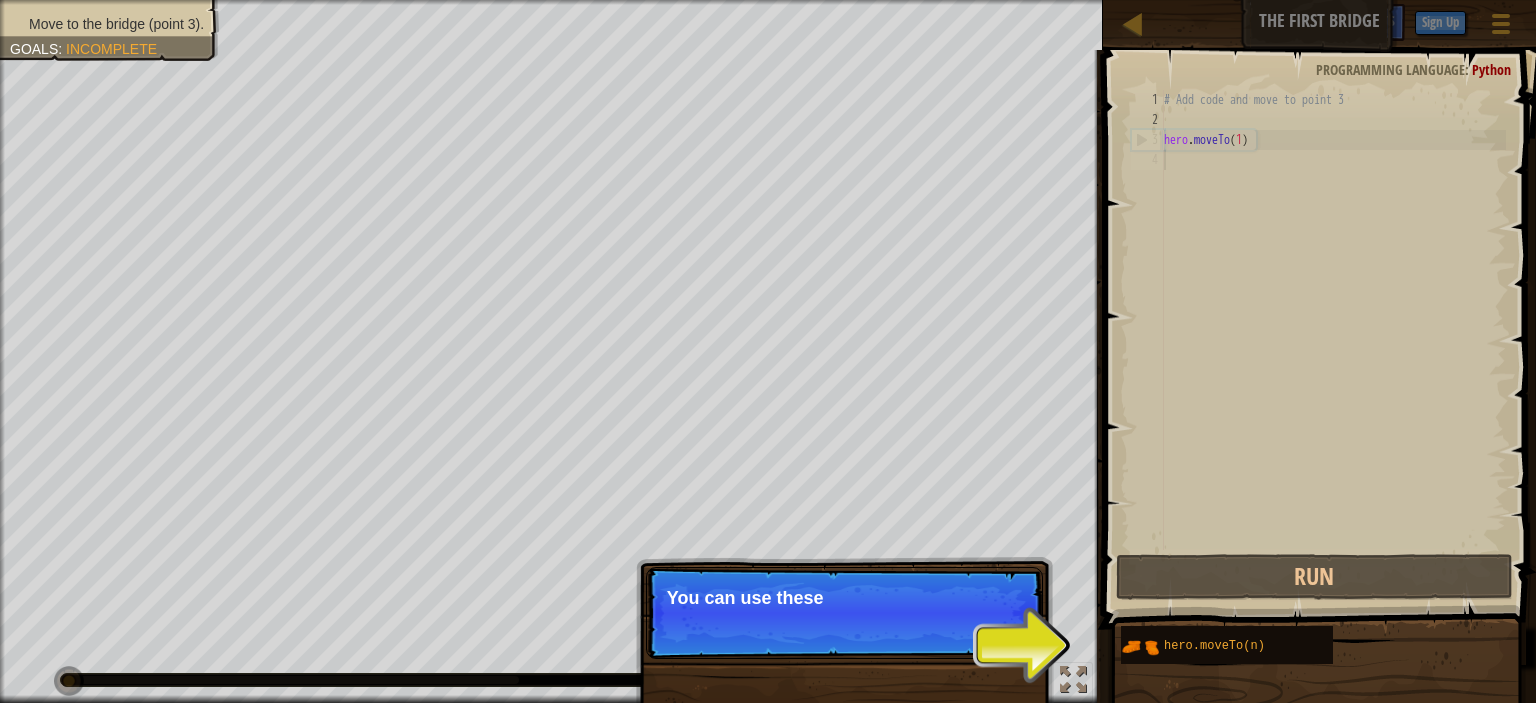 click on "# Add code and move to point 3 hero . moveTo ( 1 )" at bounding box center [1333, 340] 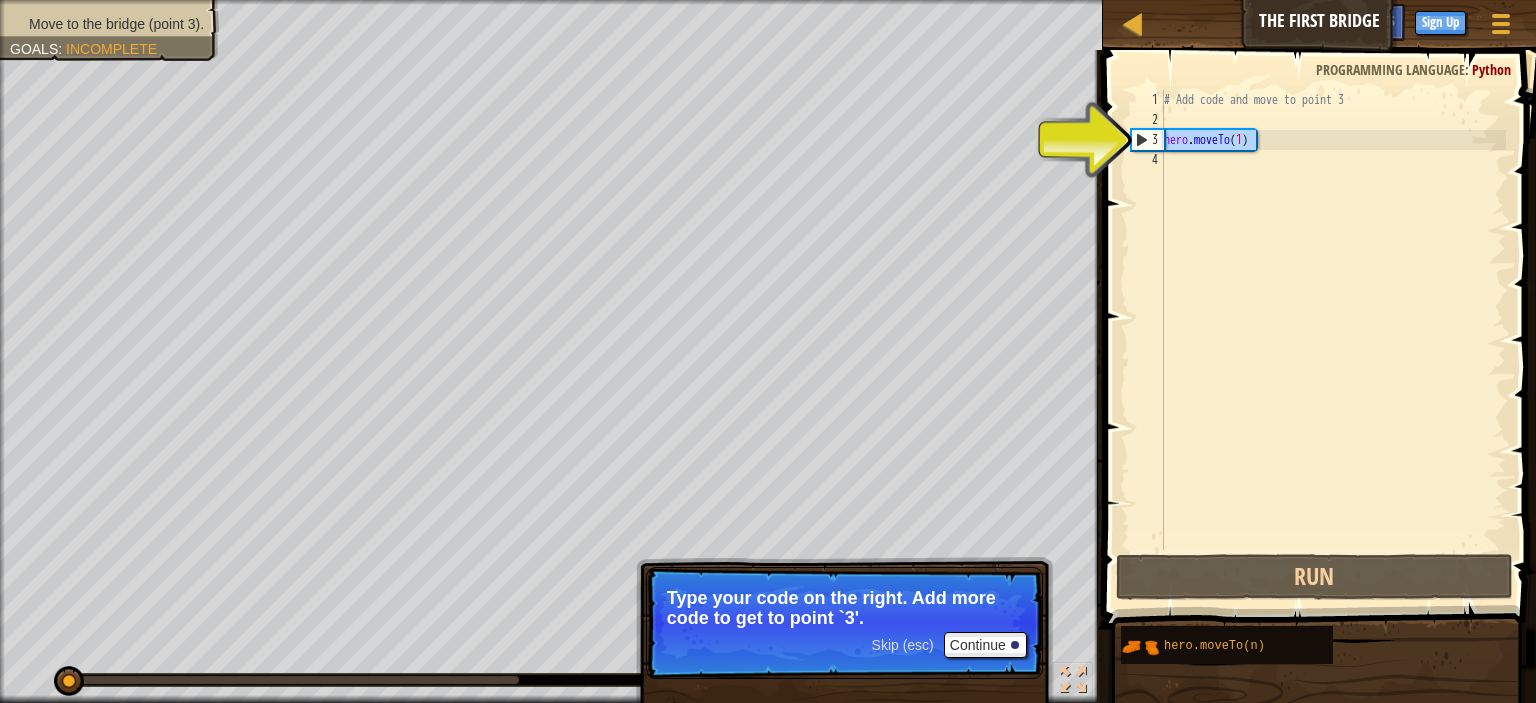 drag, startPoint x: 1256, startPoint y: 140, endPoint x: 1140, endPoint y: 139, distance: 116.00431 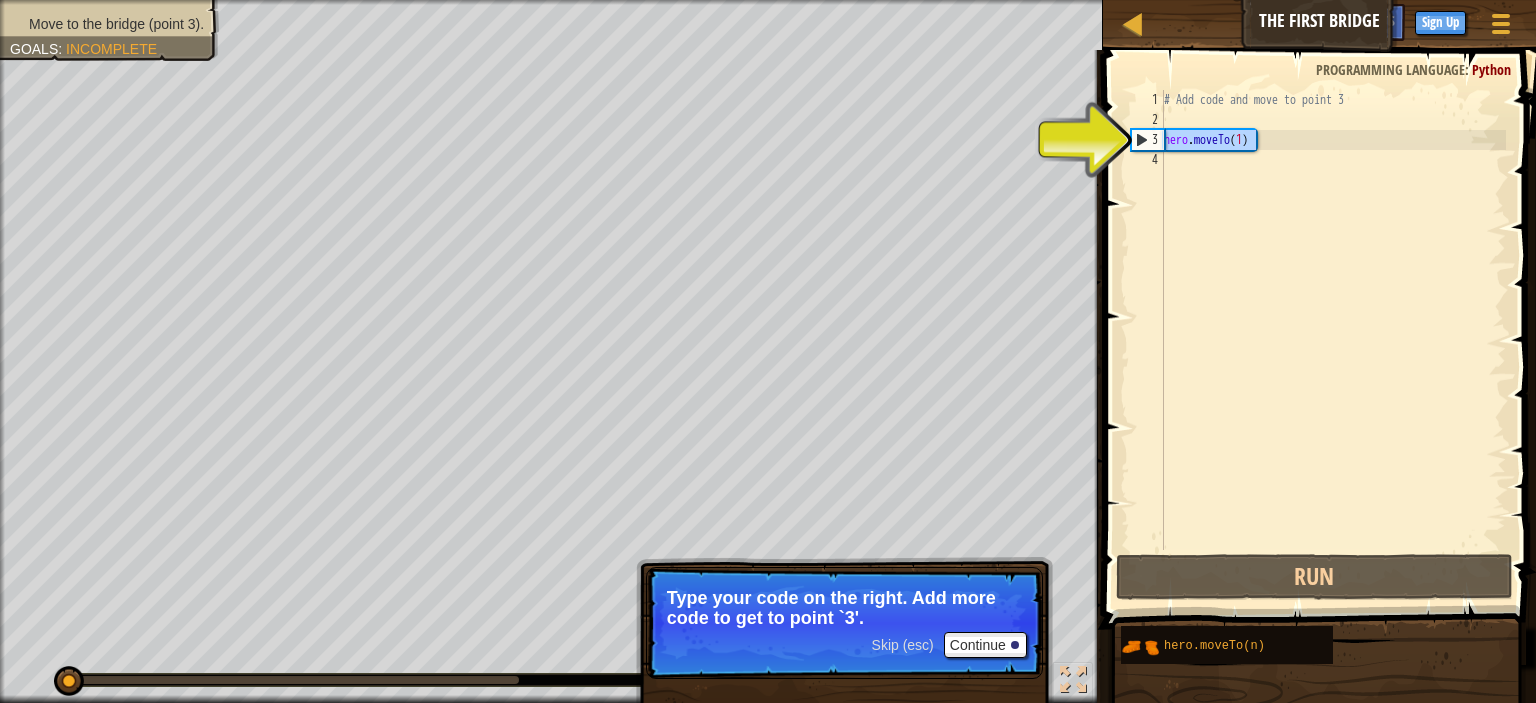 click on "1 2 3 4 # Add code and move to point 3 hero . moveTo ( 1 )     הההההההההההההההההההההההההההההההההההההההההההההההההההההההההההההההההההההההההההההההההההההההההההההההההההההההההההההההההההההההההההההההההההההההההההההההההההההההההההההההההההההההההההההההההההההההההההההההההההההההההההההההההההההההההההההההההההההההההההההההההההההההההההההההה XXXXXXXXXXXXXXXXXXXXXXXXXXXXXXXXXXXXXXXXXXXXXXXXXXXXXXXXXXXXXXXXXXXXXXXXXXXXXXXXXXXXXXXXXXXXXXXXXXXXXXXXXXXXXXXXXXXXXXXXXXXXXXXXXXXXXXXXXXXXXXXXXXXXXXXXXXXXXXXXXXXXXXXXXXXXXXXXXXXXXXXXXXXXXXXXXXXXXXXXXXXXXXXXXXXXXXXXXXXXXXXXXXXXXXXXXXXXXXXXXXXXXXXXXXXXXXXX" at bounding box center [1316, 320] 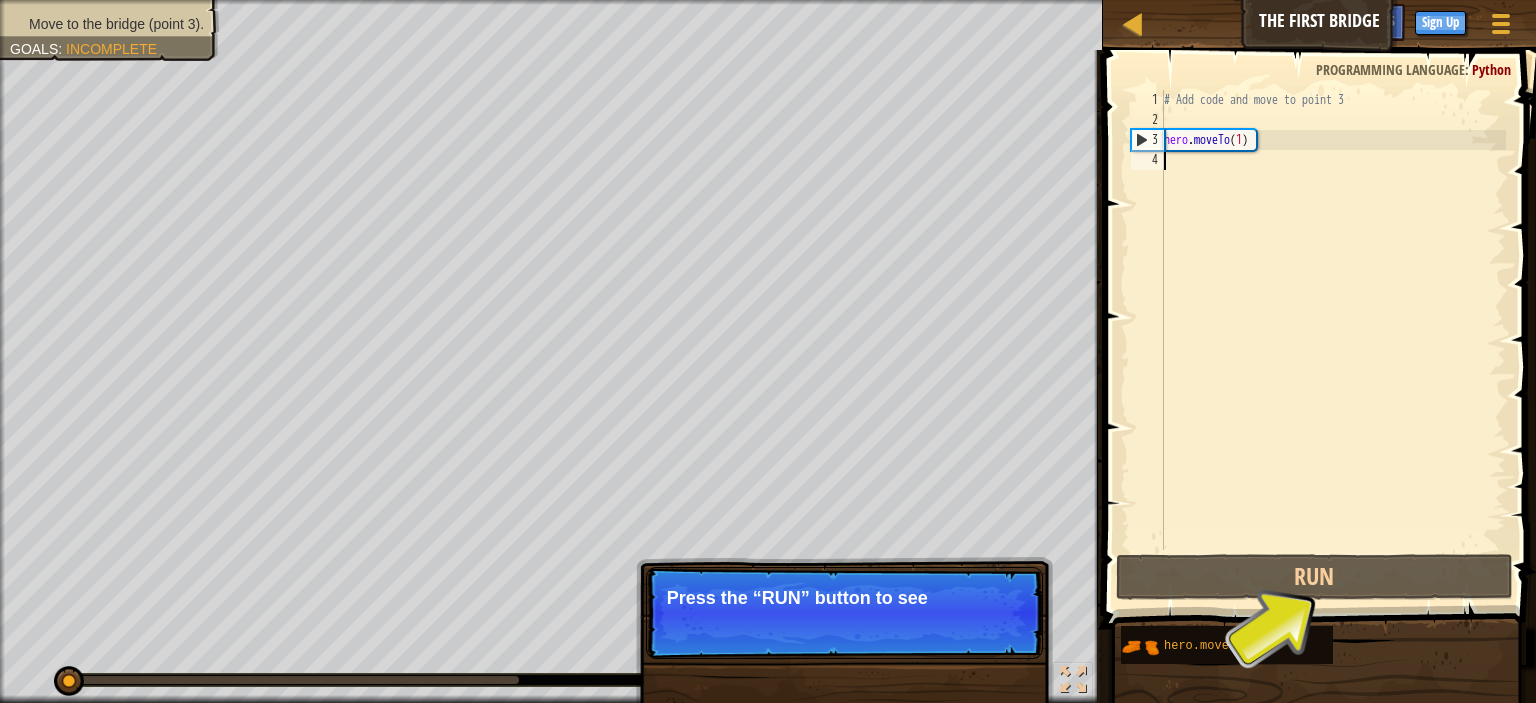click on "# Add code and move to point 3 hero . moveTo ( 1 )" at bounding box center (1333, 340) 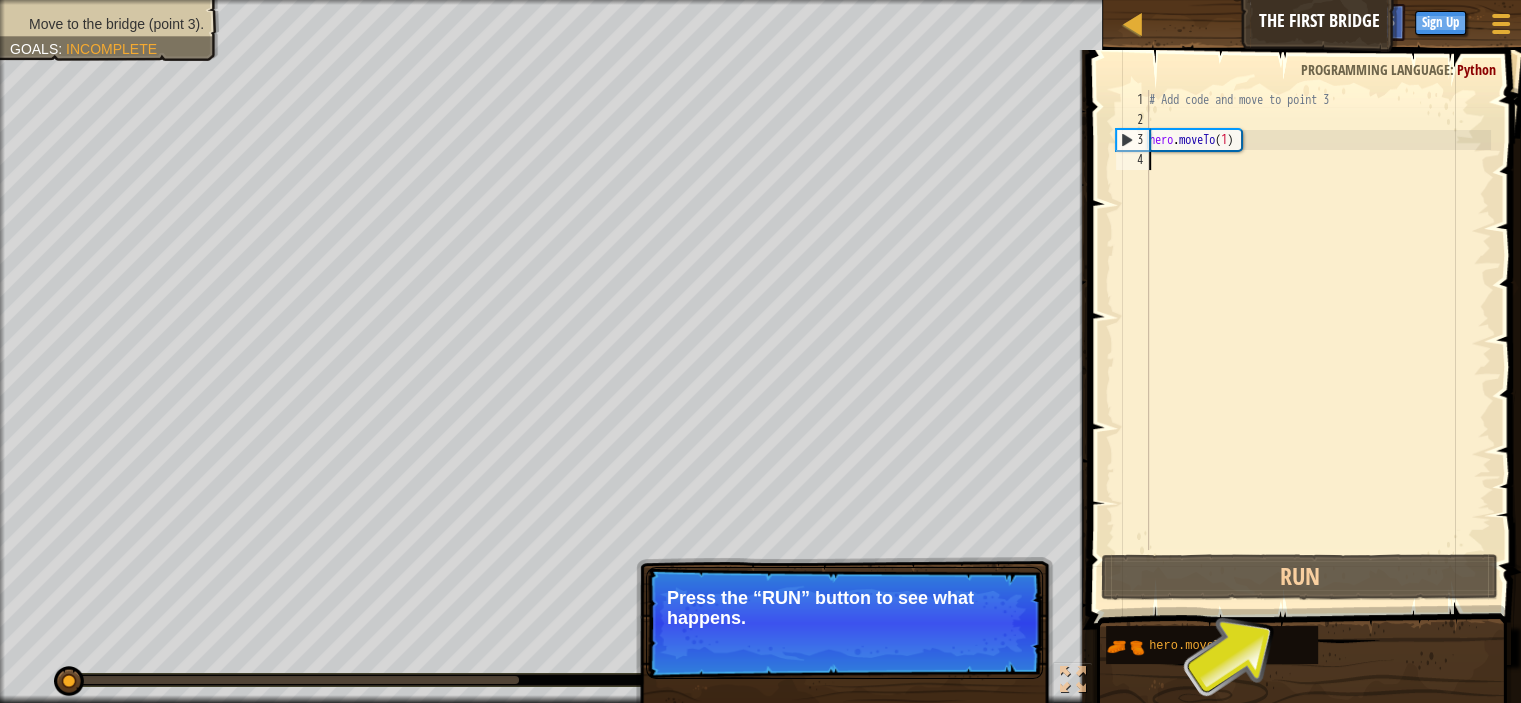paste on "hero.moveTo(1)" 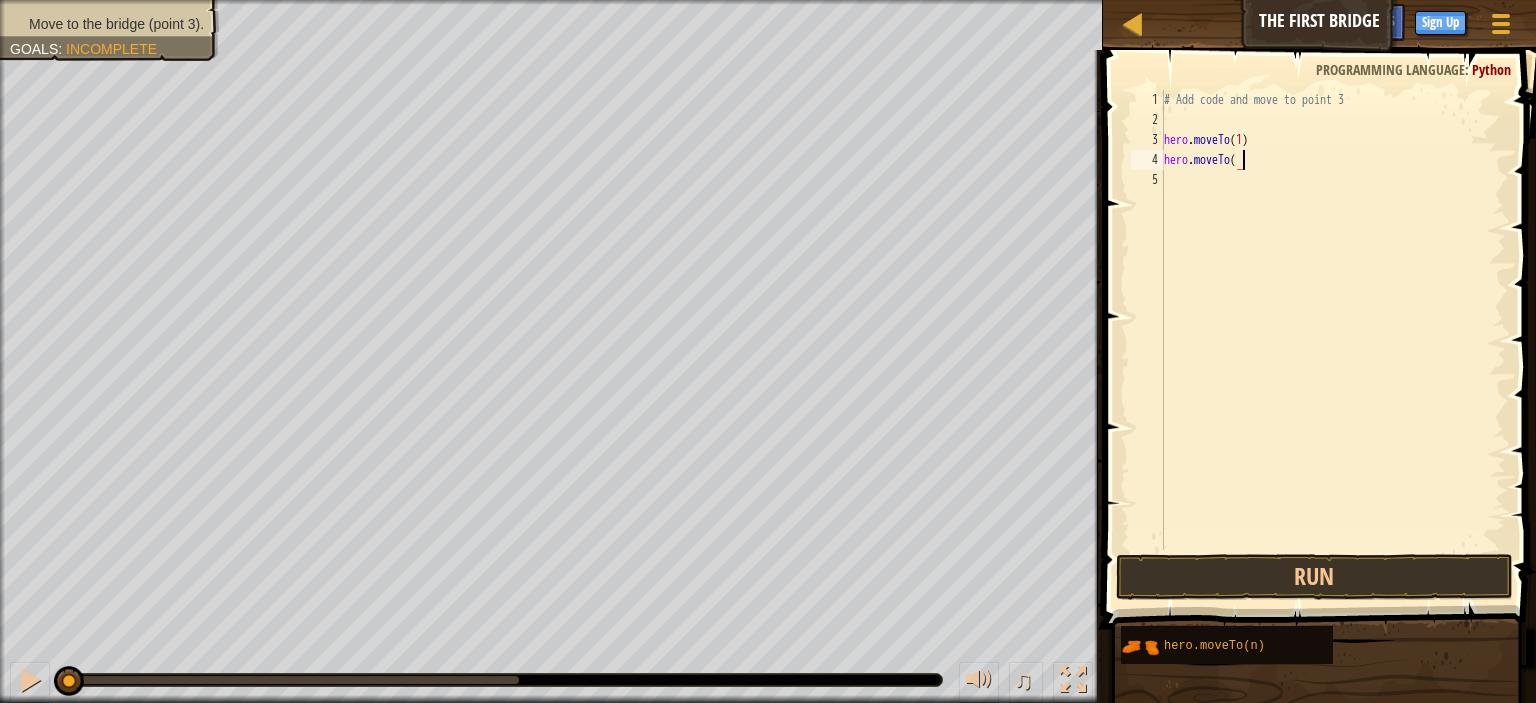 scroll, scrollTop: 9, scrollLeft: 5, axis: both 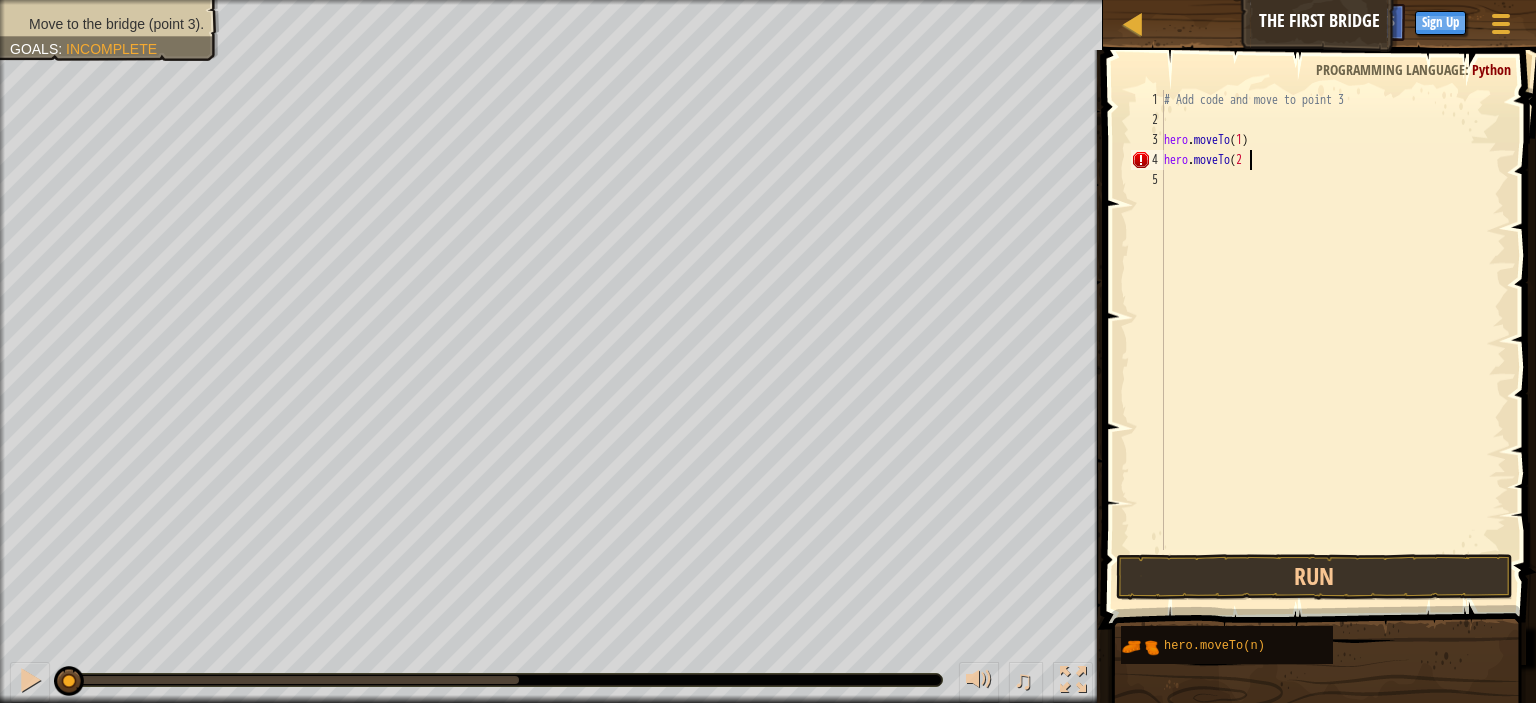type on "hero.moveTo(2)" 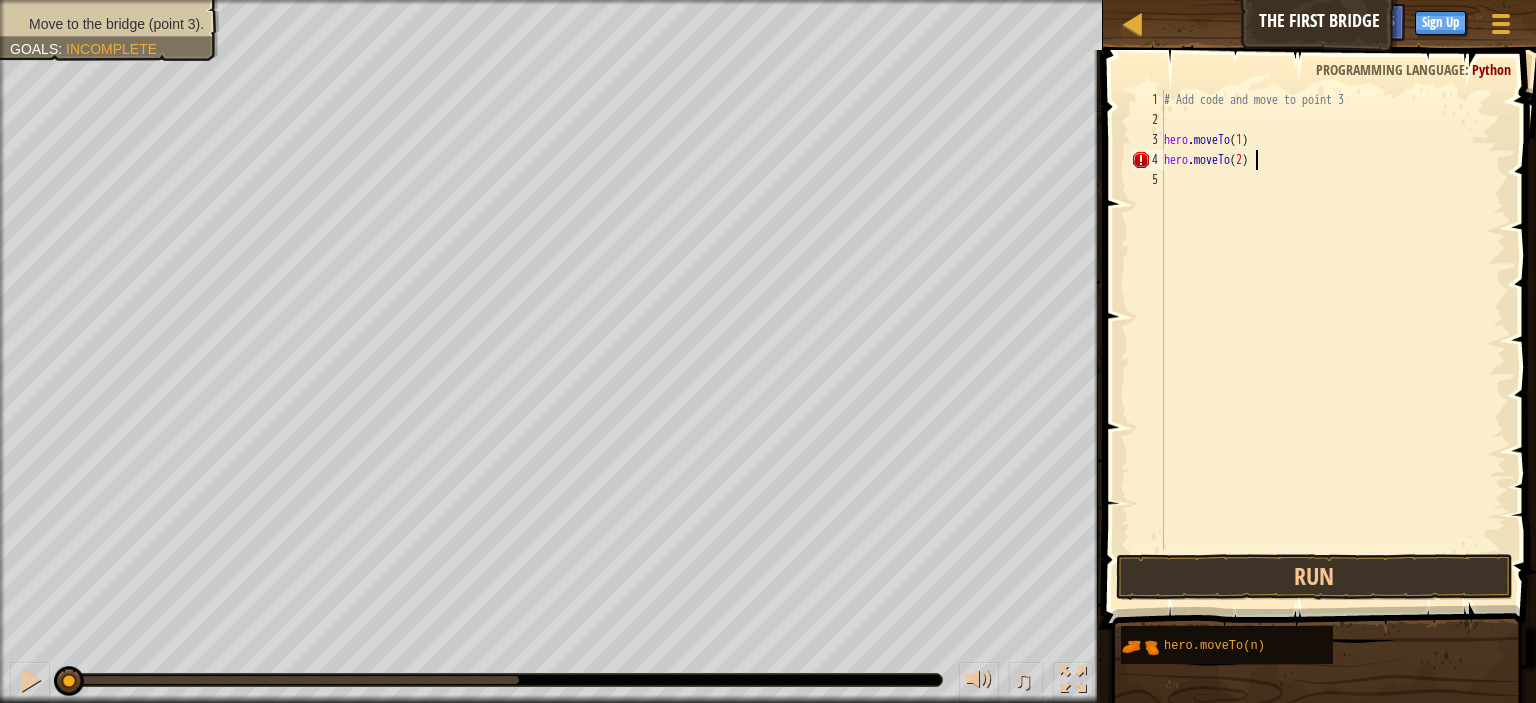 scroll, scrollTop: 9, scrollLeft: 6, axis: both 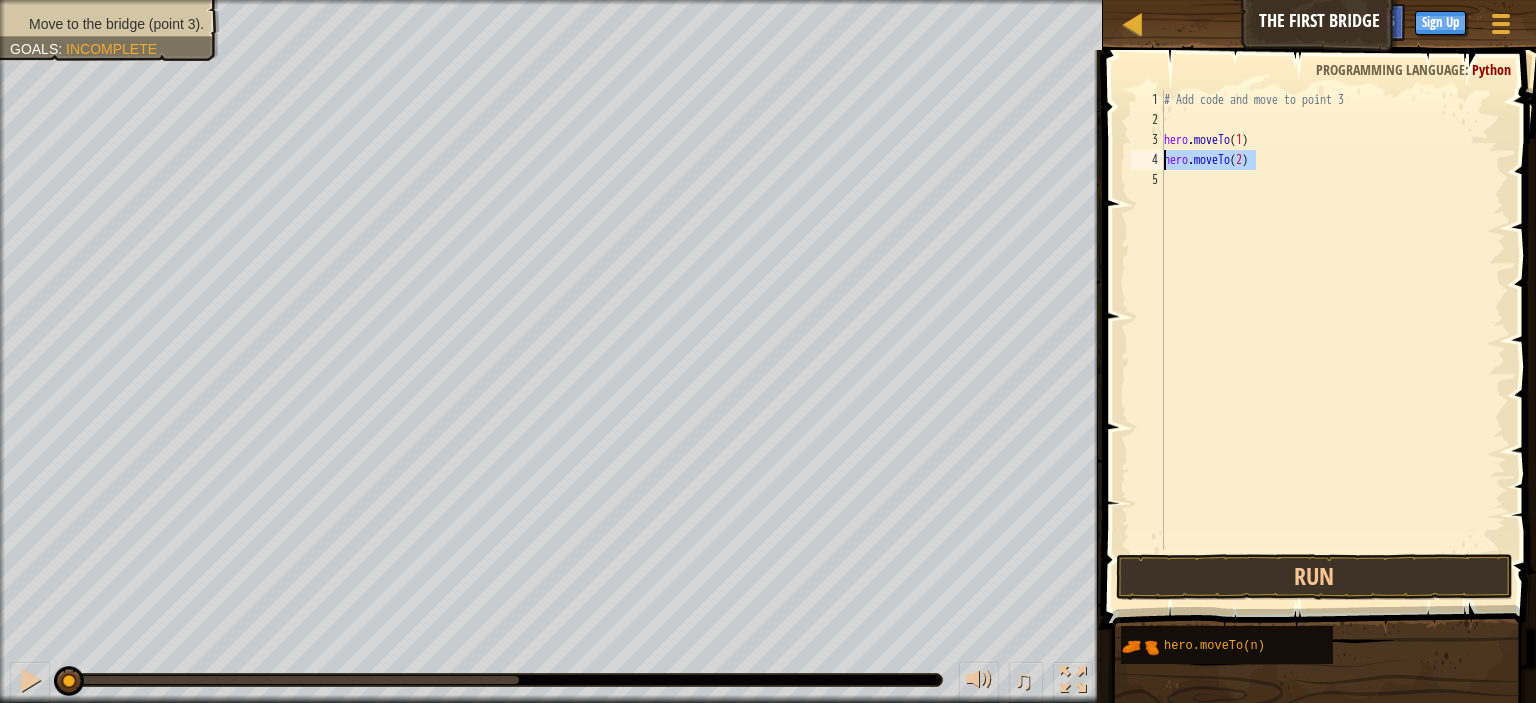 drag, startPoint x: 1256, startPoint y: 160, endPoint x: 1165, endPoint y: 169, distance: 91.44397 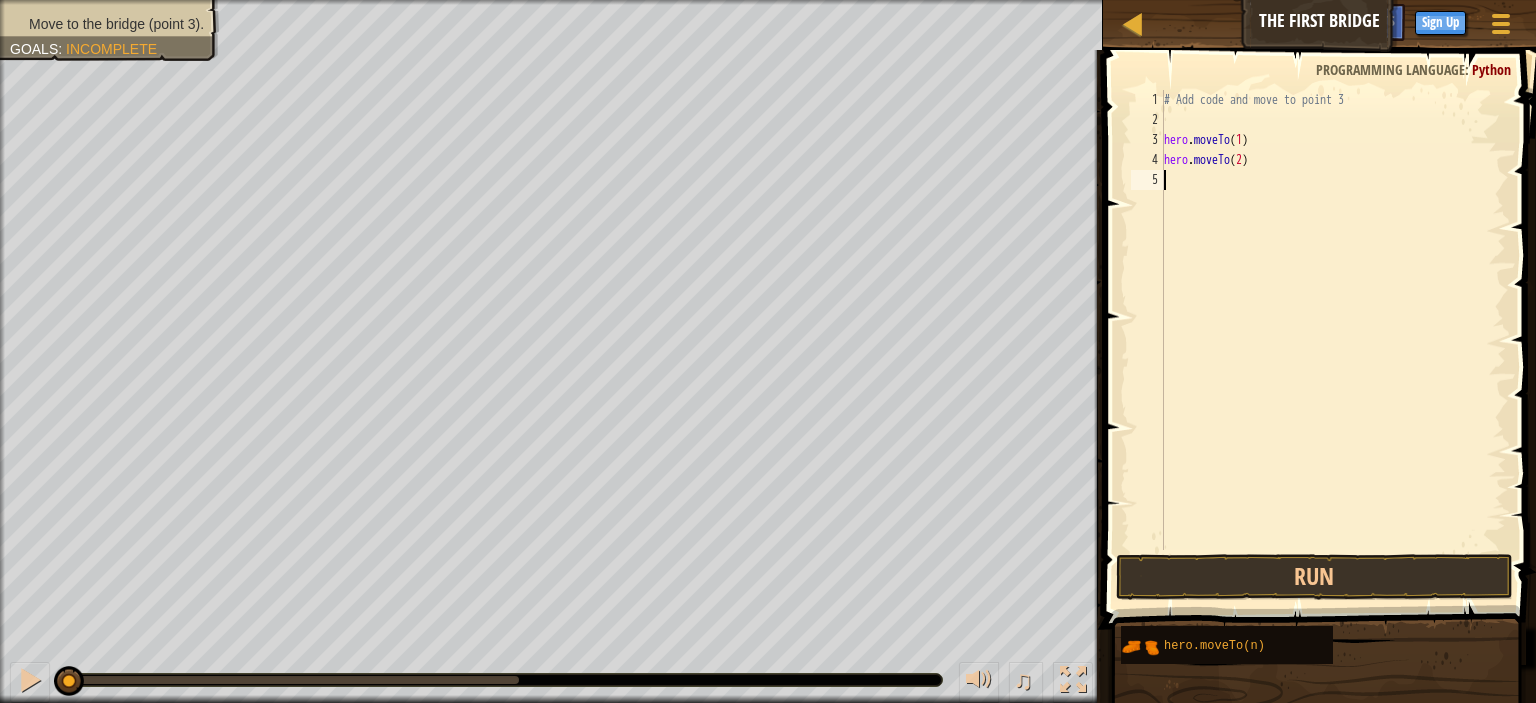 scroll, scrollTop: 9, scrollLeft: 0, axis: vertical 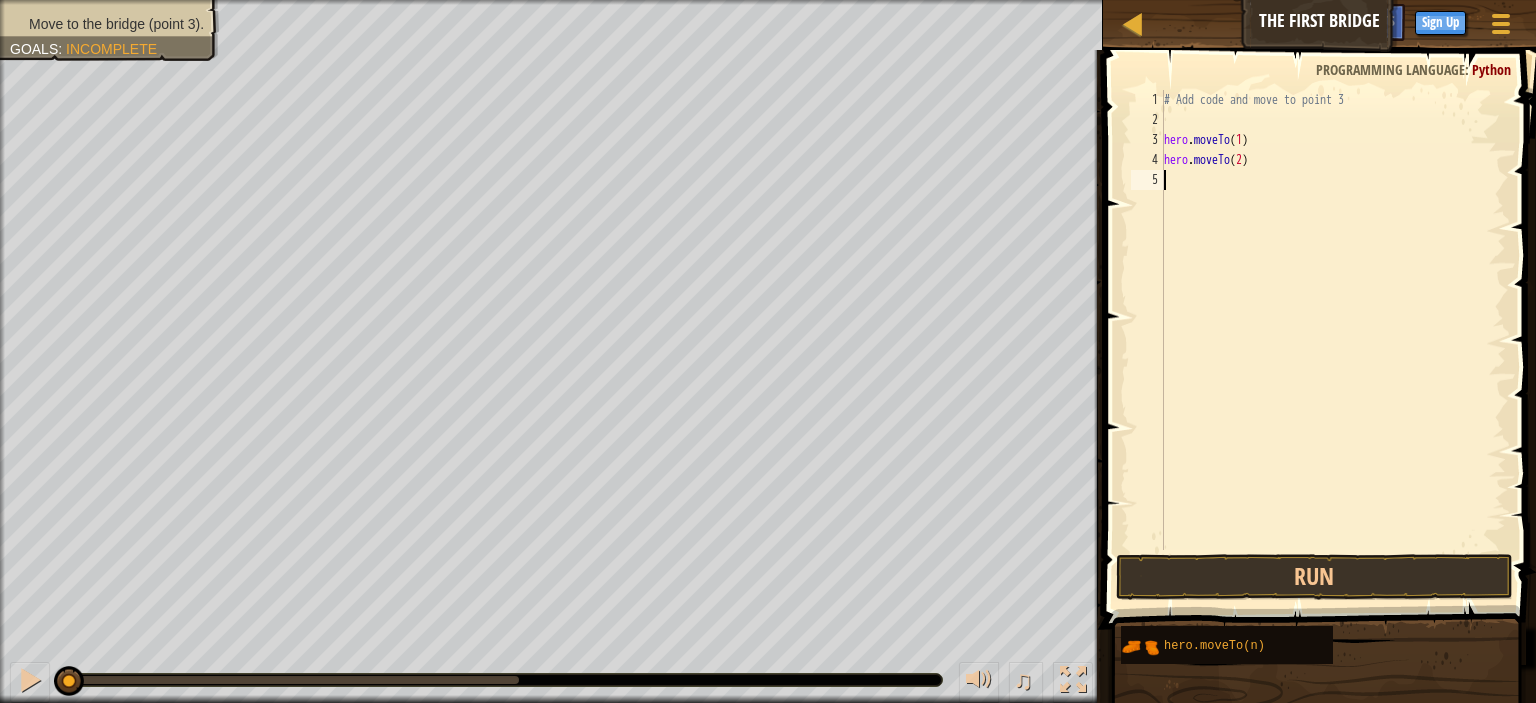 paste on "hero.moveTo(2)" 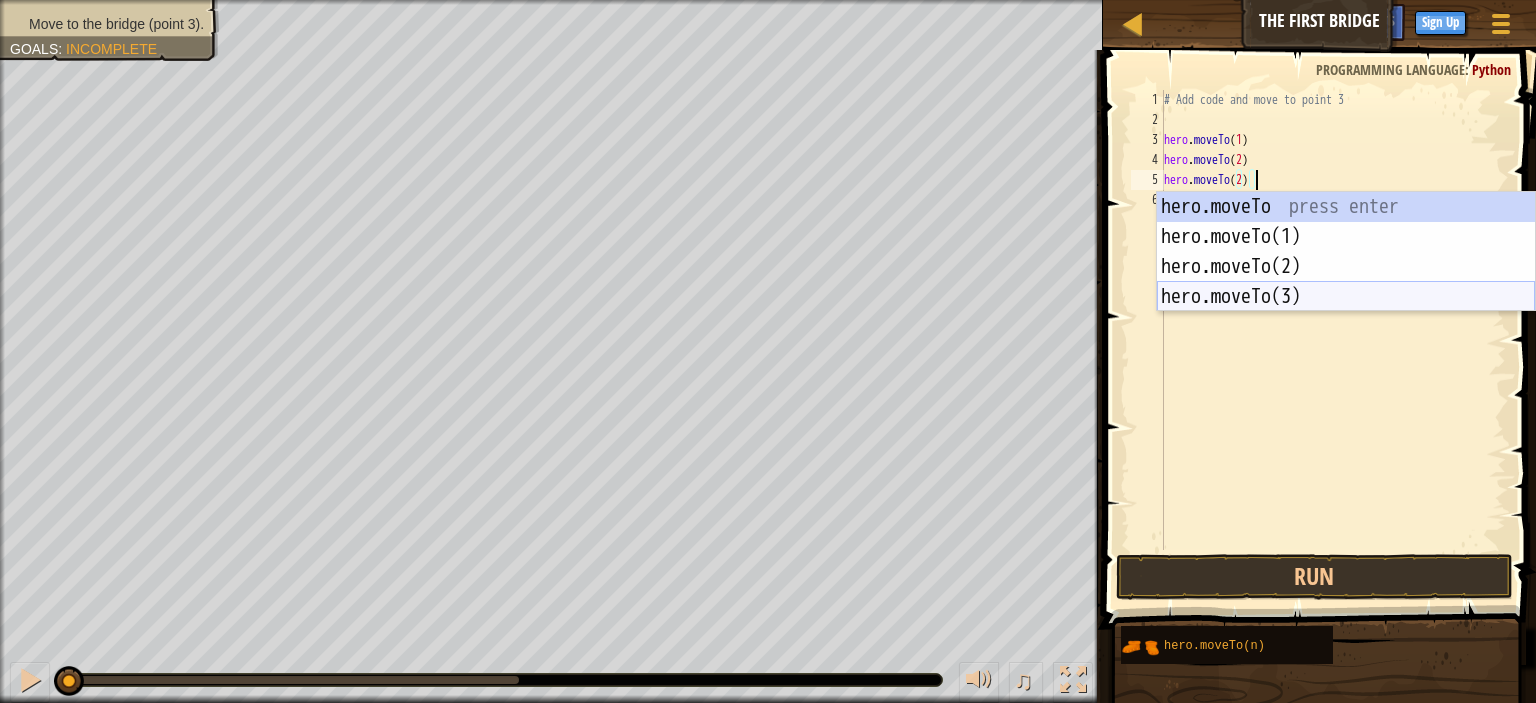 click on "hero.moveTo press enter hero.moveTo(1) press enter hero.moveTo(2) press enter hero.moveTo(3) press enter" at bounding box center (1346, 282) 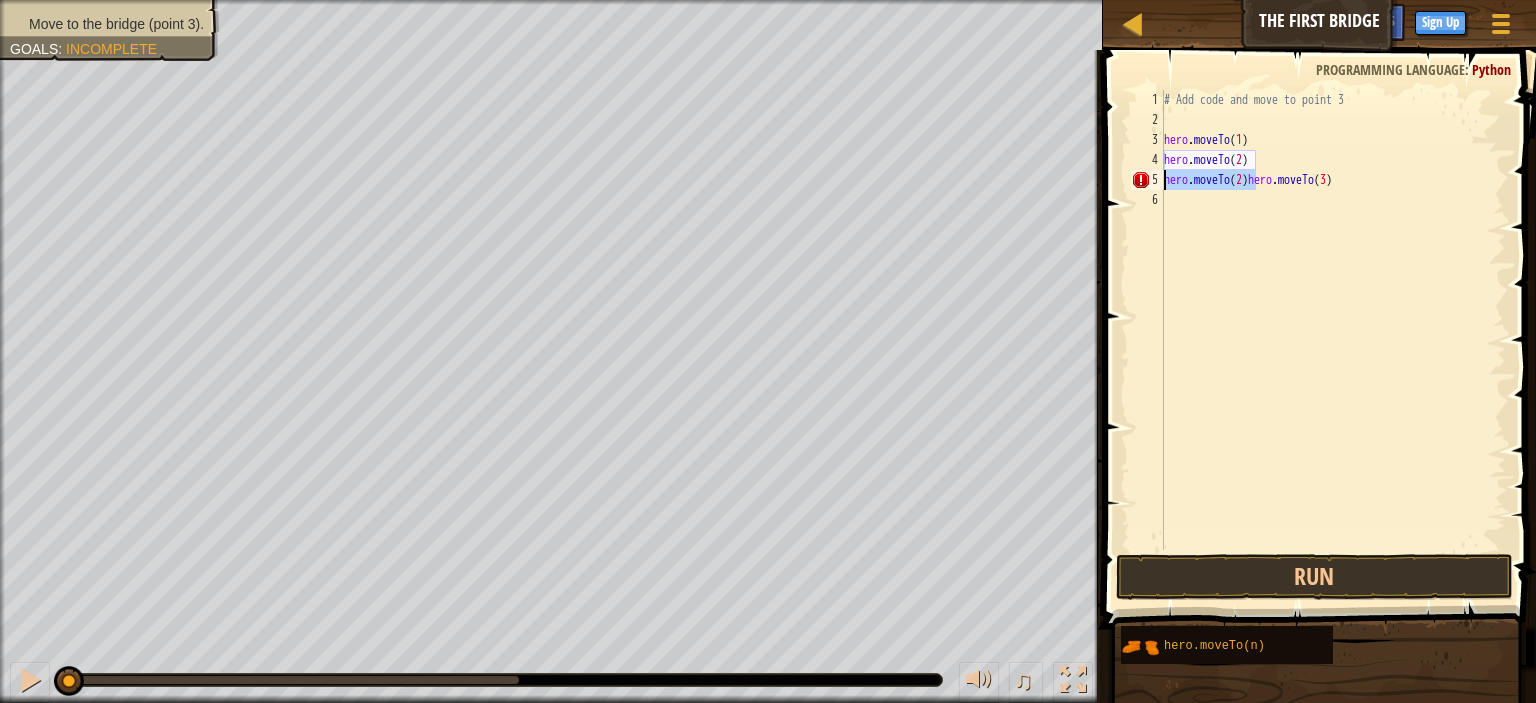 drag, startPoint x: 1257, startPoint y: 180, endPoint x: 1160, endPoint y: 181, distance: 97.00516 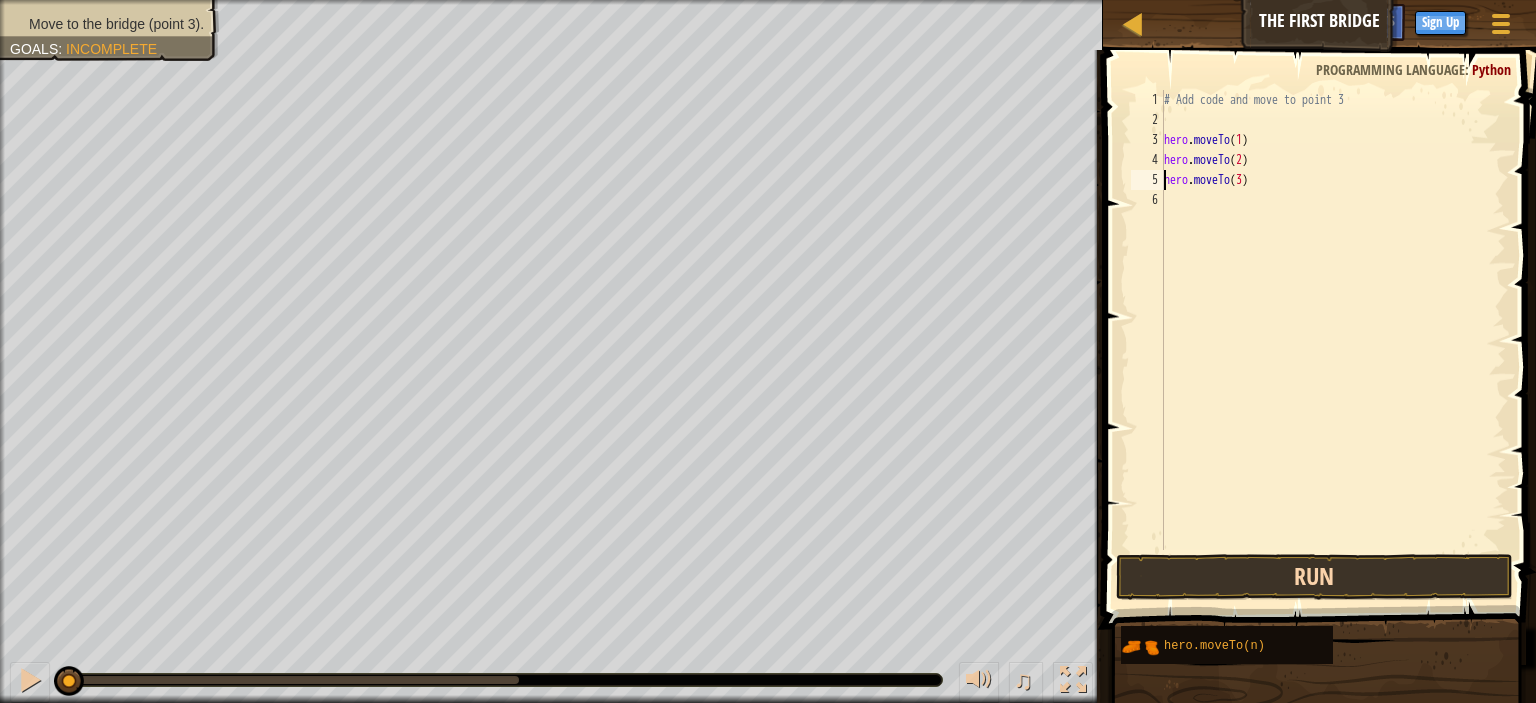 type on "hero.moveTo(3)" 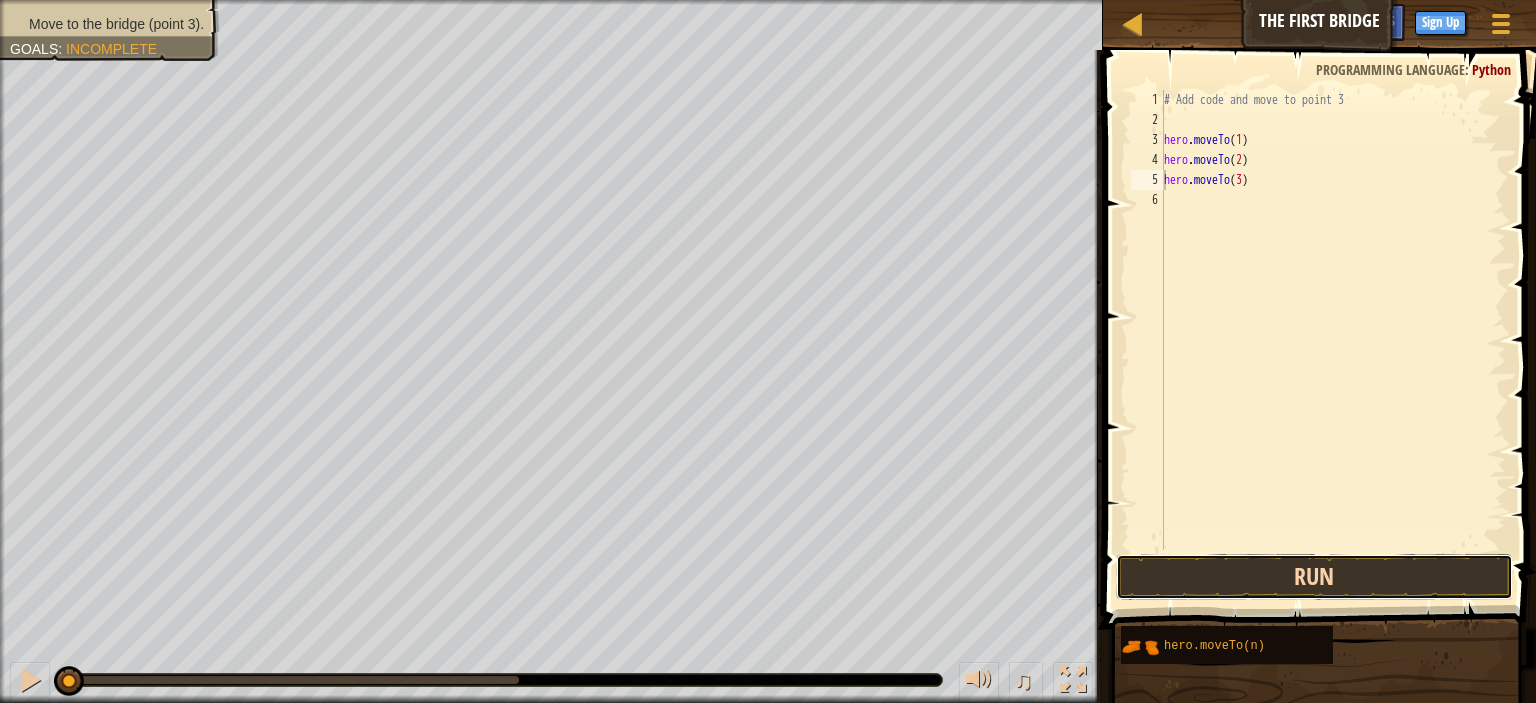 click on "Run" at bounding box center (1314, 577) 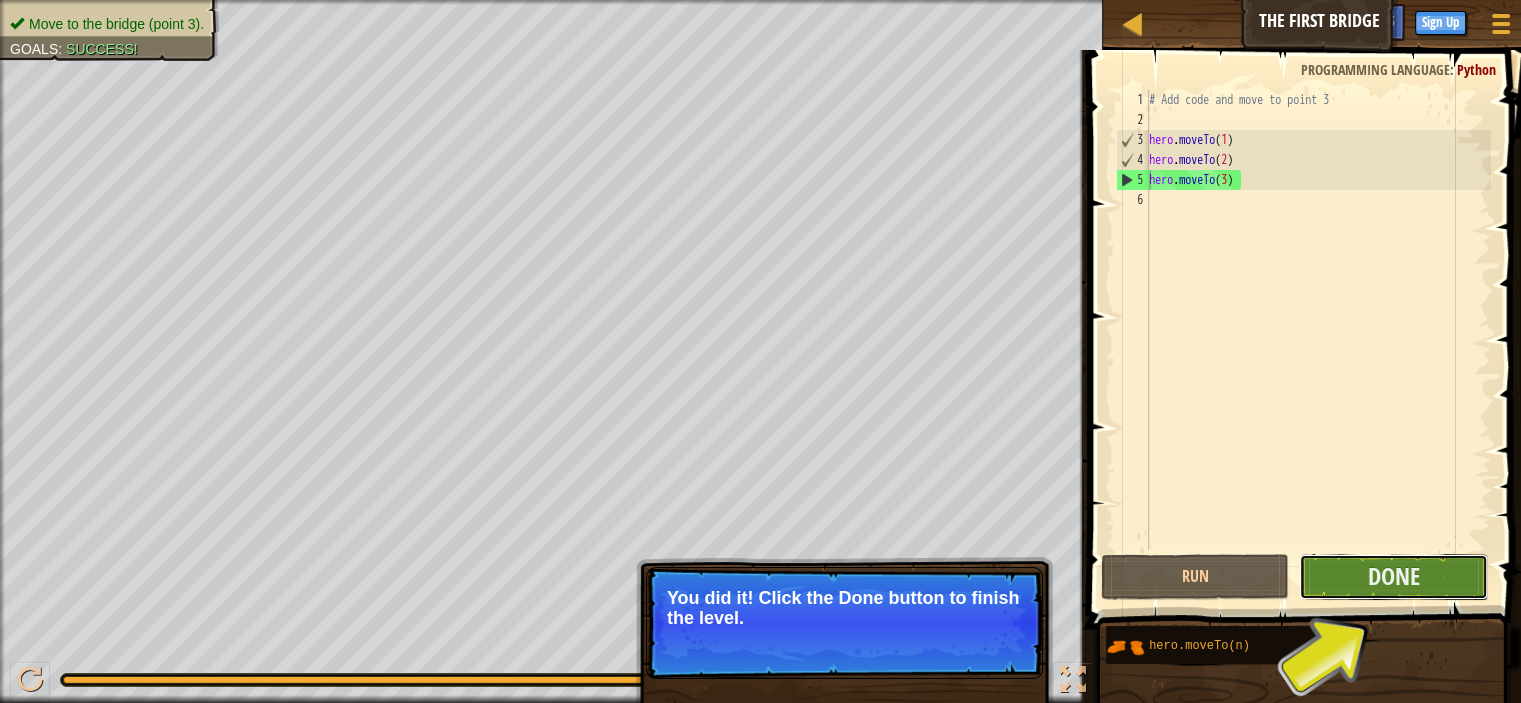click on "Done" at bounding box center [1393, 577] 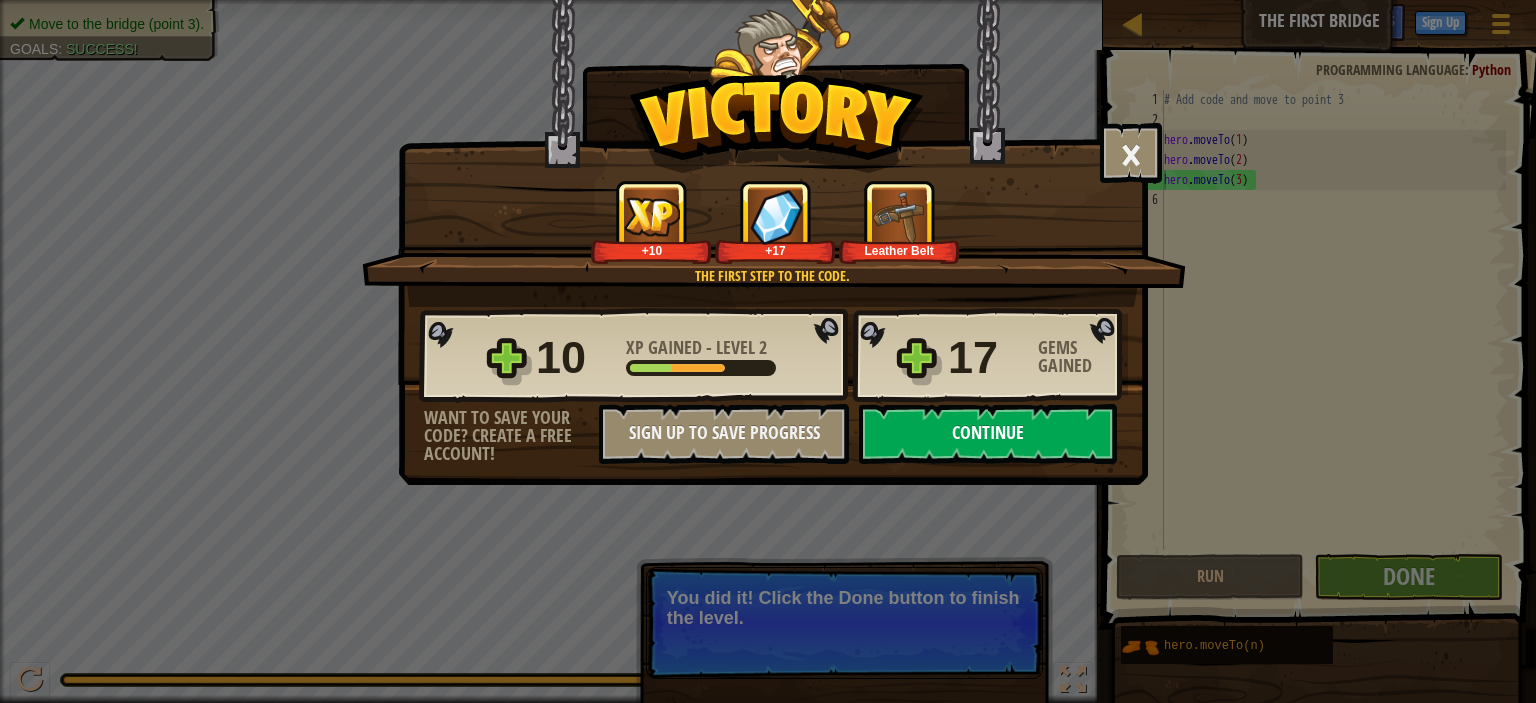 click on "Continue" at bounding box center (988, 434) 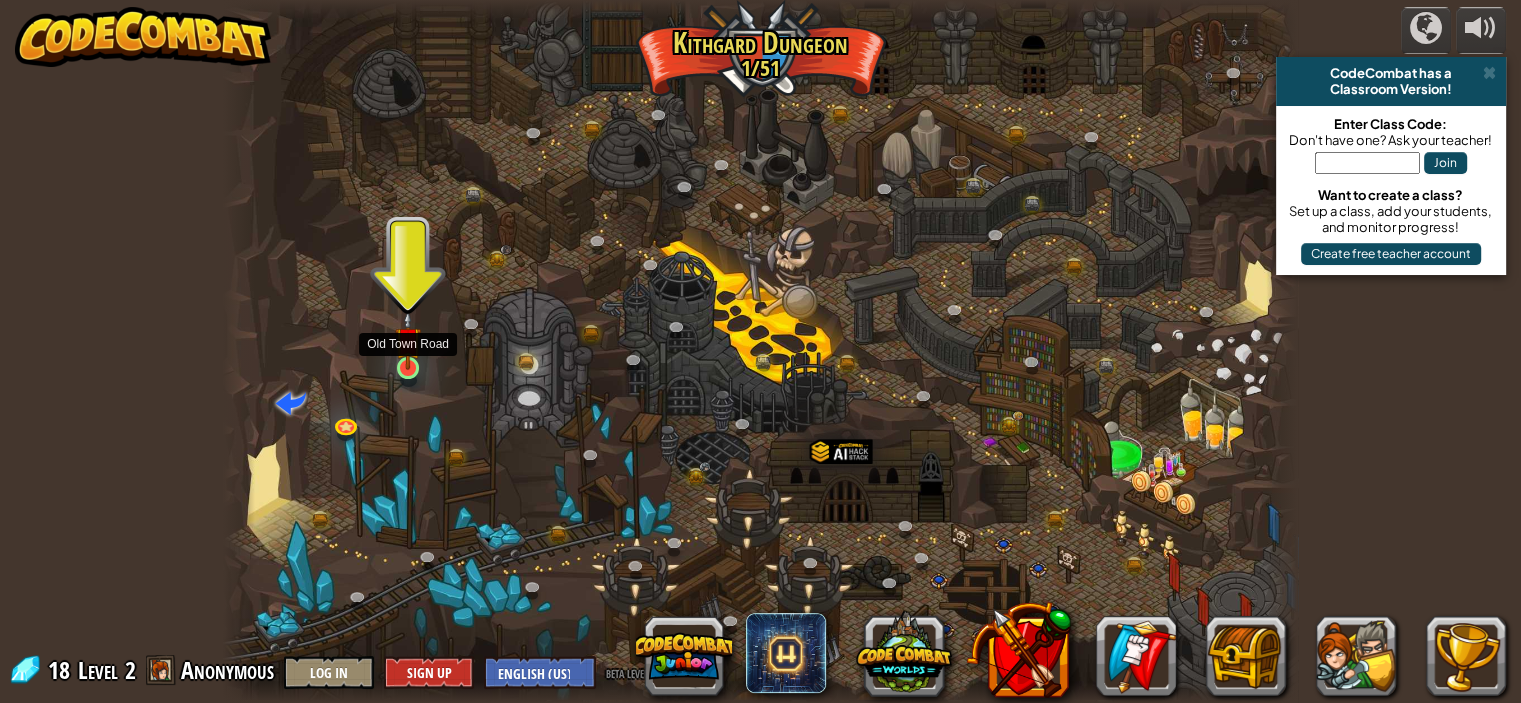 click at bounding box center [408, 340] 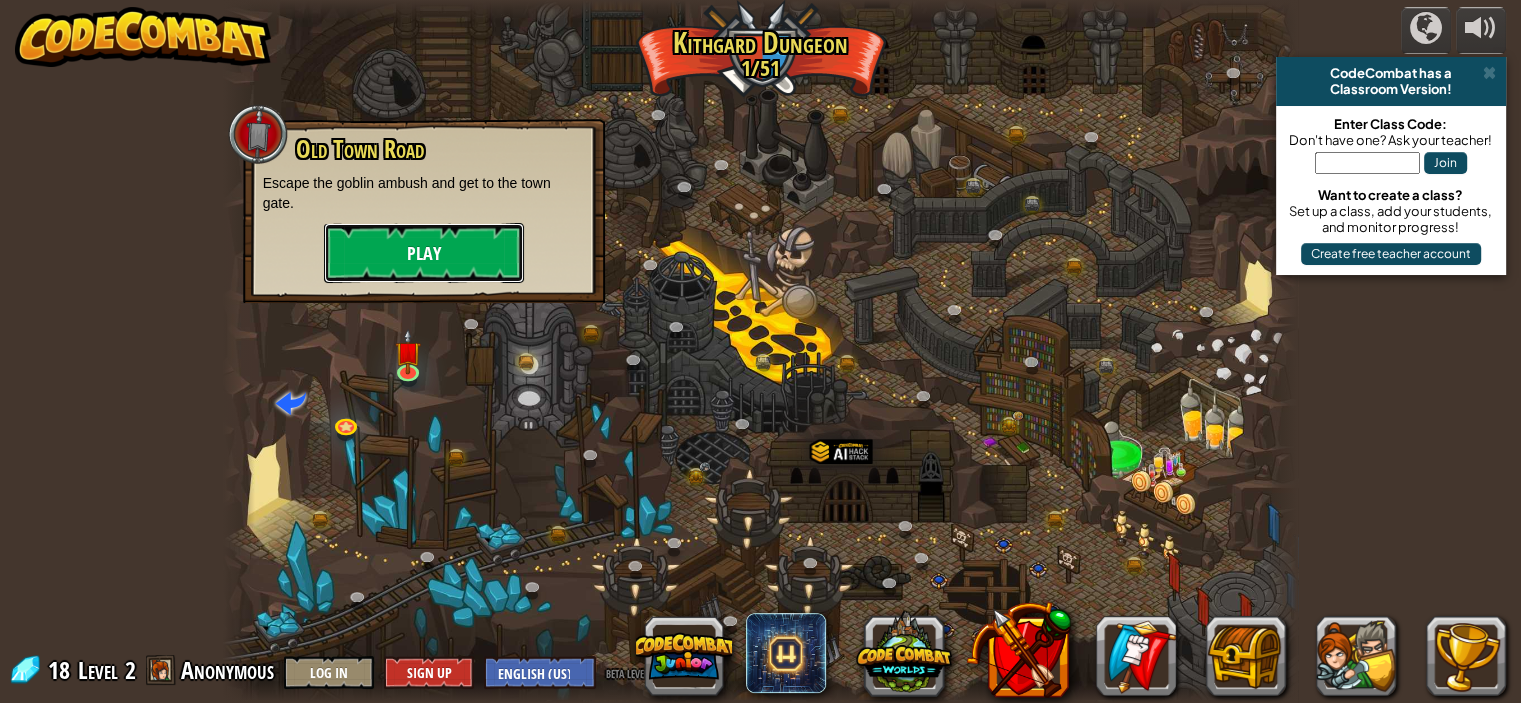 click on "Play" at bounding box center [424, 253] 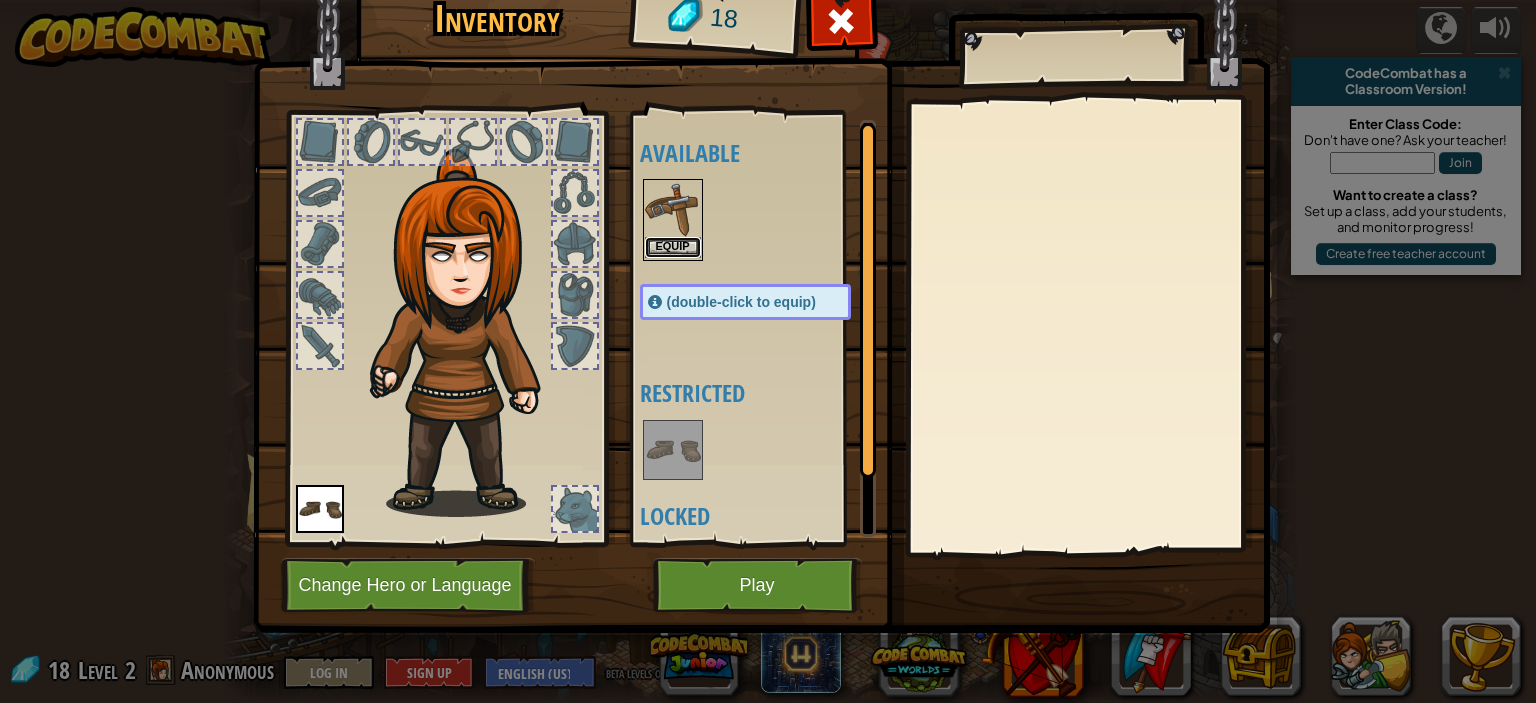 click on "Equip" at bounding box center (673, 247) 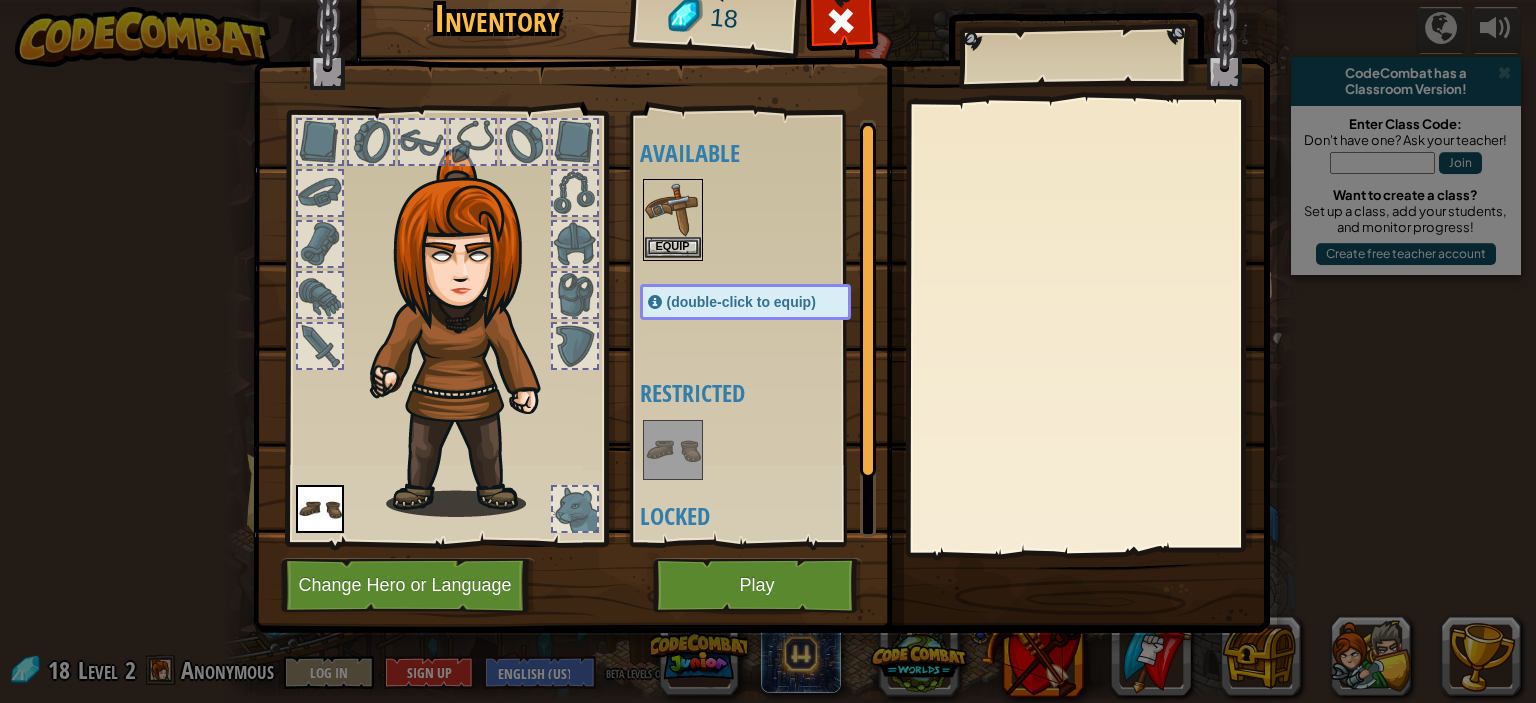 click at bounding box center (765, 450) 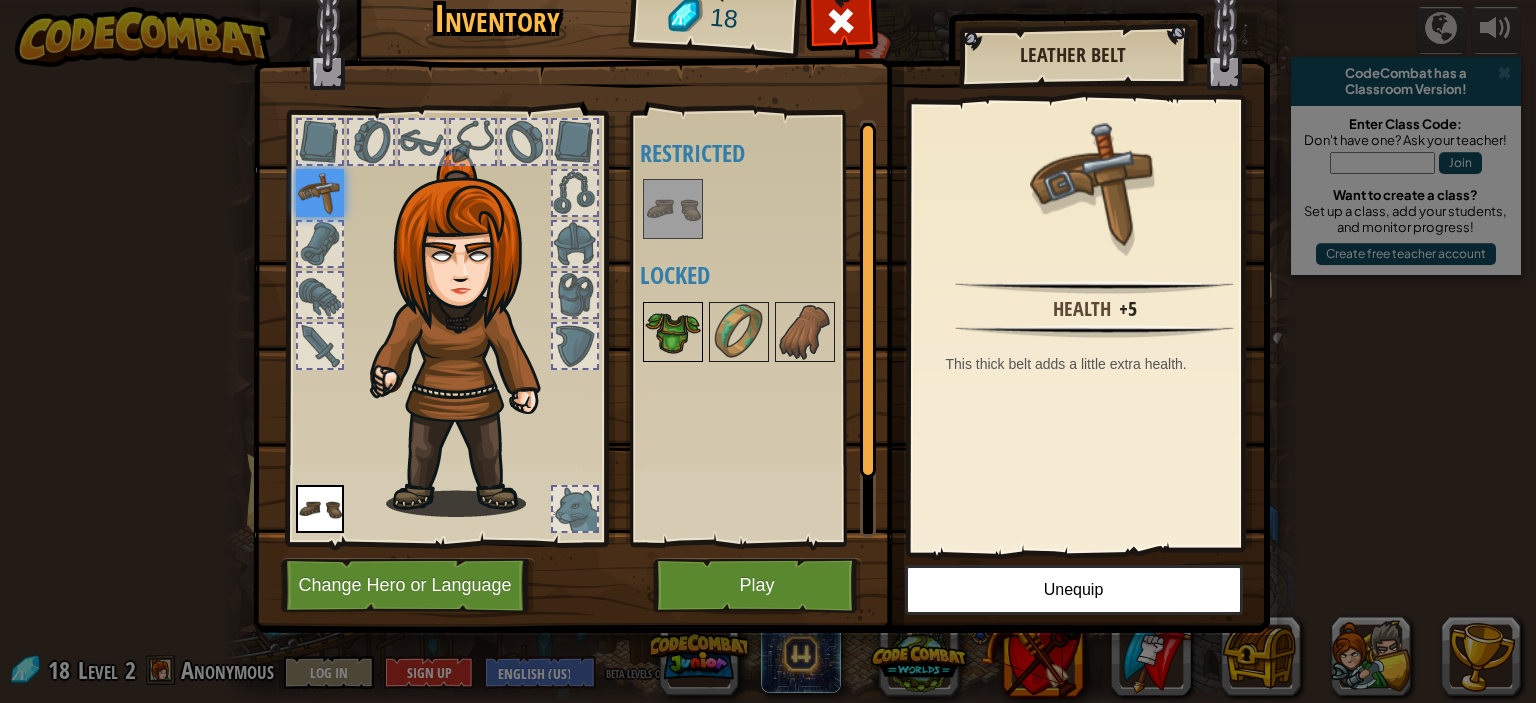 click at bounding box center (673, 332) 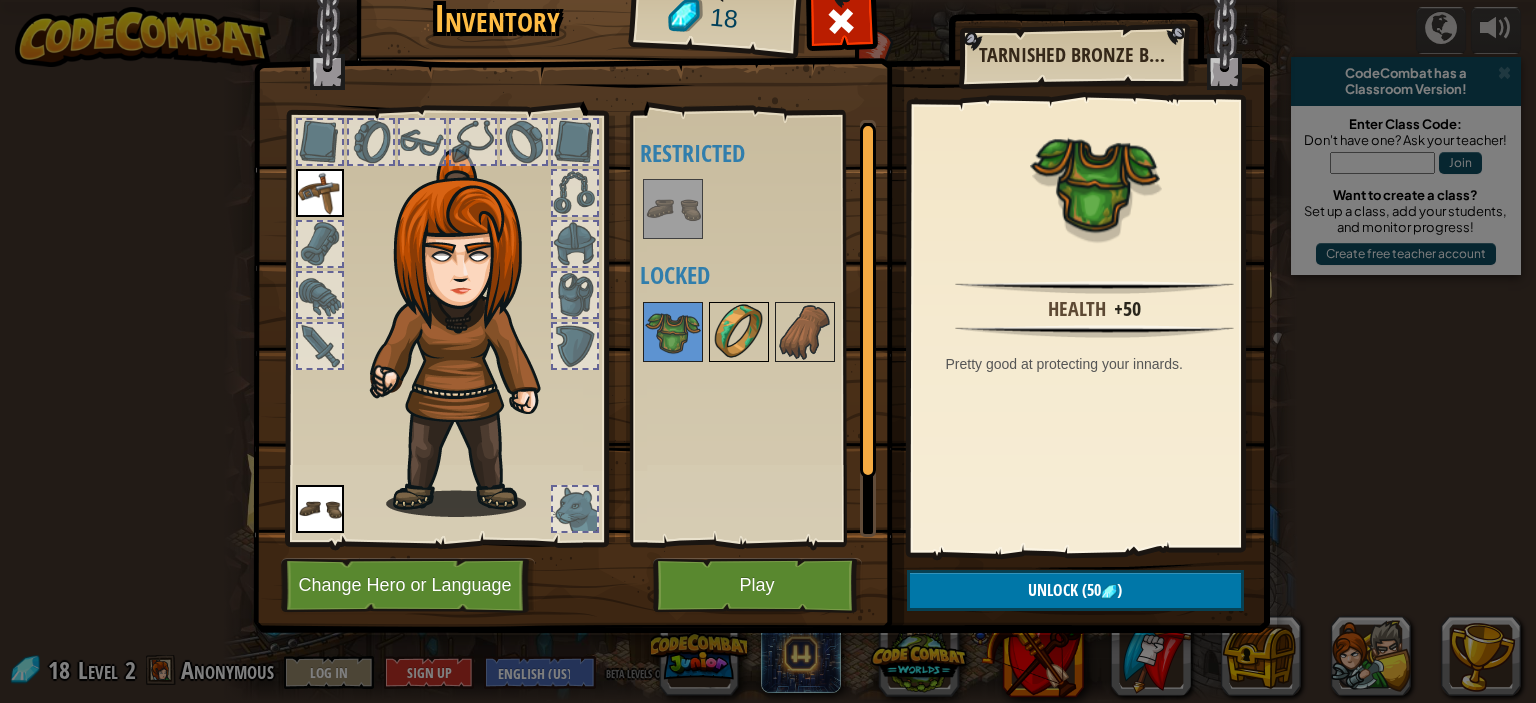 click at bounding box center (739, 332) 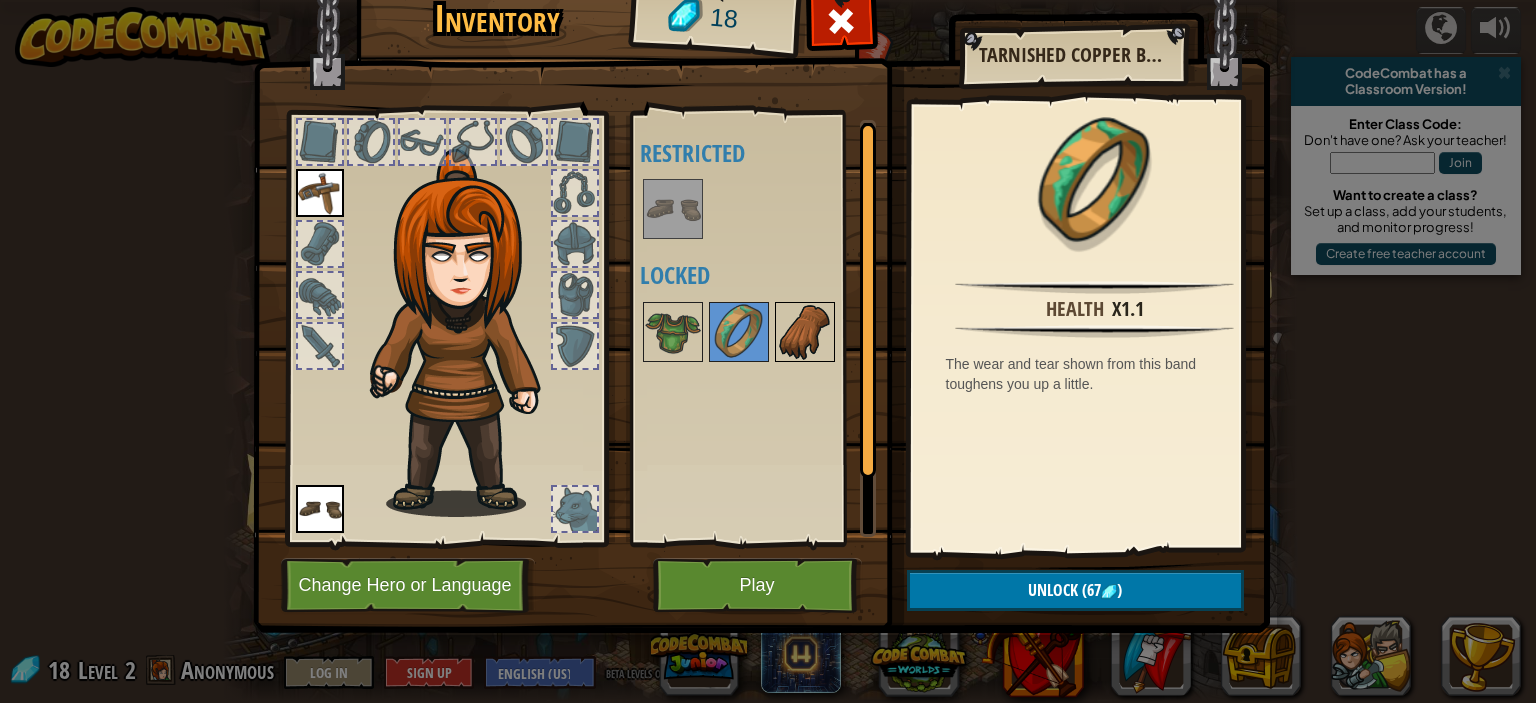 click at bounding box center (805, 332) 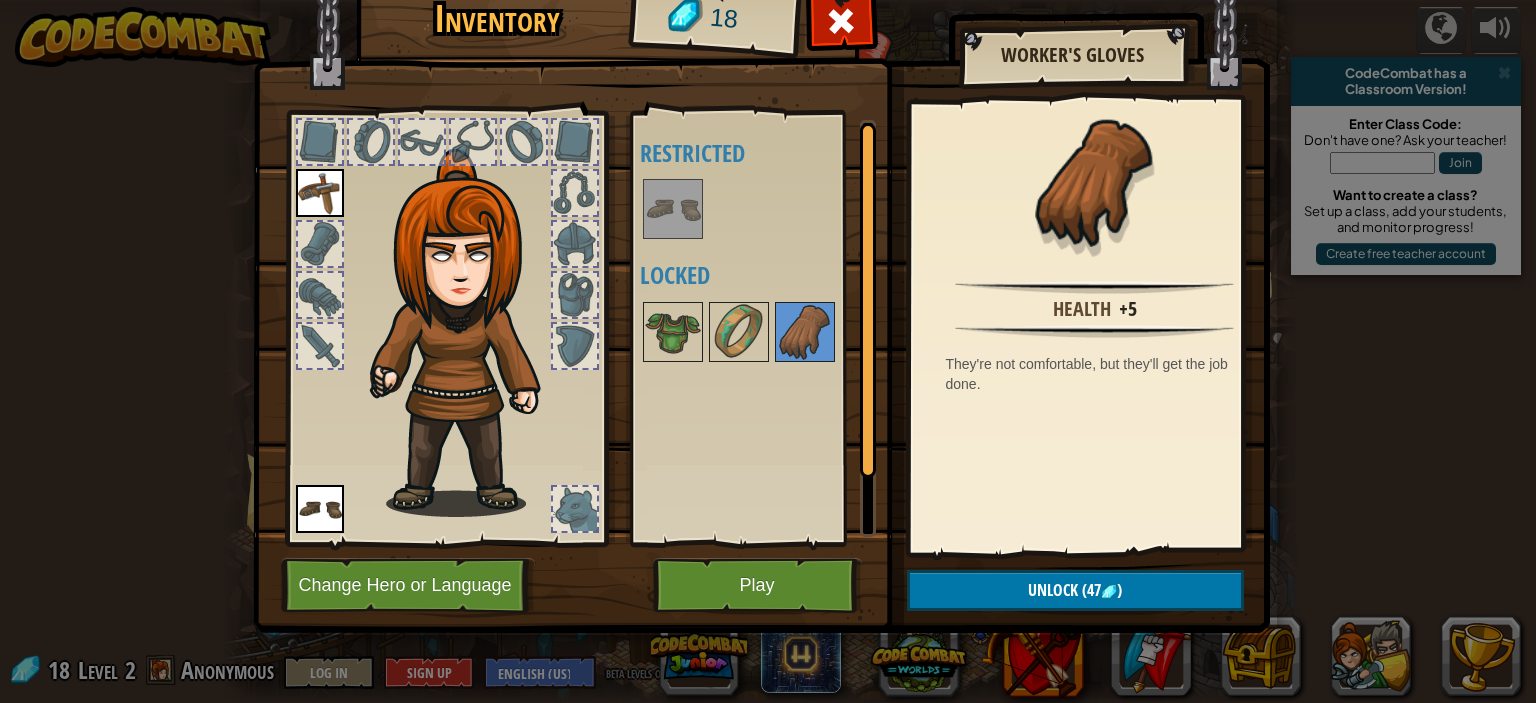 click on "Available Equip (double-click to equip) Restricted Locked" at bounding box center (765, 328) 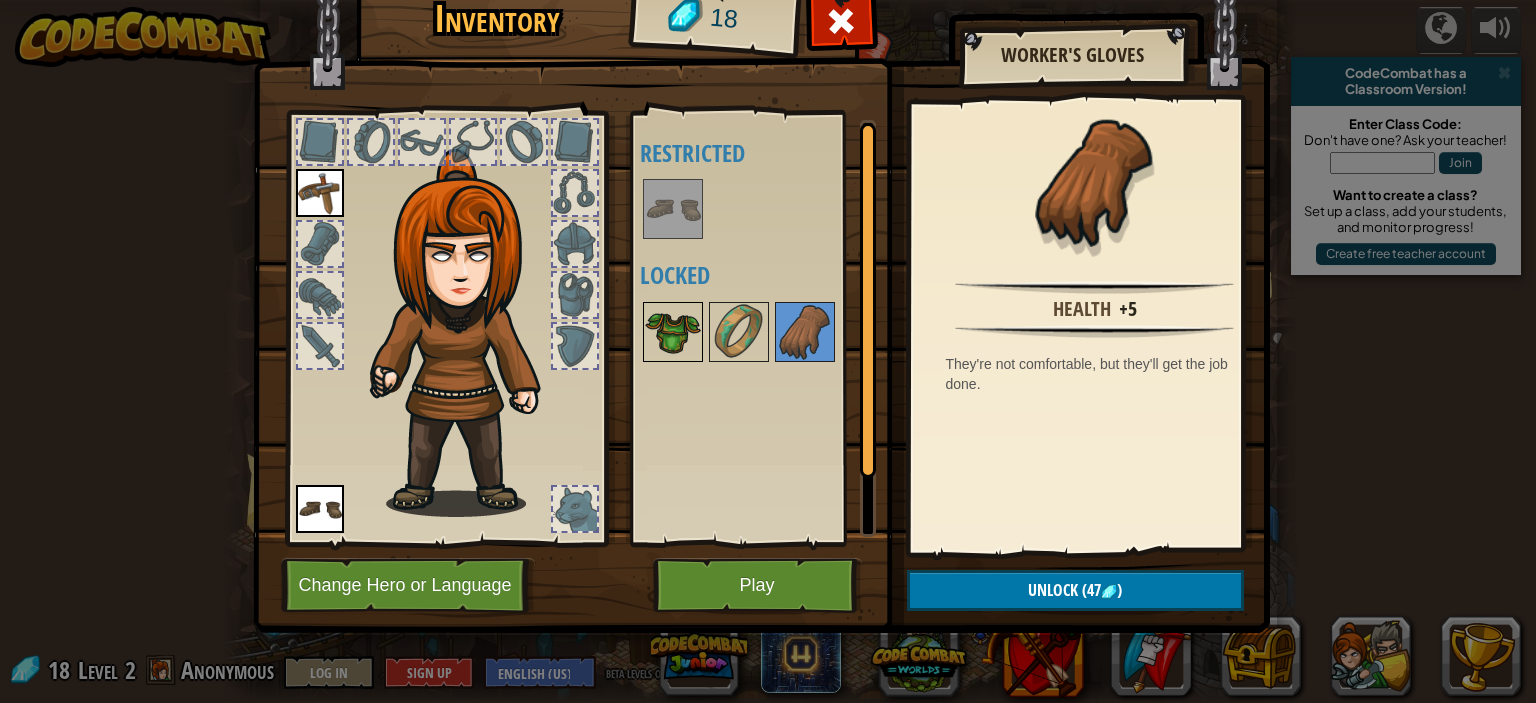click at bounding box center [673, 332] 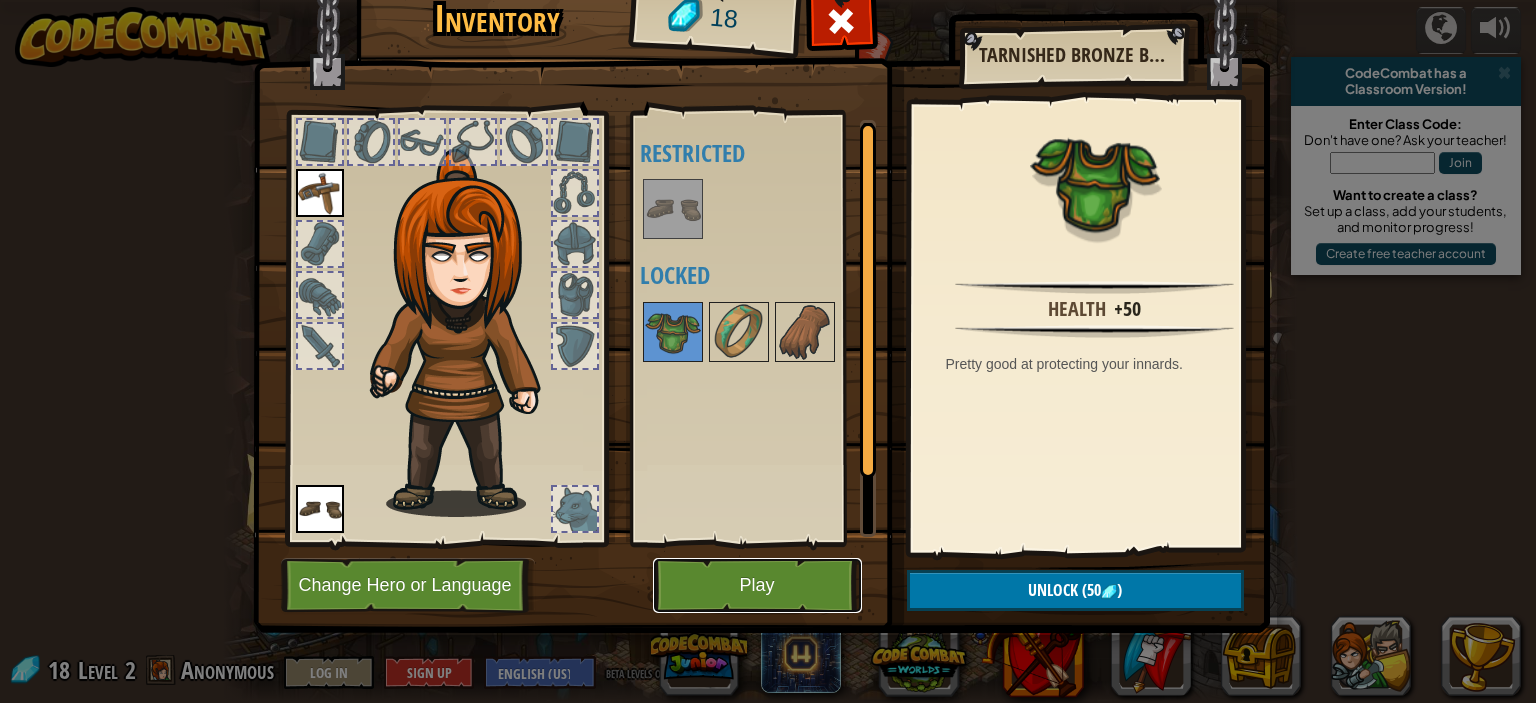 click on "Play" at bounding box center (757, 585) 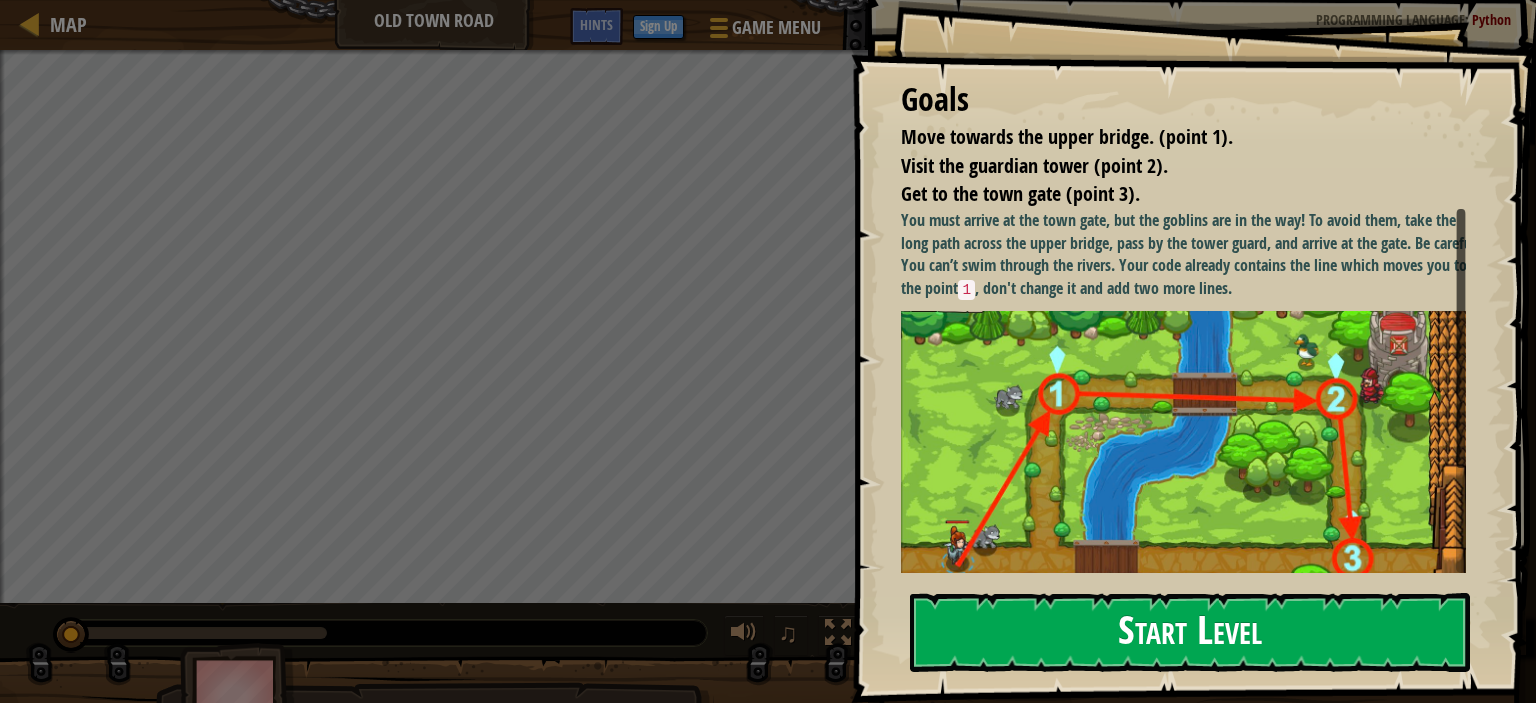 click on "Goals Move towards the upper bridge. (point 1). Visit the guardian tower (point 2). Get to the town gate (point 3). You must arrive at the town gate, but the goblins are in the way! To avoid them, take the long path across the upper bridge,
pass by the tower guard, and arrive at the gate. Be careful! You can’t swim through the rivers.
Your code already contains the line which moves you to the point  1 , don't change it and add two more lines.
Move to point  1 , the guard tower  2 , and the gate  3 .
Start Level Error loading from server. Try refreshing the page. You'll need a subscription to play this level. Subscribe You'll need to join a course to play this level. Back to my courses Ask your teacher to assign a license to you so you can continue to play CodeCombat! Back to my courses This level is locked. Back to my courses" at bounding box center (1193, 351) 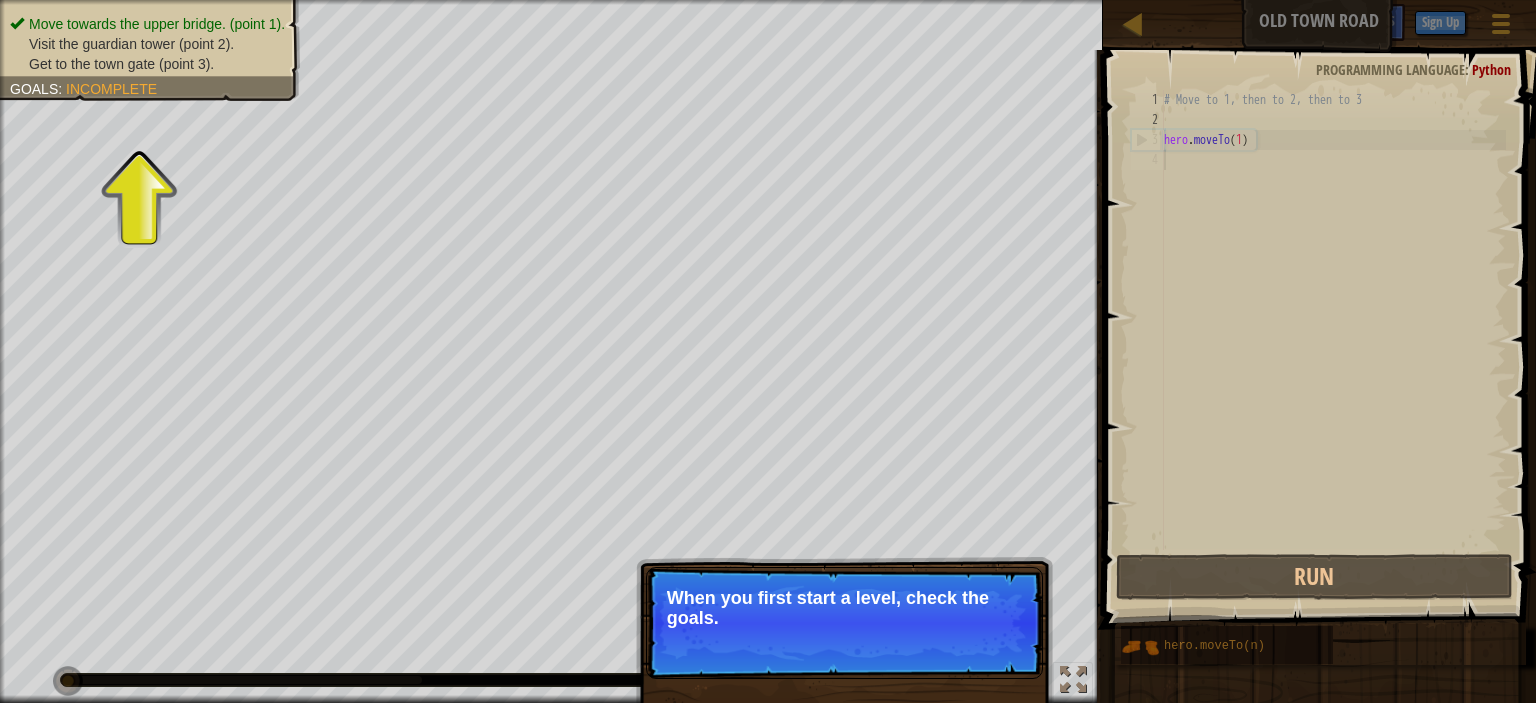 click on "When you first start a level, check the goals." at bounding box center (844, 608) 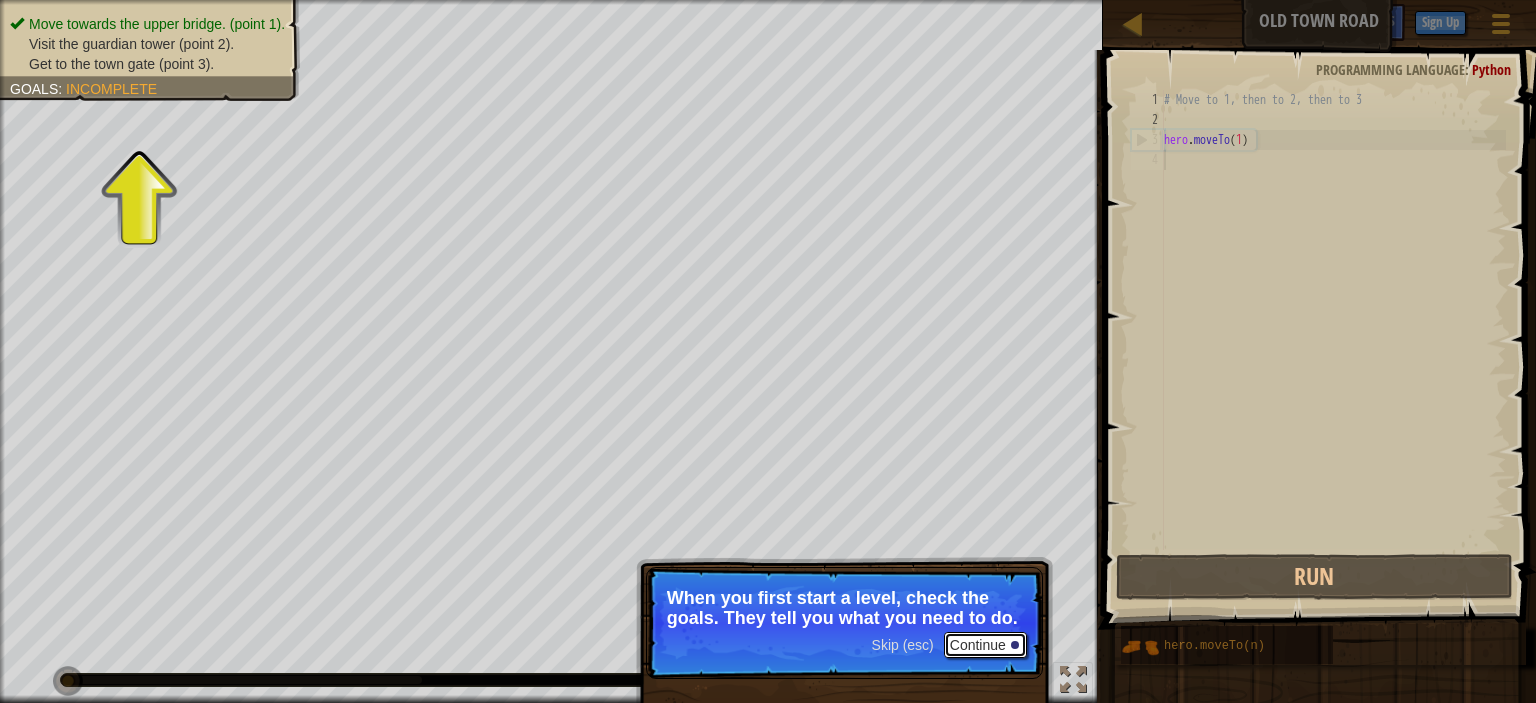click on "Continue" at bounding box center [985, 645] 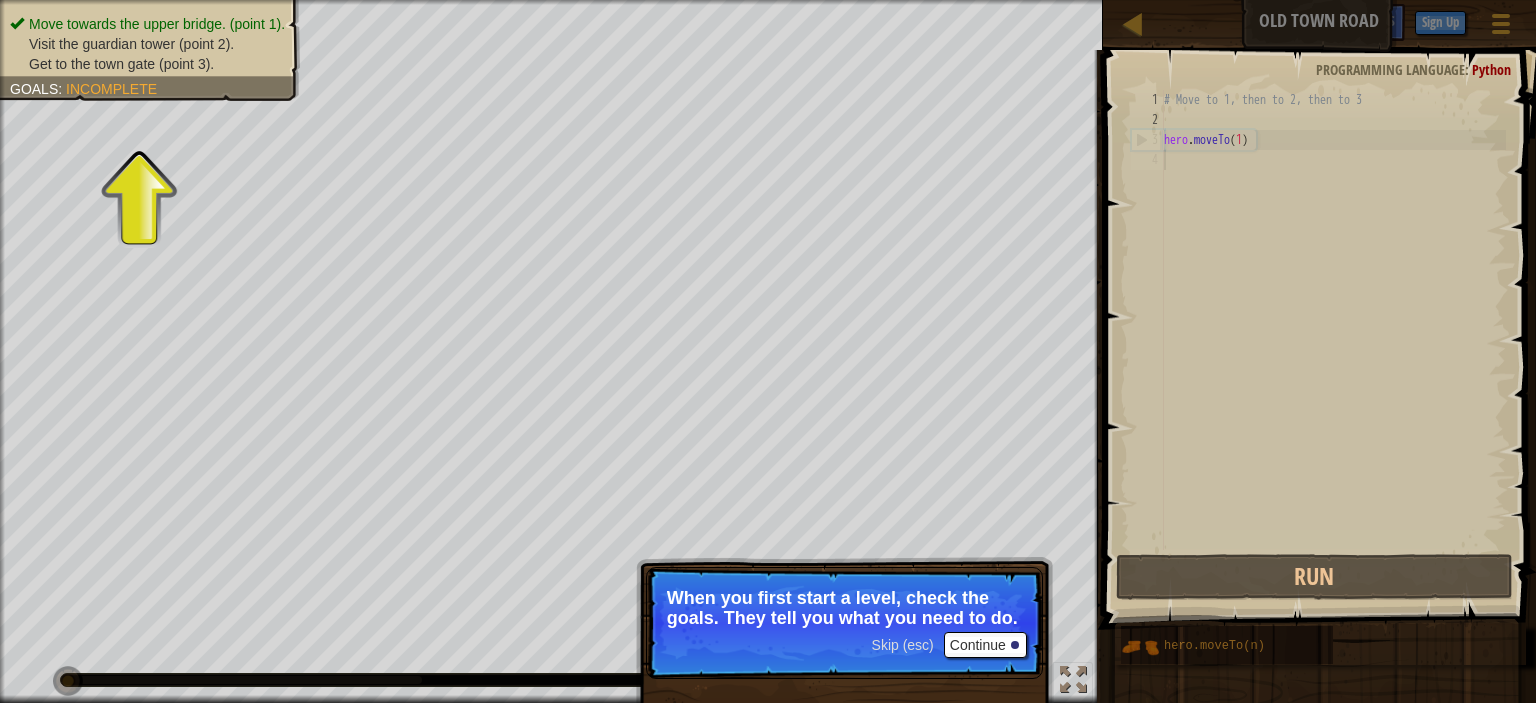 scroll, scrollTop: 9, scrollLeft: 0, axis: vertical 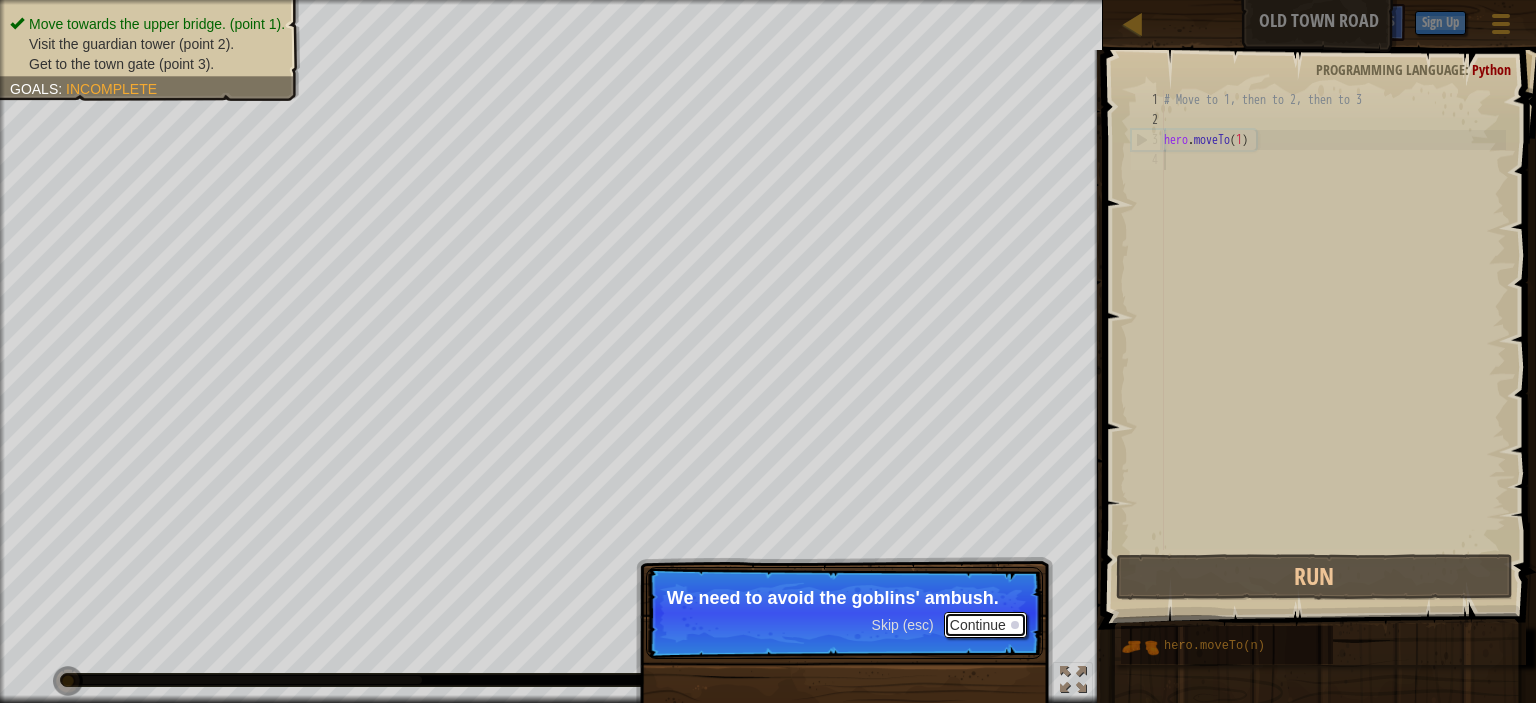 click on "Continue" at bounding box center (985, 625) 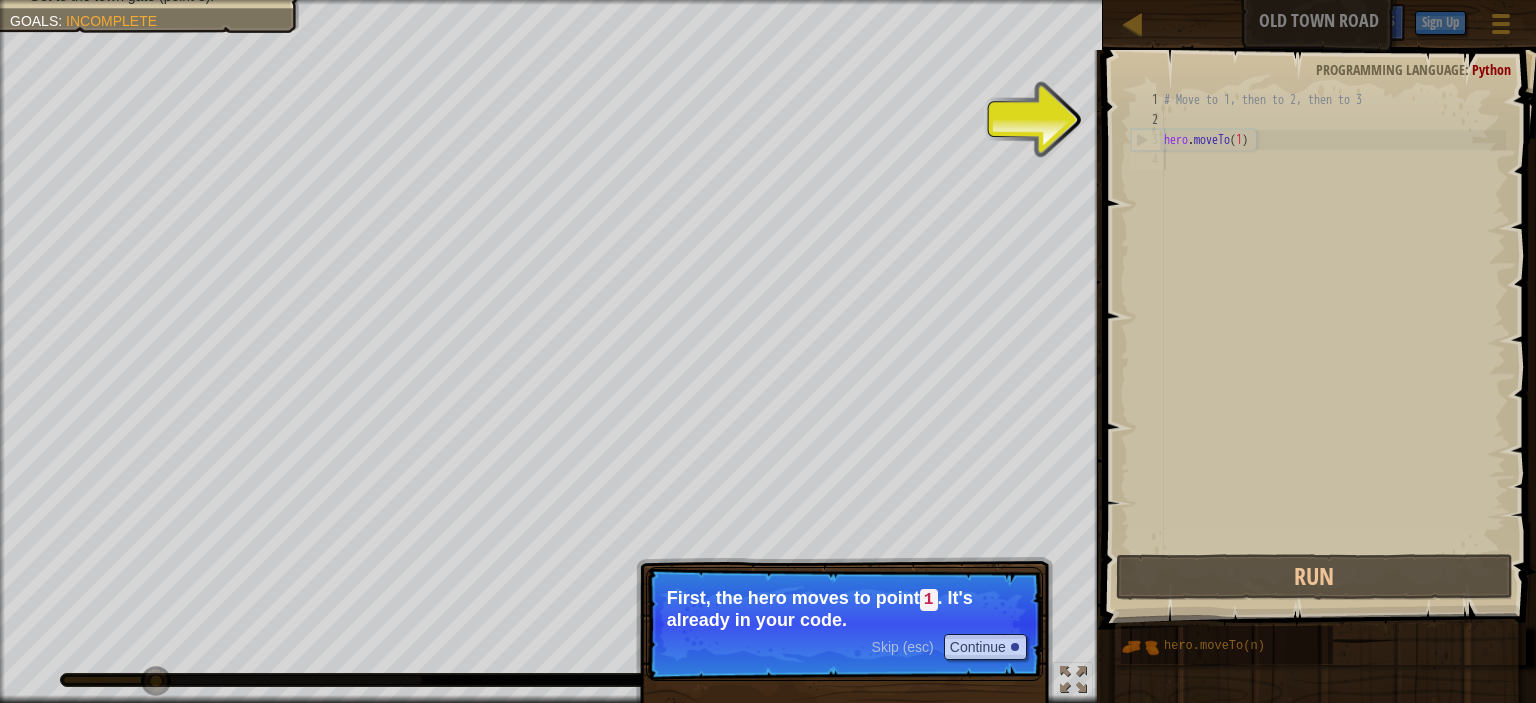 click on "First, the hero moves to point  1 . It's already in your code." at bounding box center (844, 609) 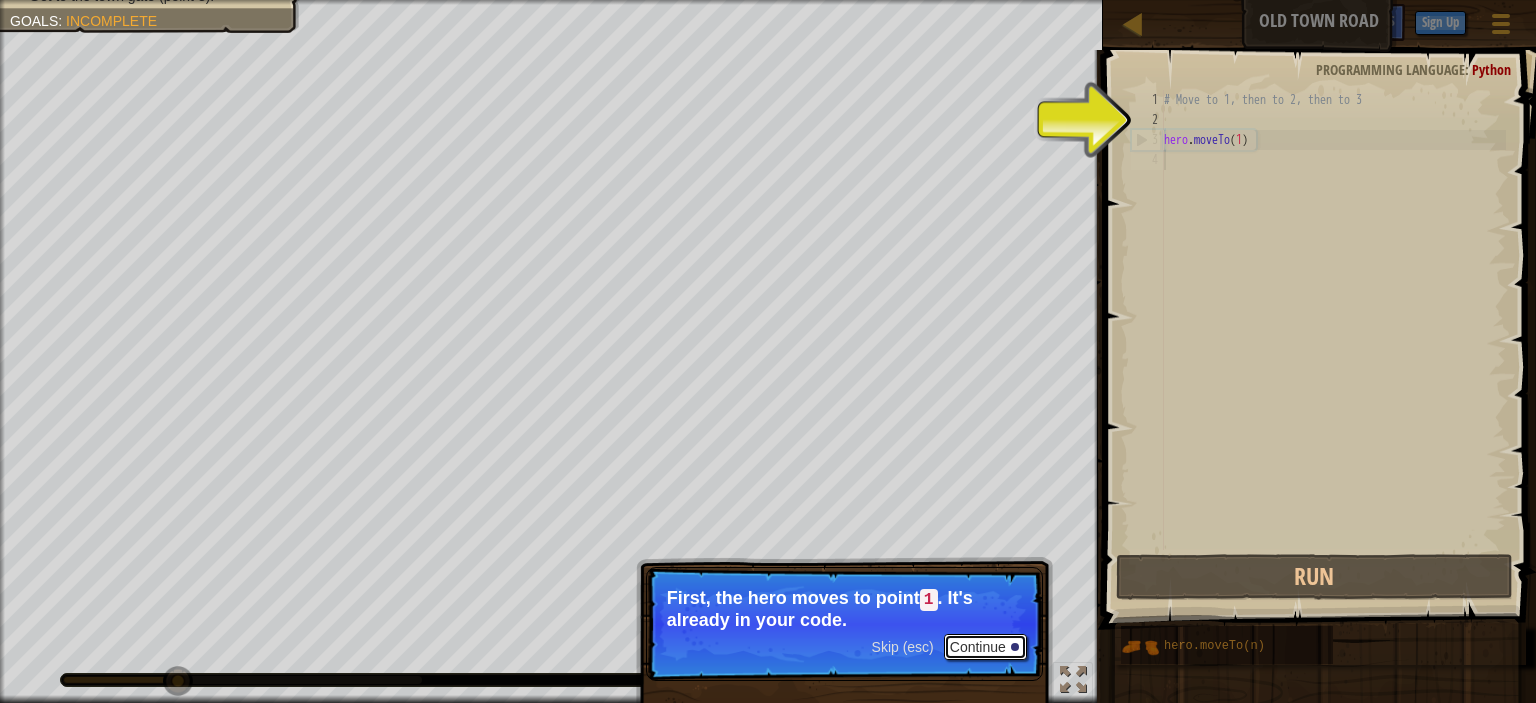 click on "Continue" at bounding box center [985, 647] 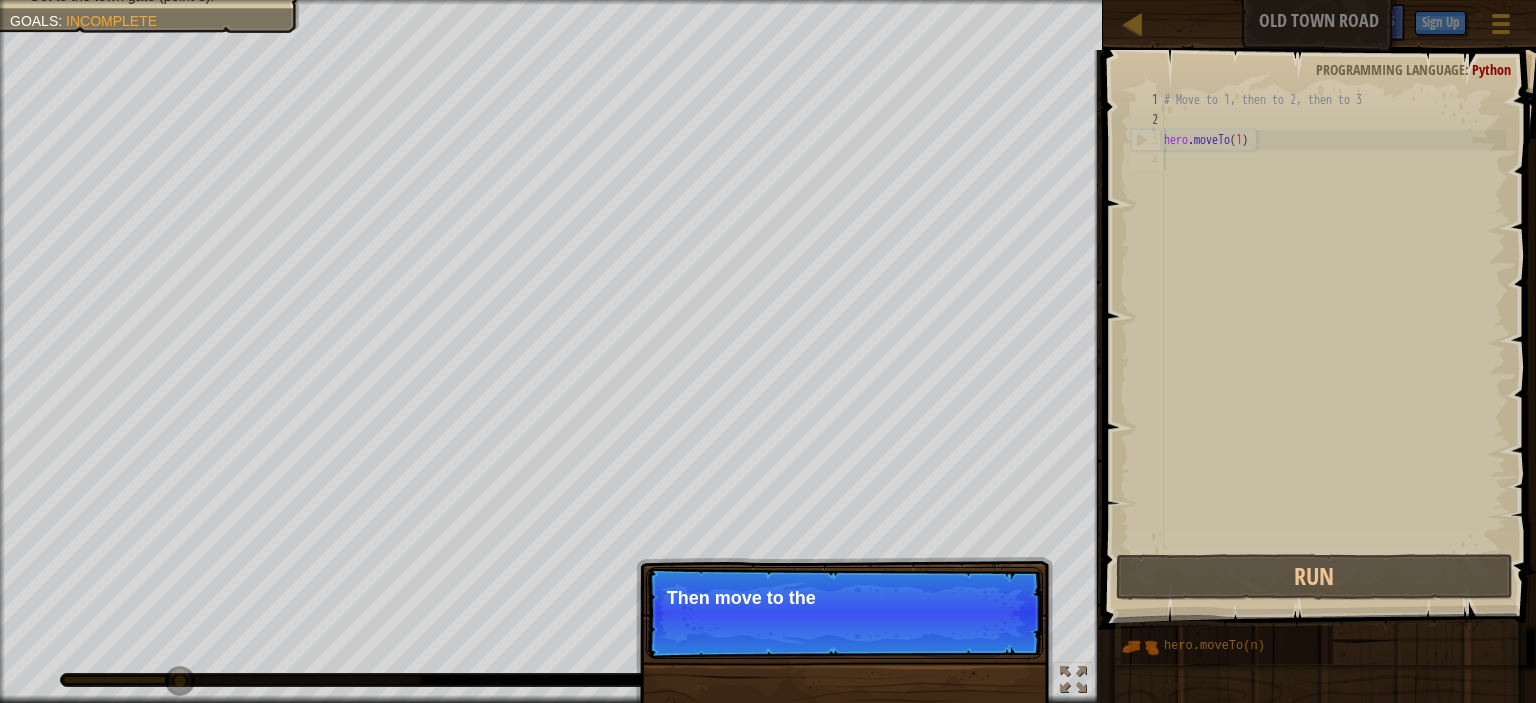 click on "Skip (esc) Continue  Then move to the" at bounding box center (844, 613) 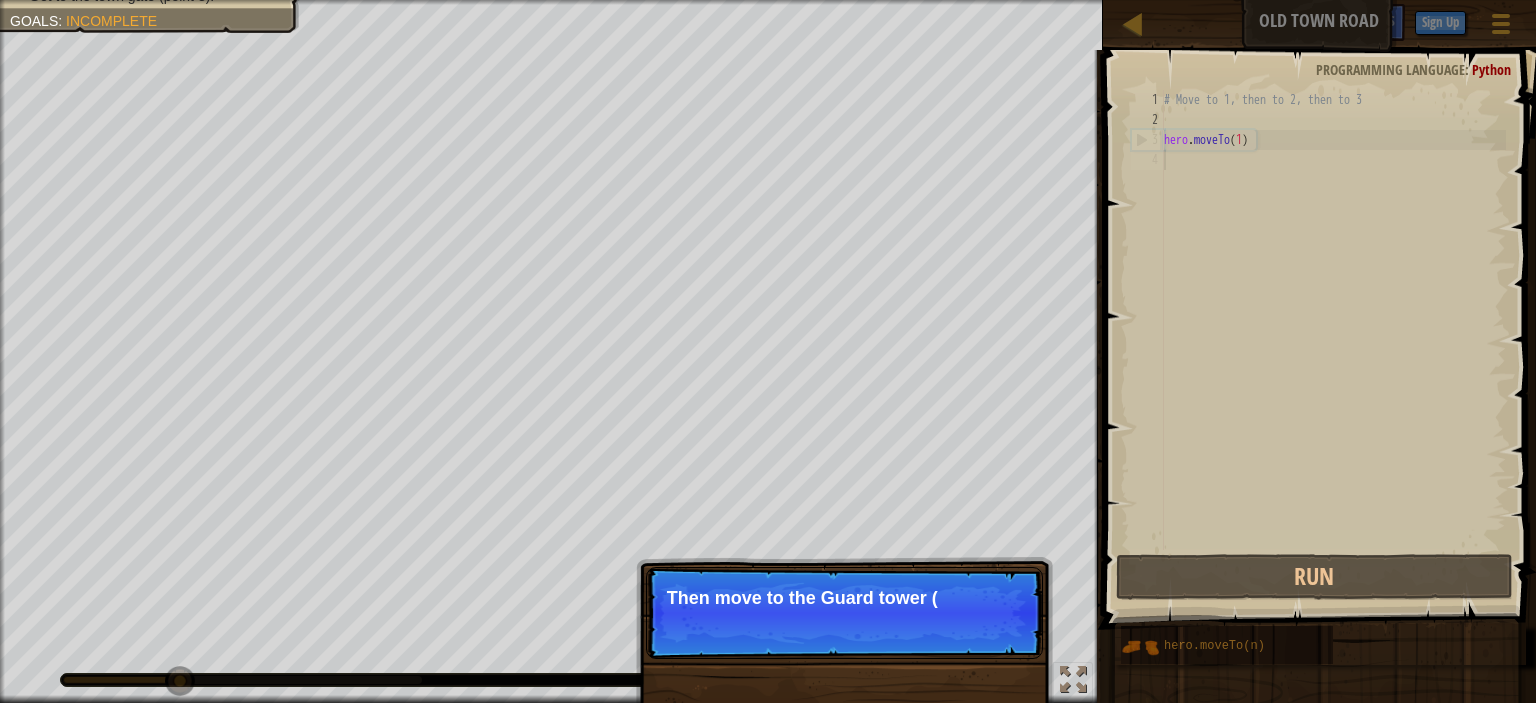 click on "Skip (esc) Continue  Then move to the Guard tower (" at bounding box center [844, 613] 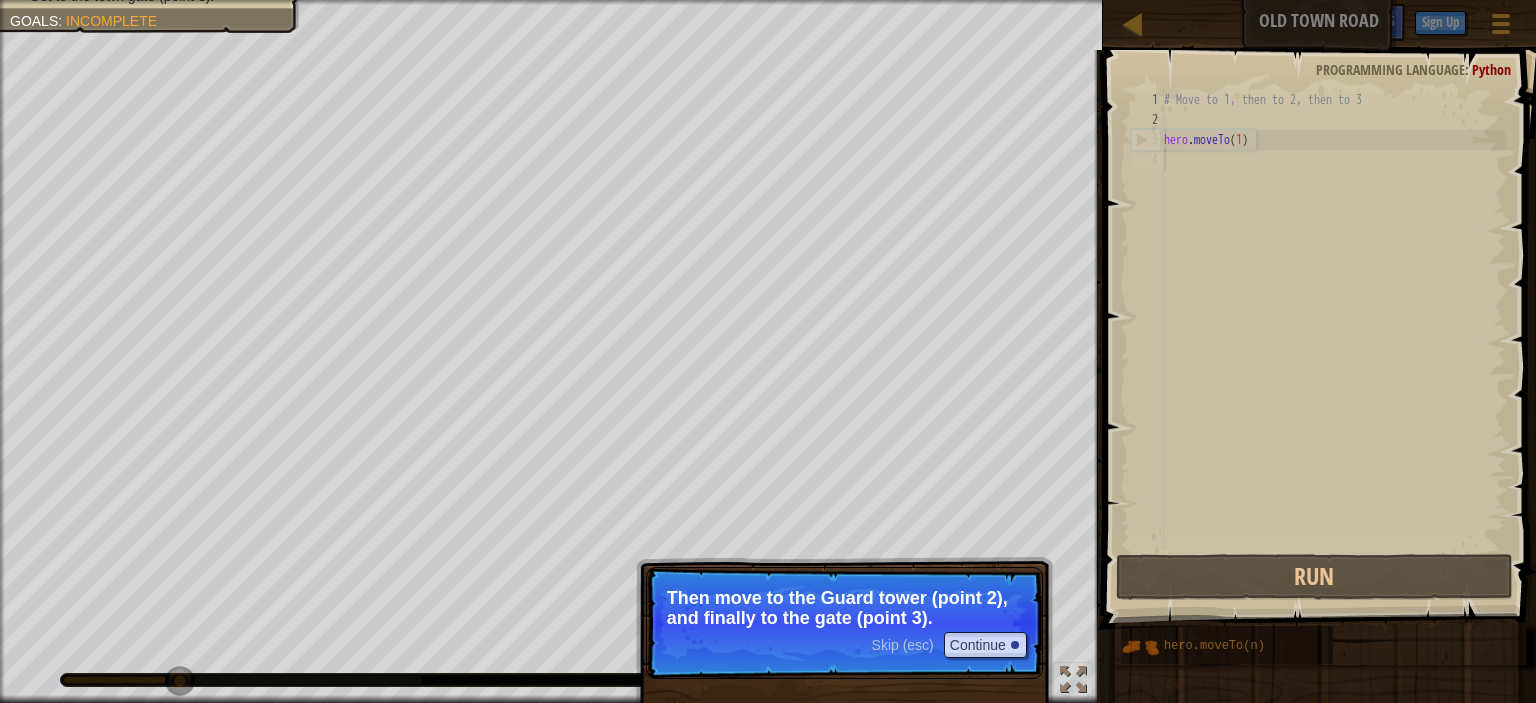 type on "hero.moveTo(1)" 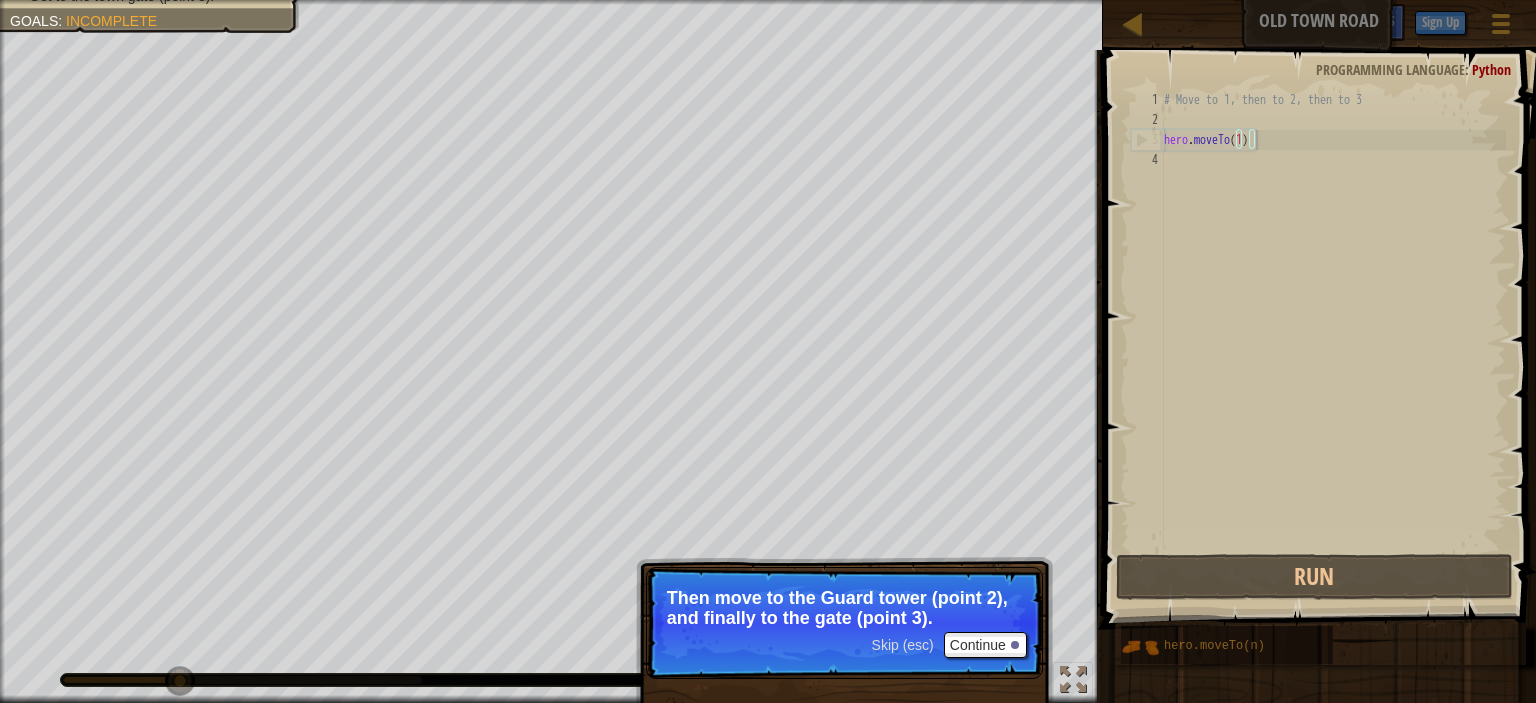 click on "# Move to 1, then to 2, then to 3 hero . moveTo ( 1 )" at bounding box center (1333, 340) 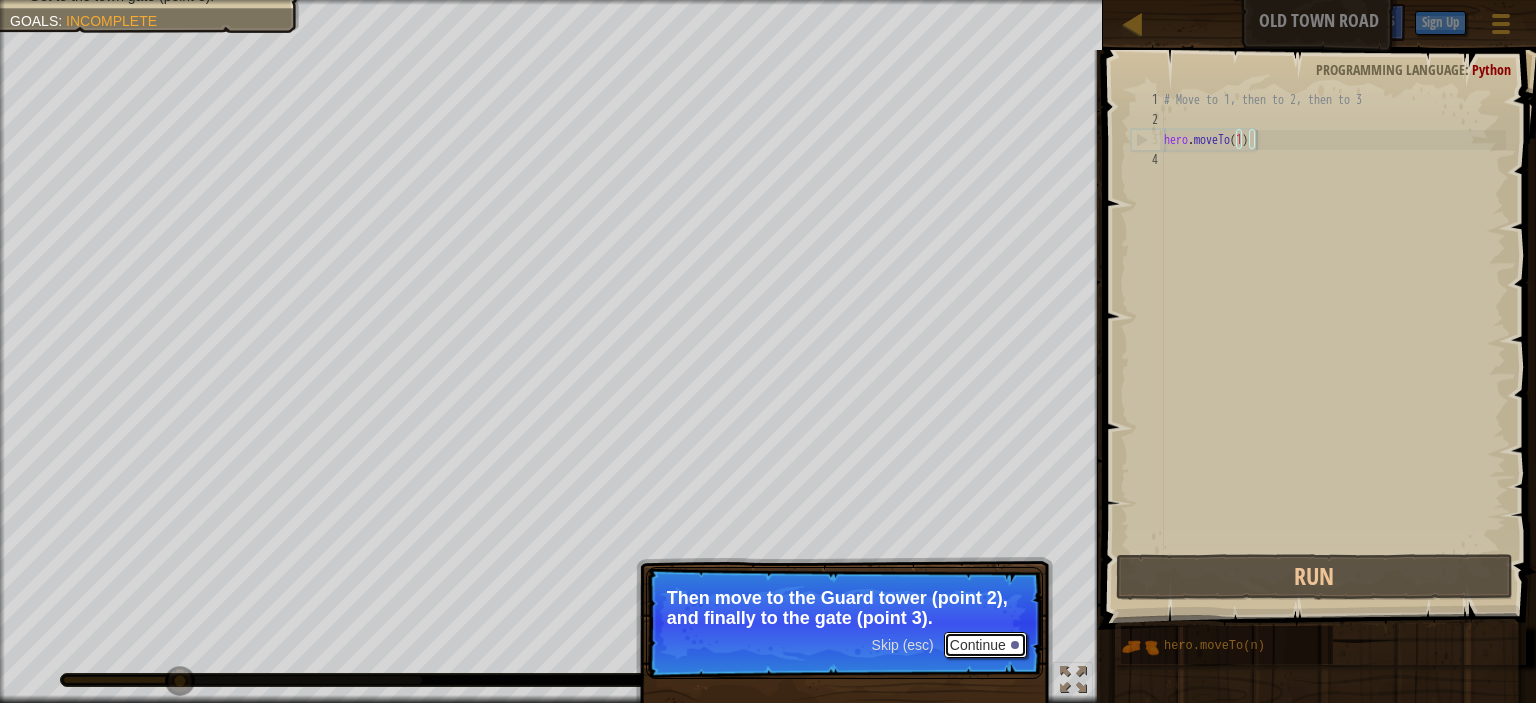 click on "Continue" at bounding box center (985, 645) 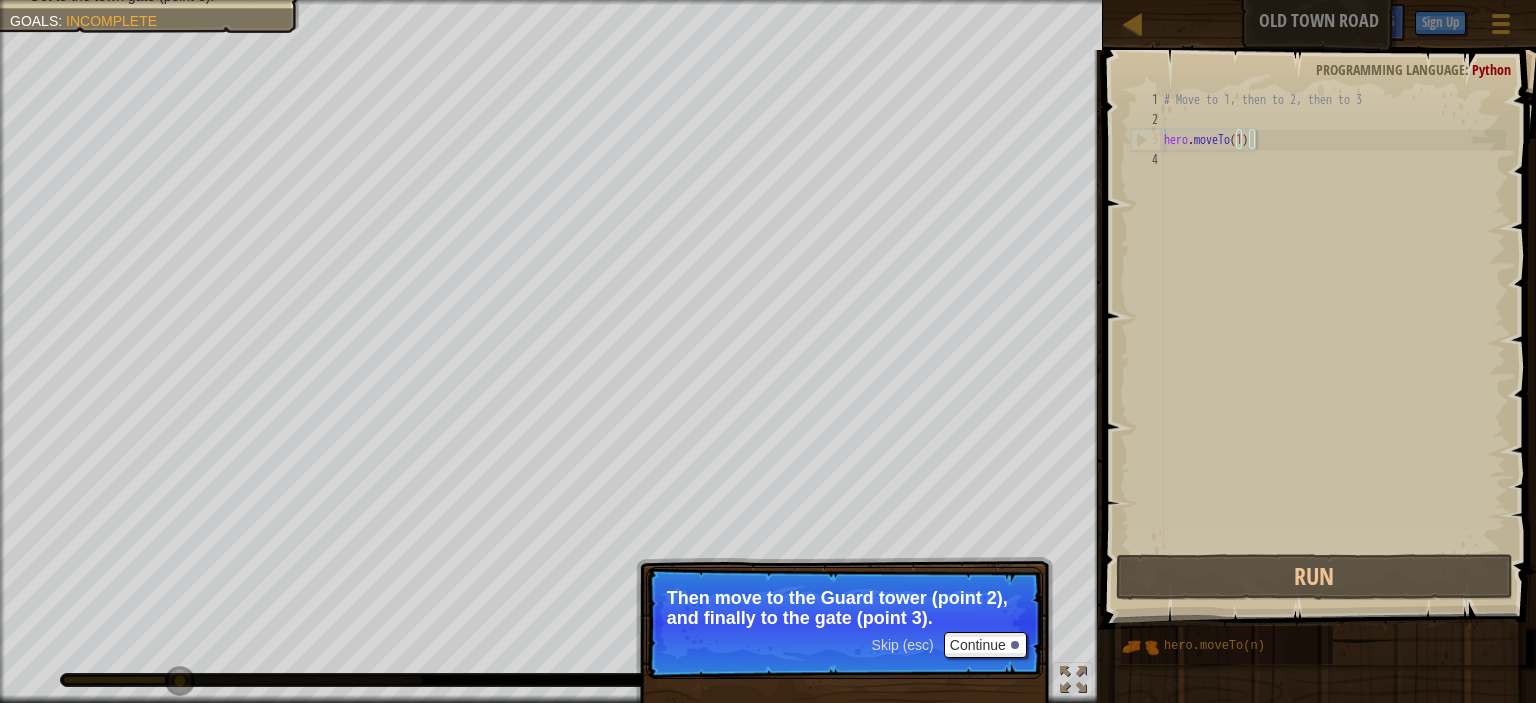 scroll, scrollTop: 9, scrollLeft: 6, axis: both 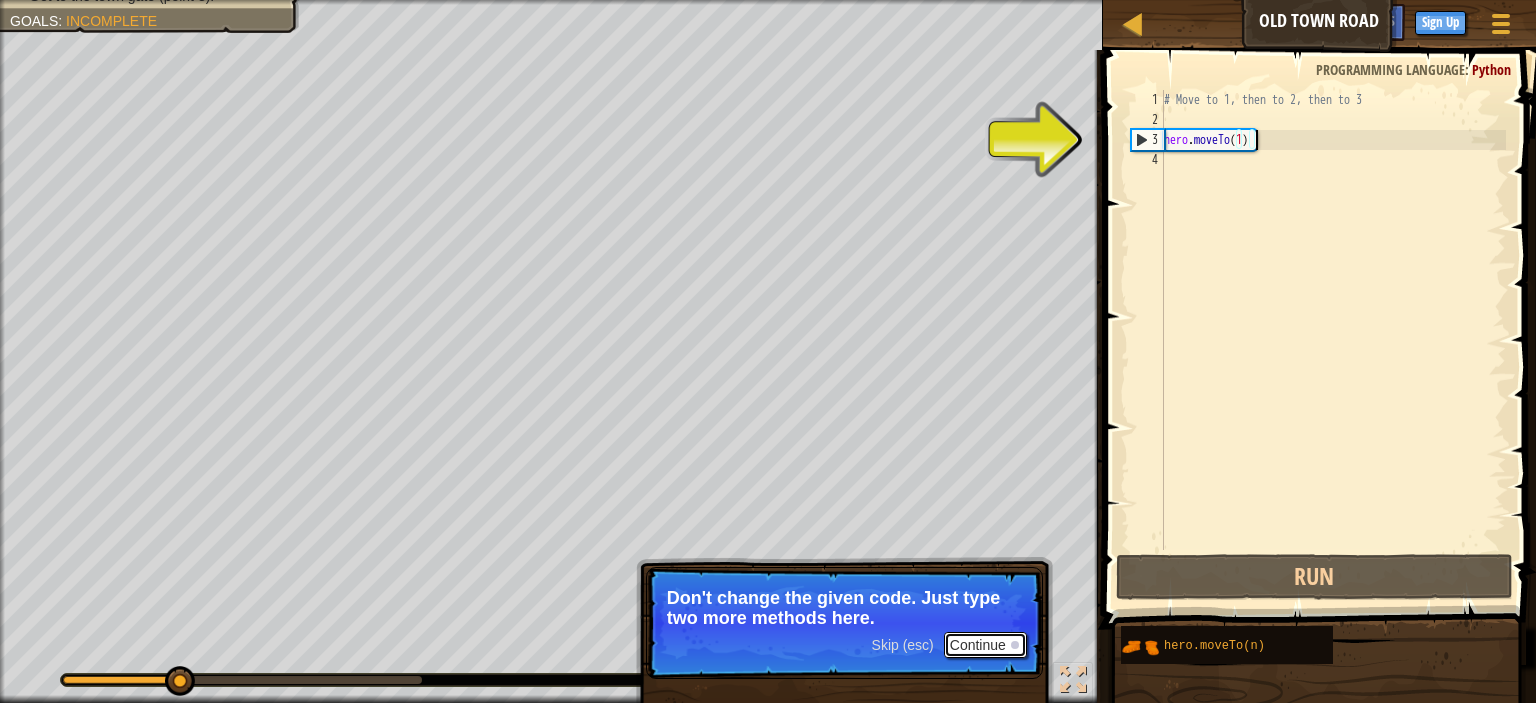 click on "Continue" at bounding box center (985, 645) 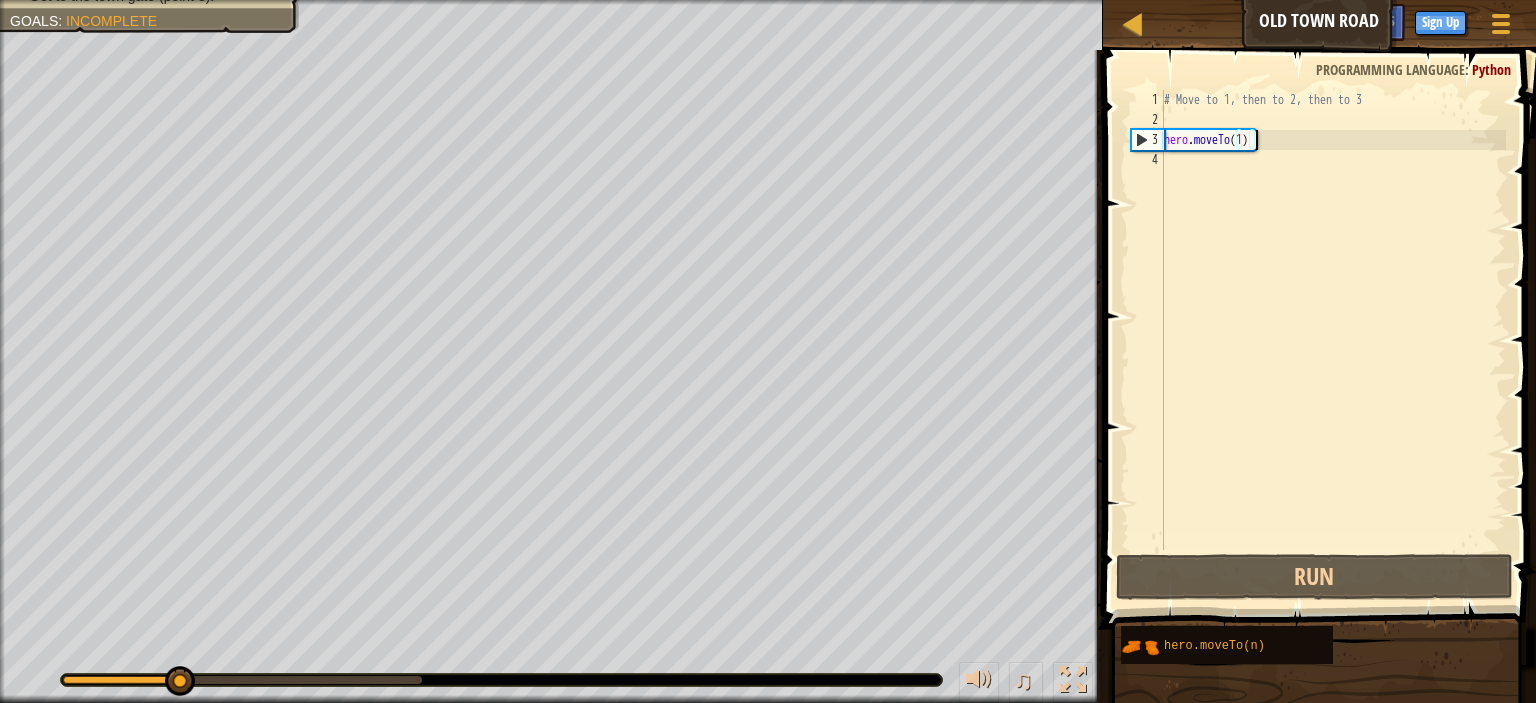 click on "# Move to 1, then to 2, then to 3 hero . moveTo ( 1 )" at bounding box center [1333, 340] 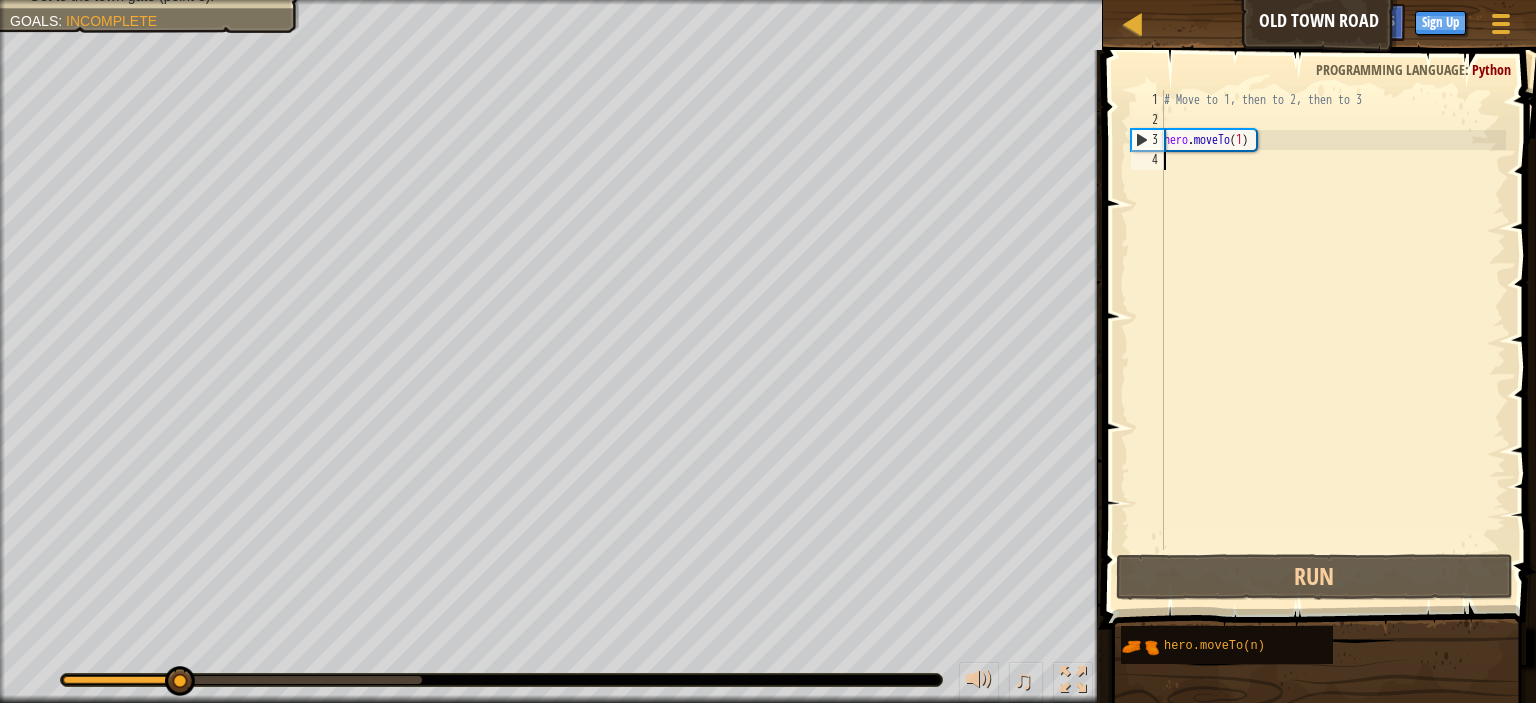 scroll, scrollTop: 9, scrollLeft: 0, axis: vertical 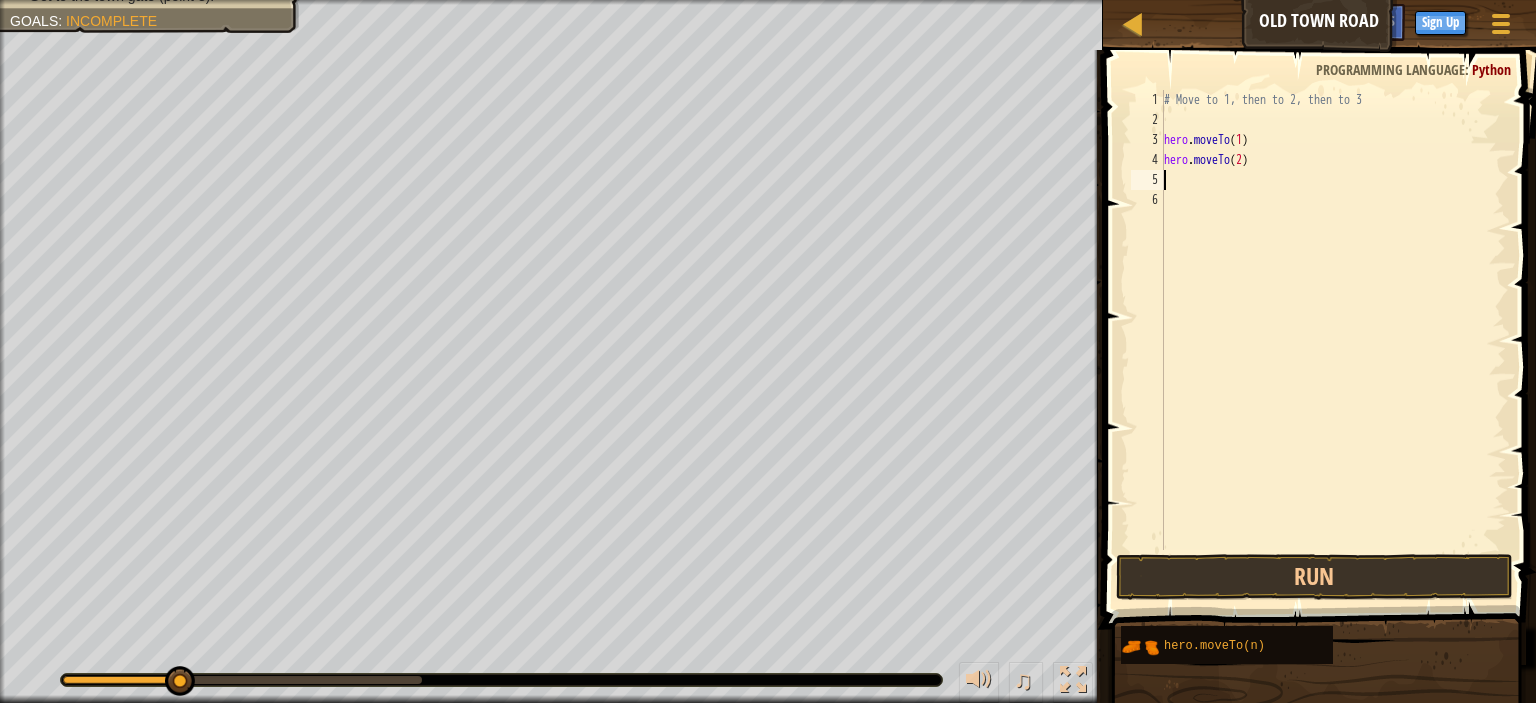 paste on "hero.moveTo(2)" 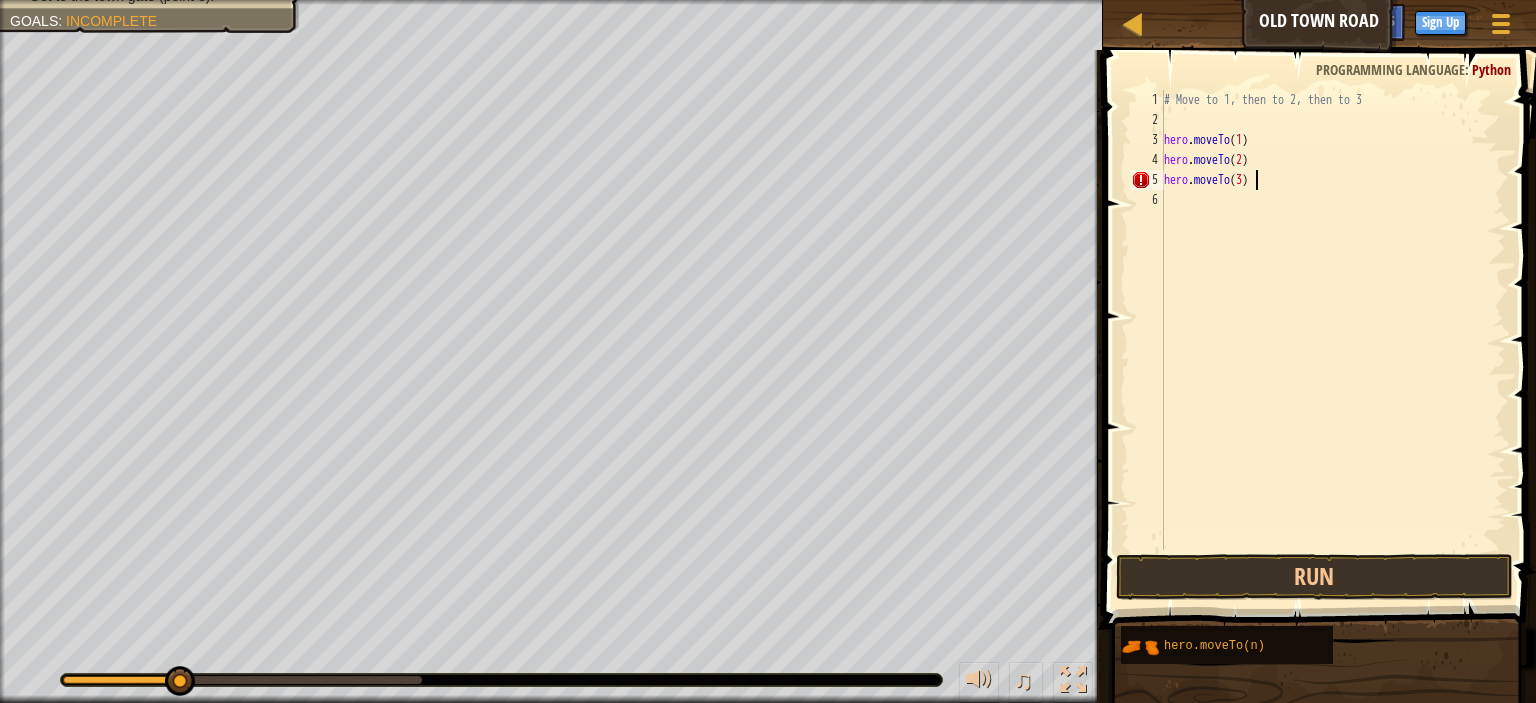 scroll, scrollTop: 9, scrollLeft: 6, axis: both 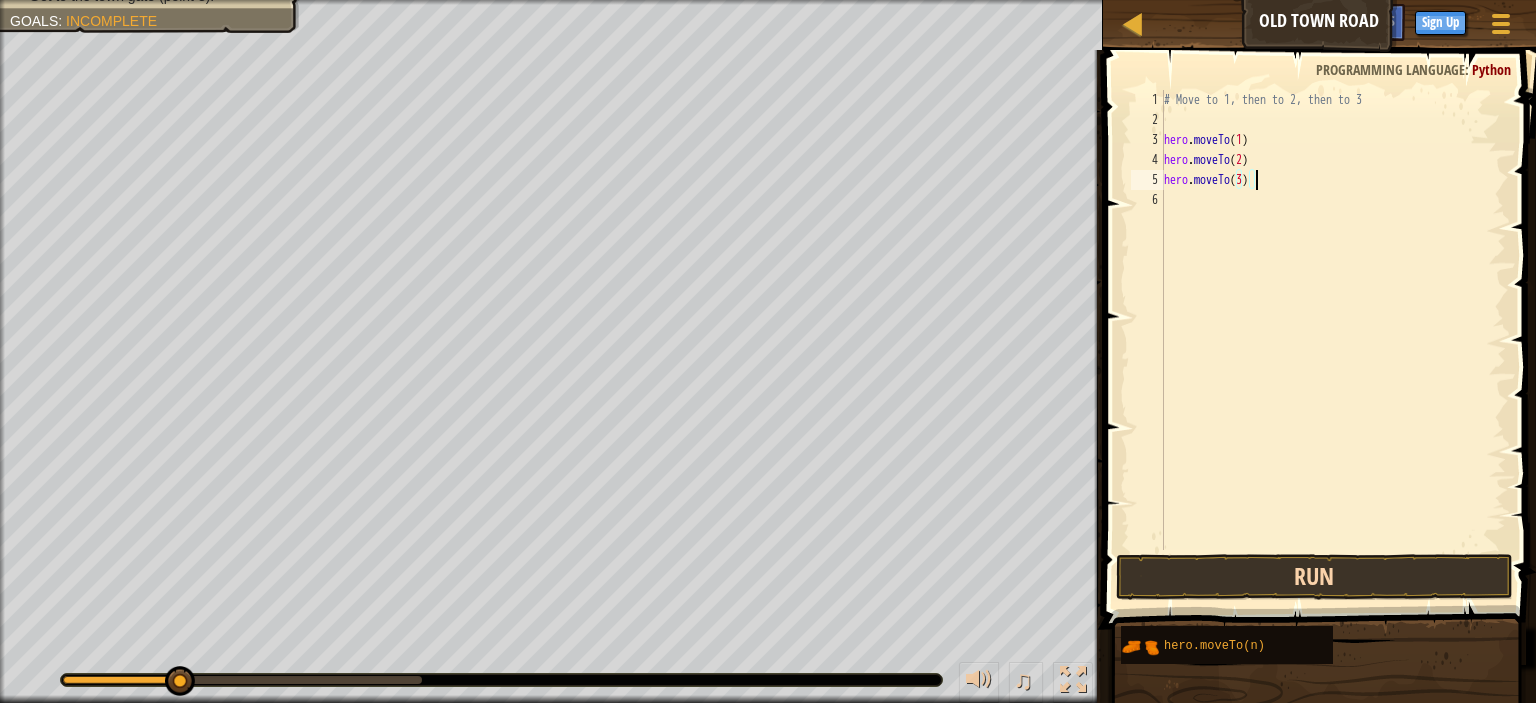 type on "hero.moveTo(3)" 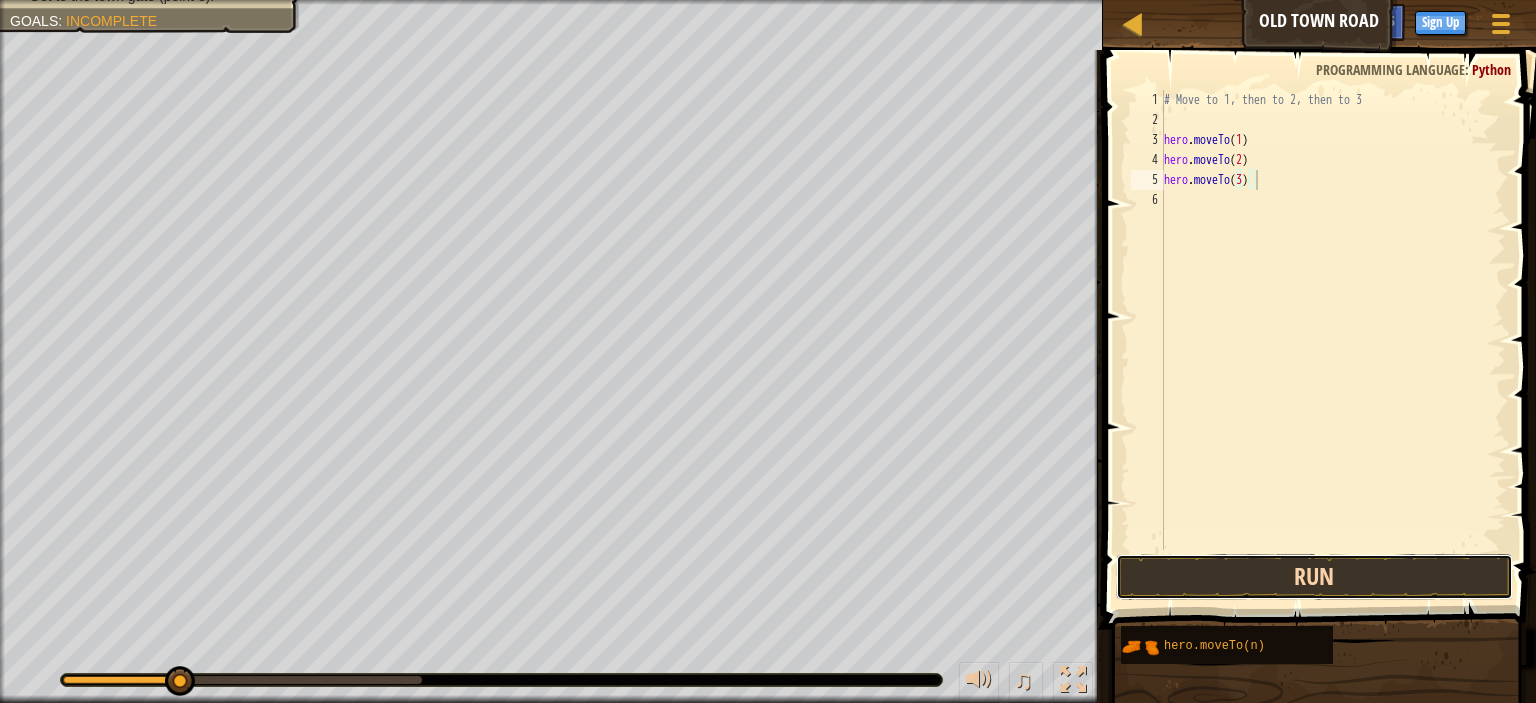 click on "Run" at bounding box center [1314, 577] 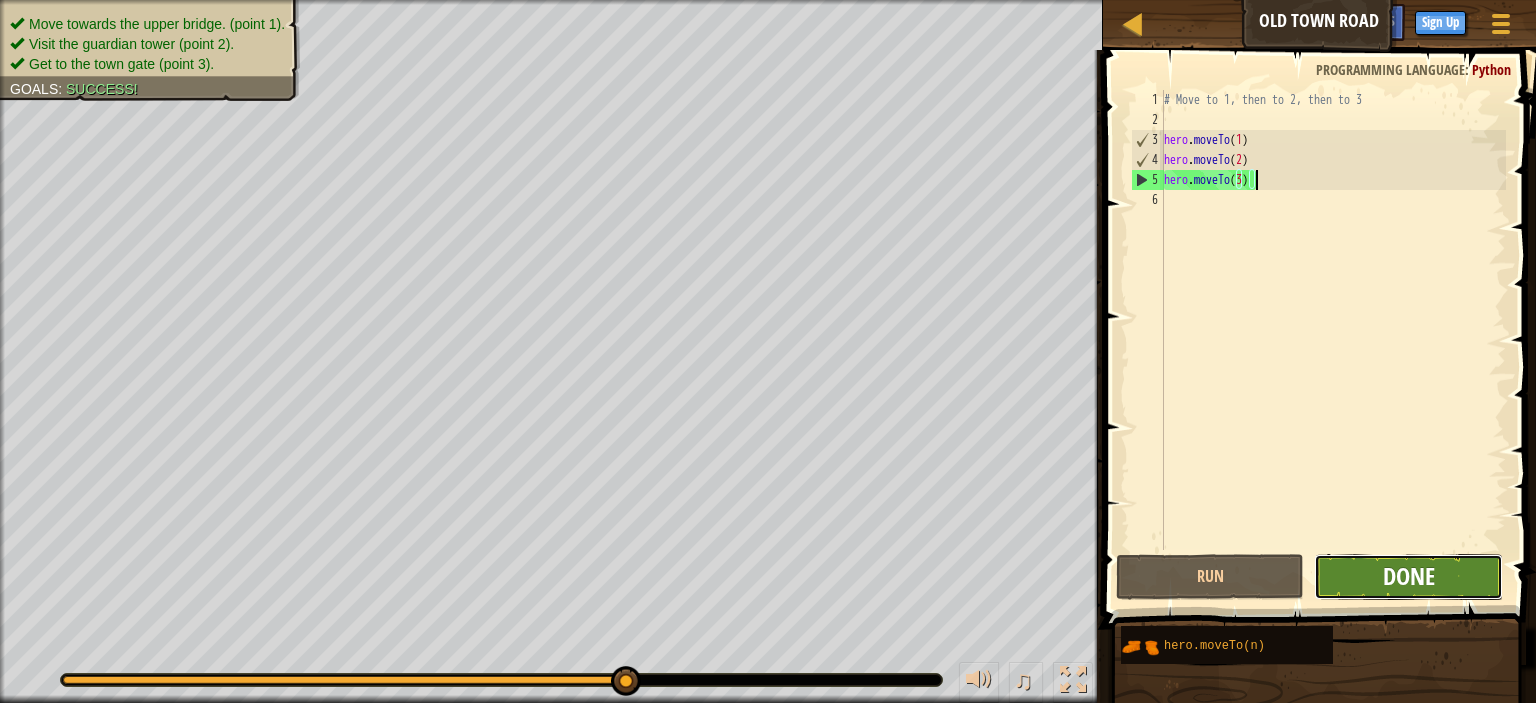 click on "Done" at bounding box center (1409, 576) 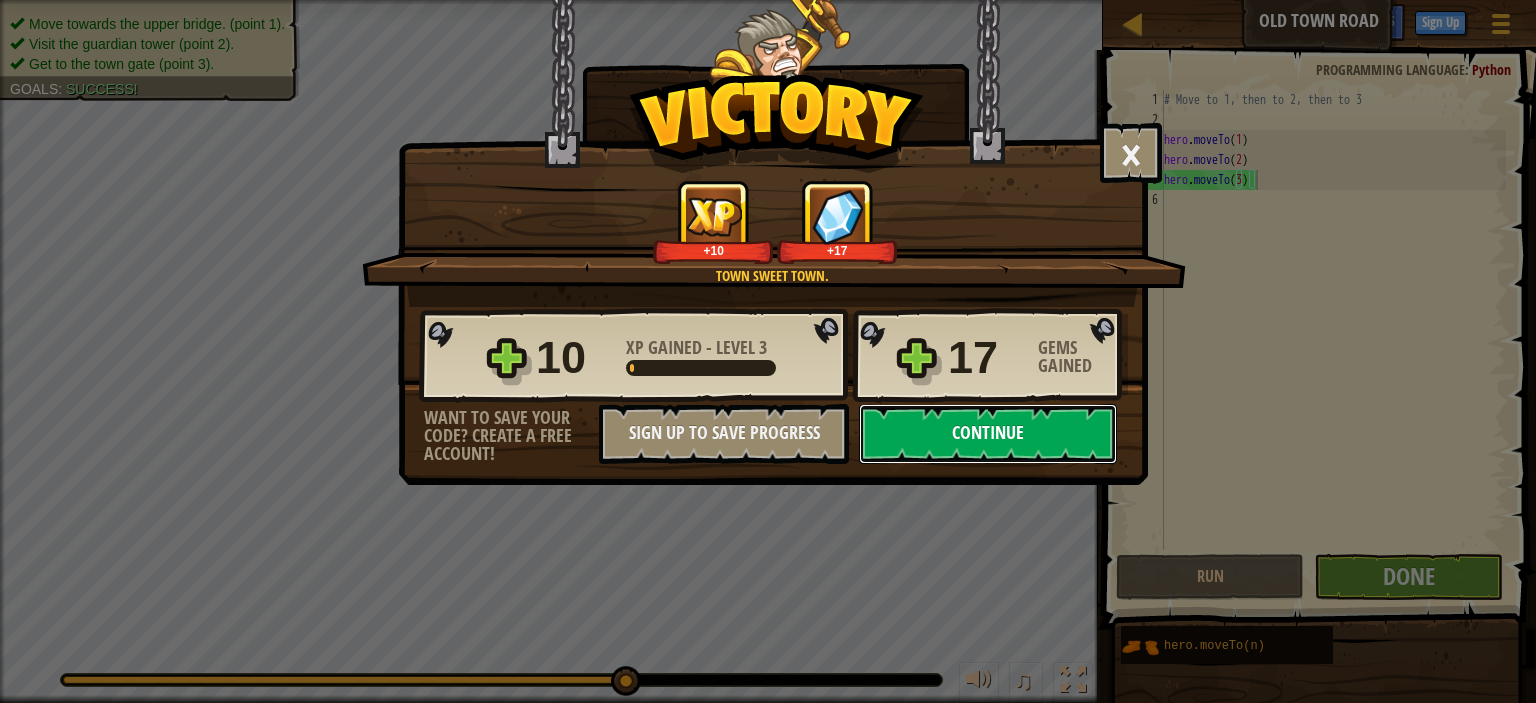 click on "Continue" at bounding box center [988, 434] 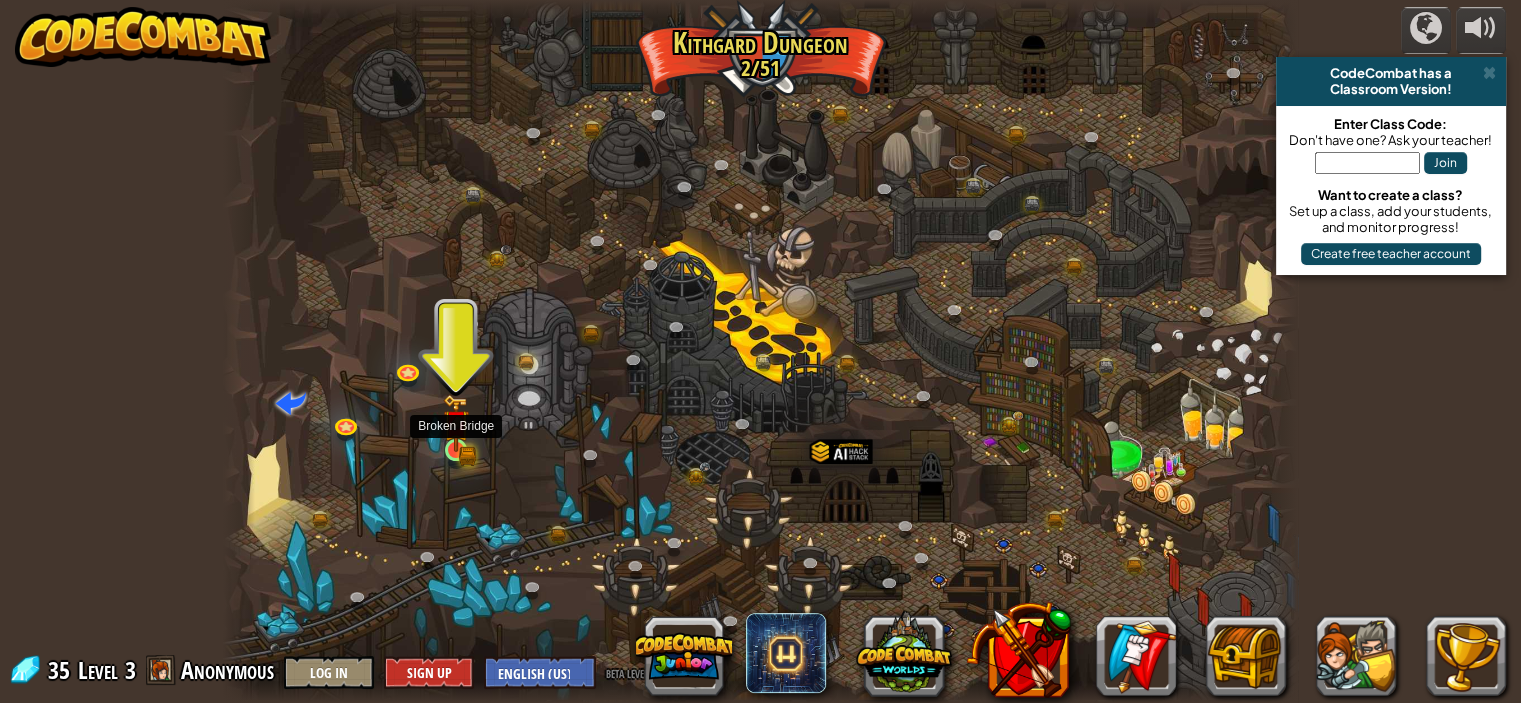 click at bounding box center (456, 423) 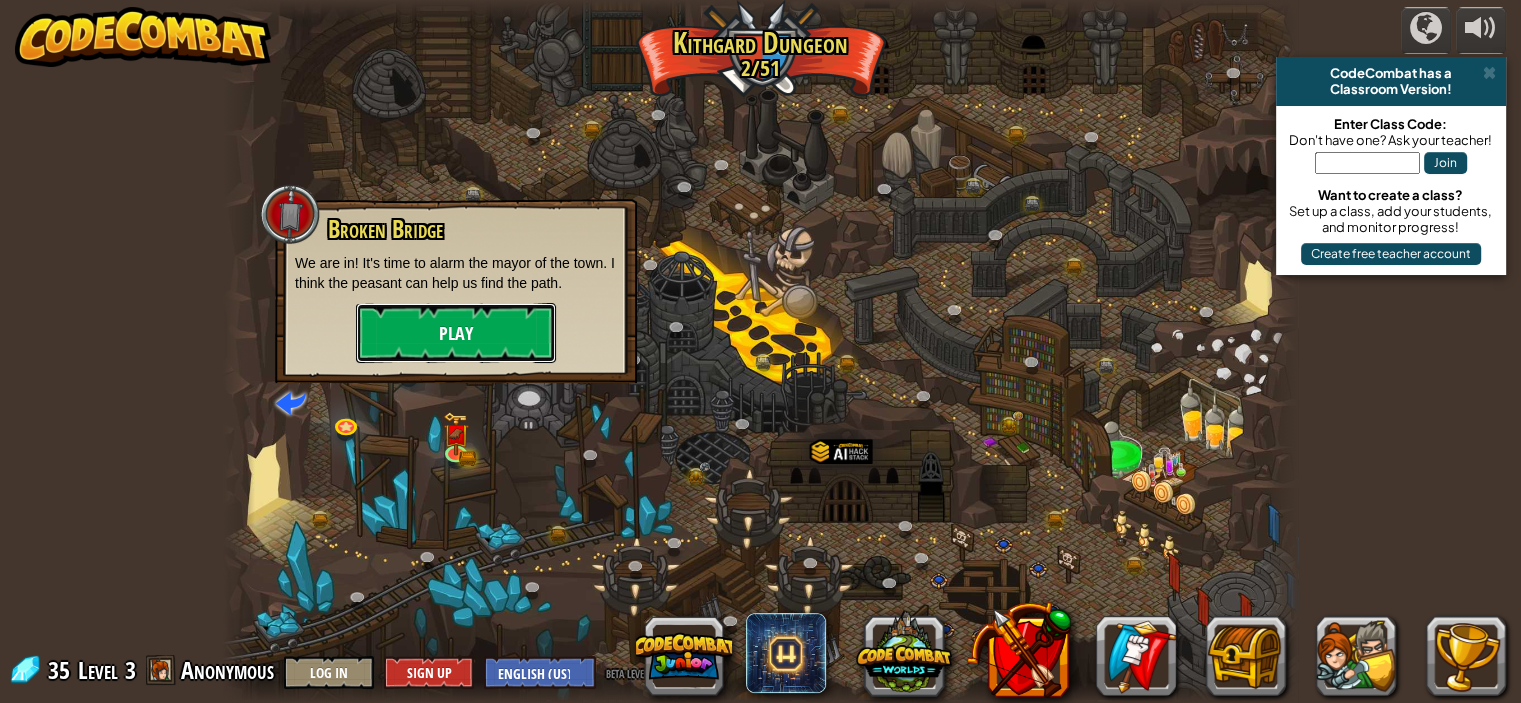 click on "Play" at bounding box center [456, 333] 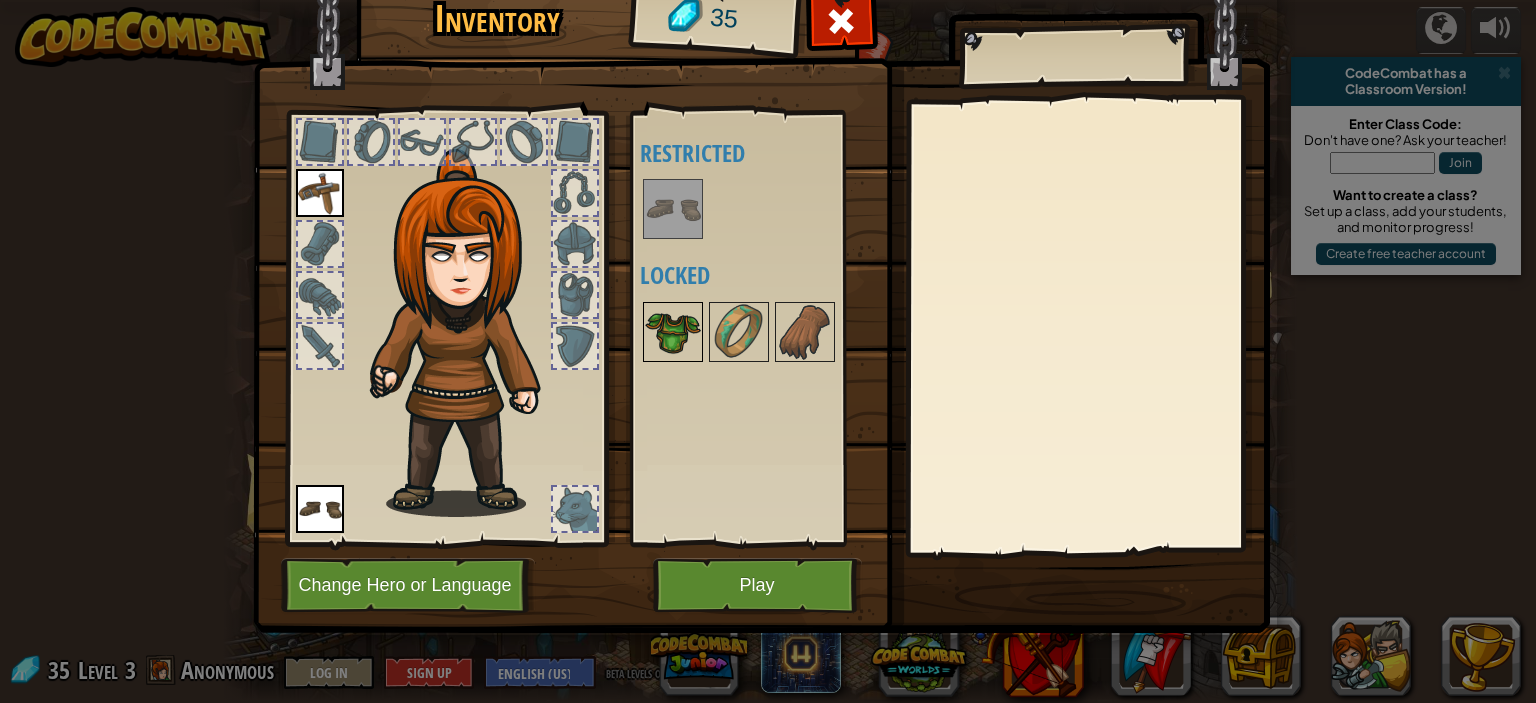 click at bounding box center [673, 332] 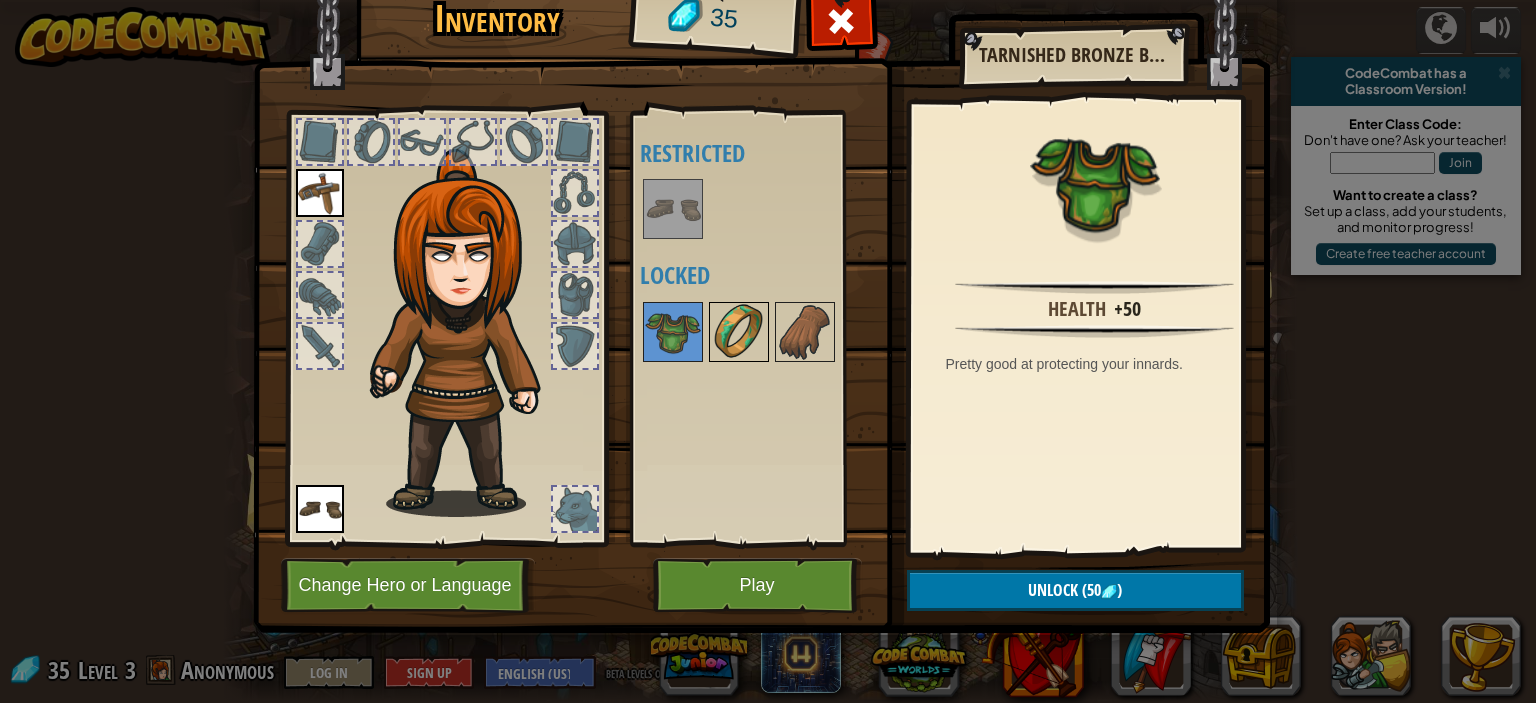 click at bounding box center [739, 332] 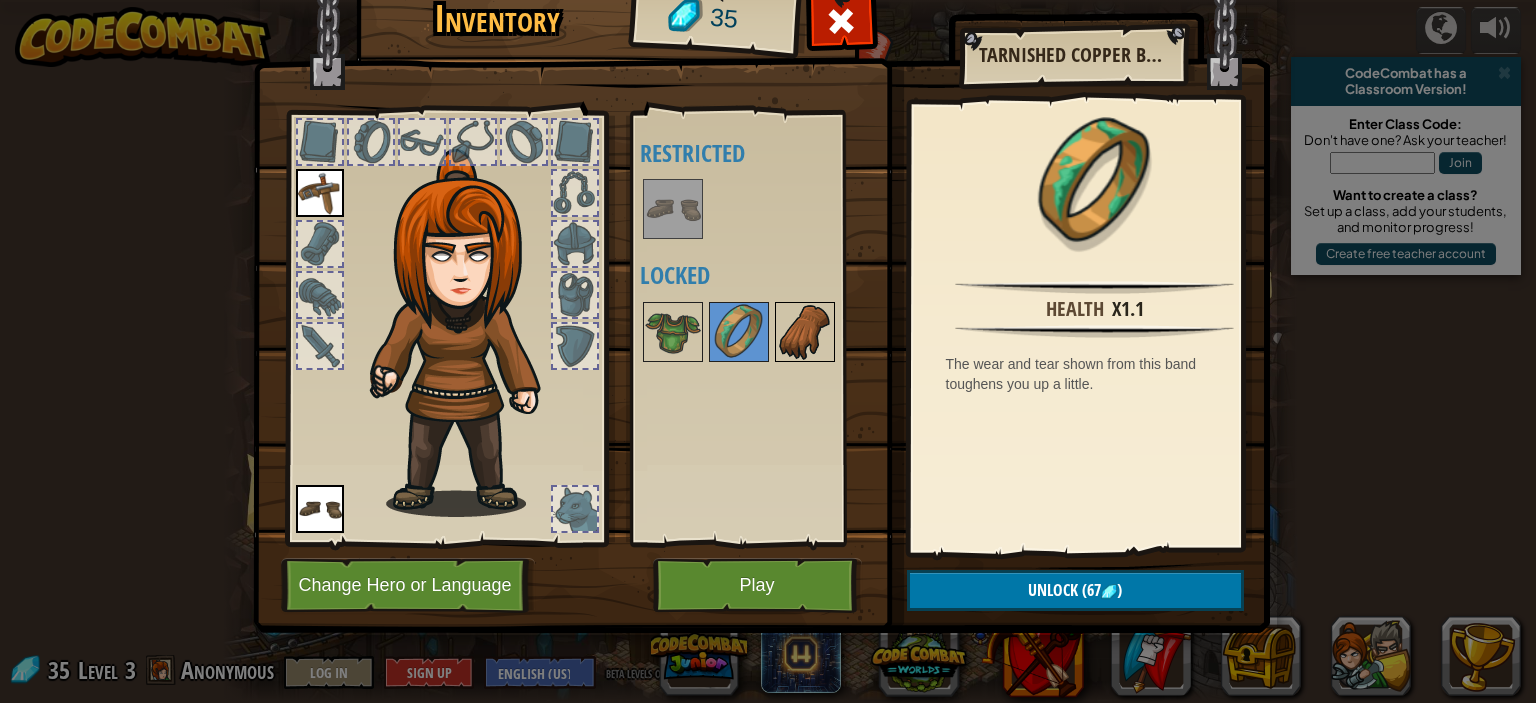 click at bounding box center [805, 332] 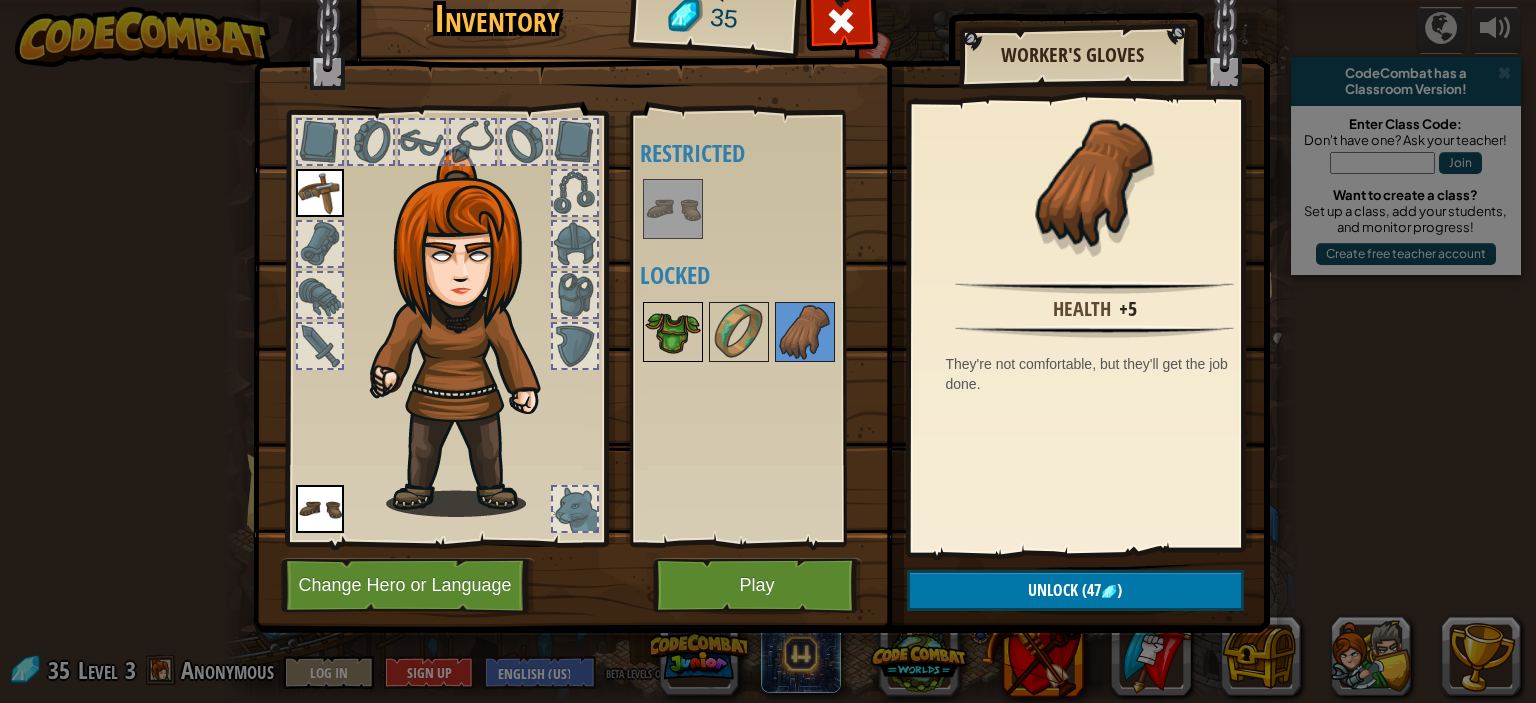 click at bounding box center [673, 332] 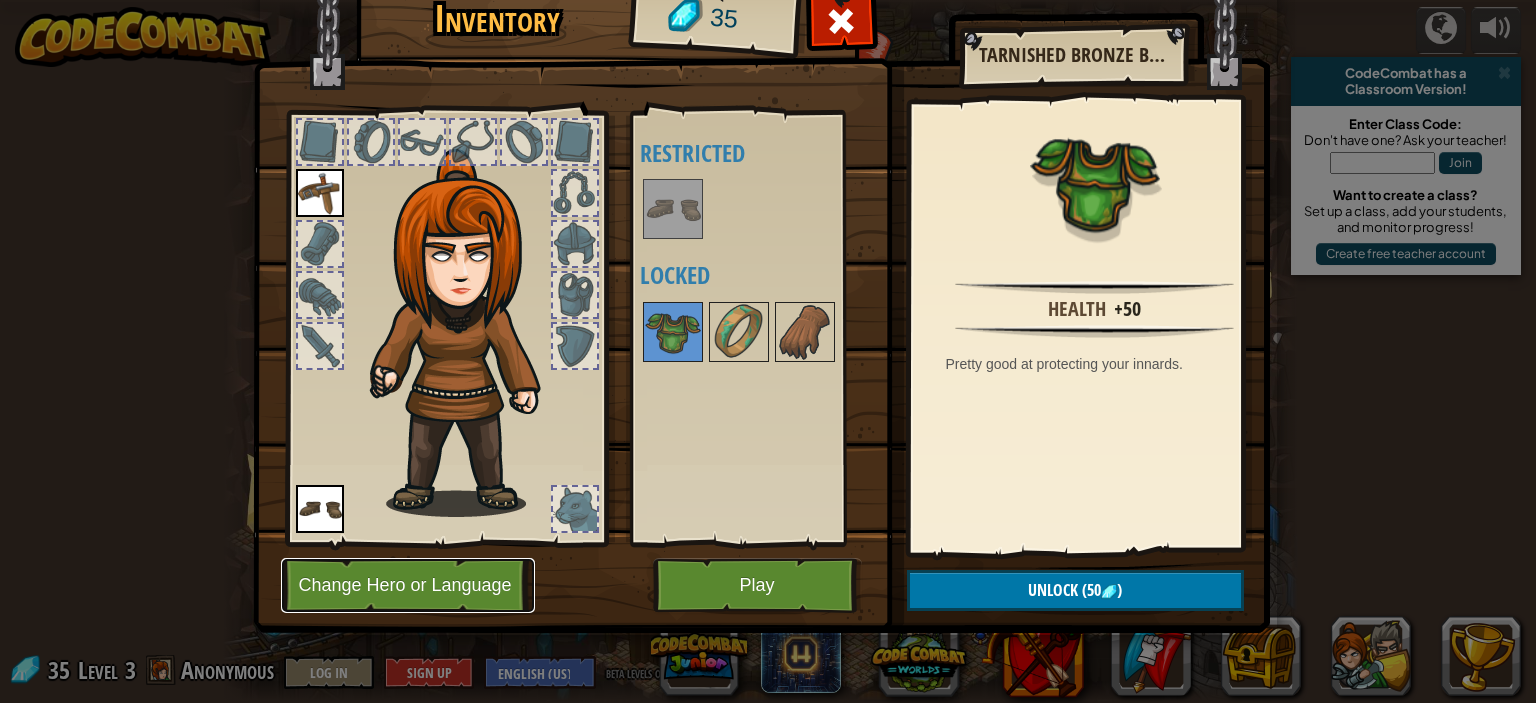 click on "Change Hero or Language" at bounding box center (408, 585) 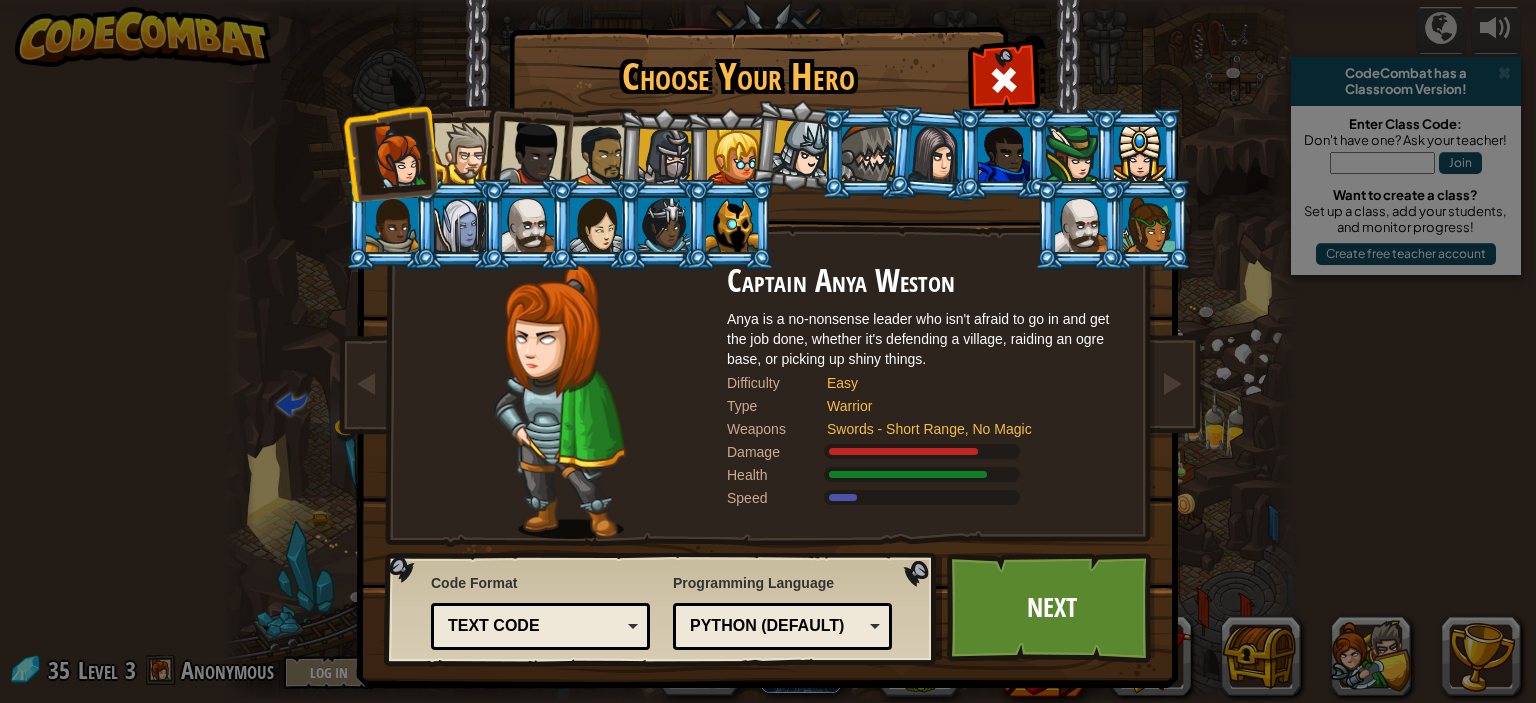 click at bounding box center (464, 153) 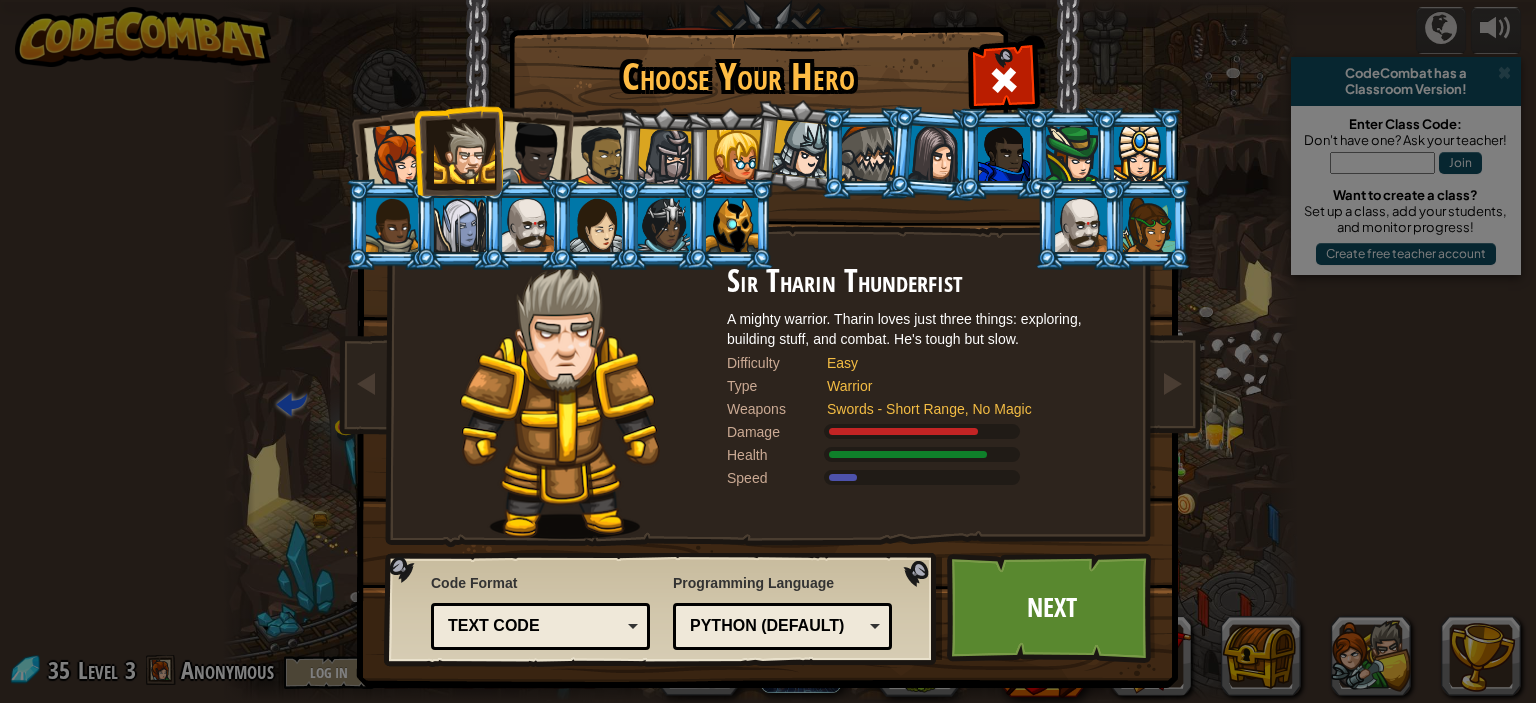 click at bounding box center (397, 156) 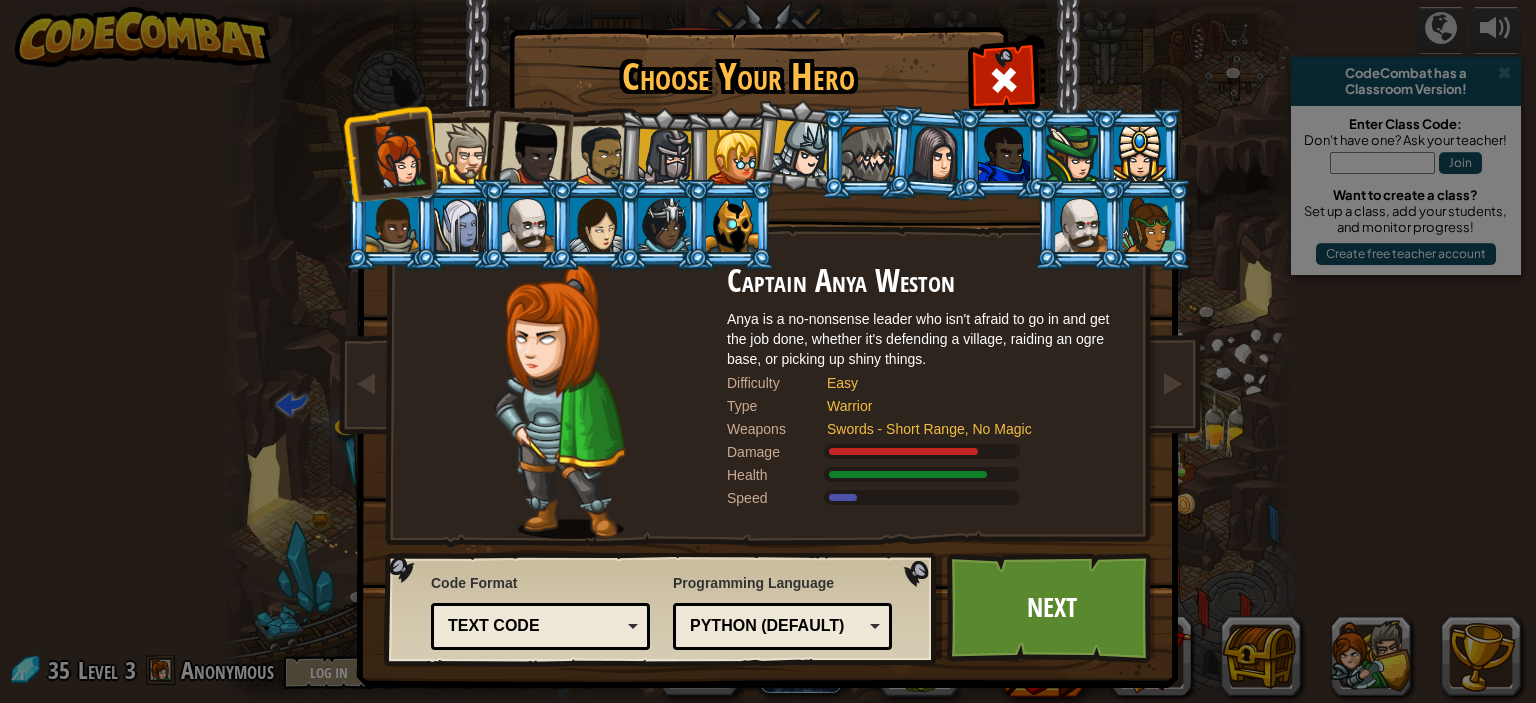 click at bounding box center (464, 153) 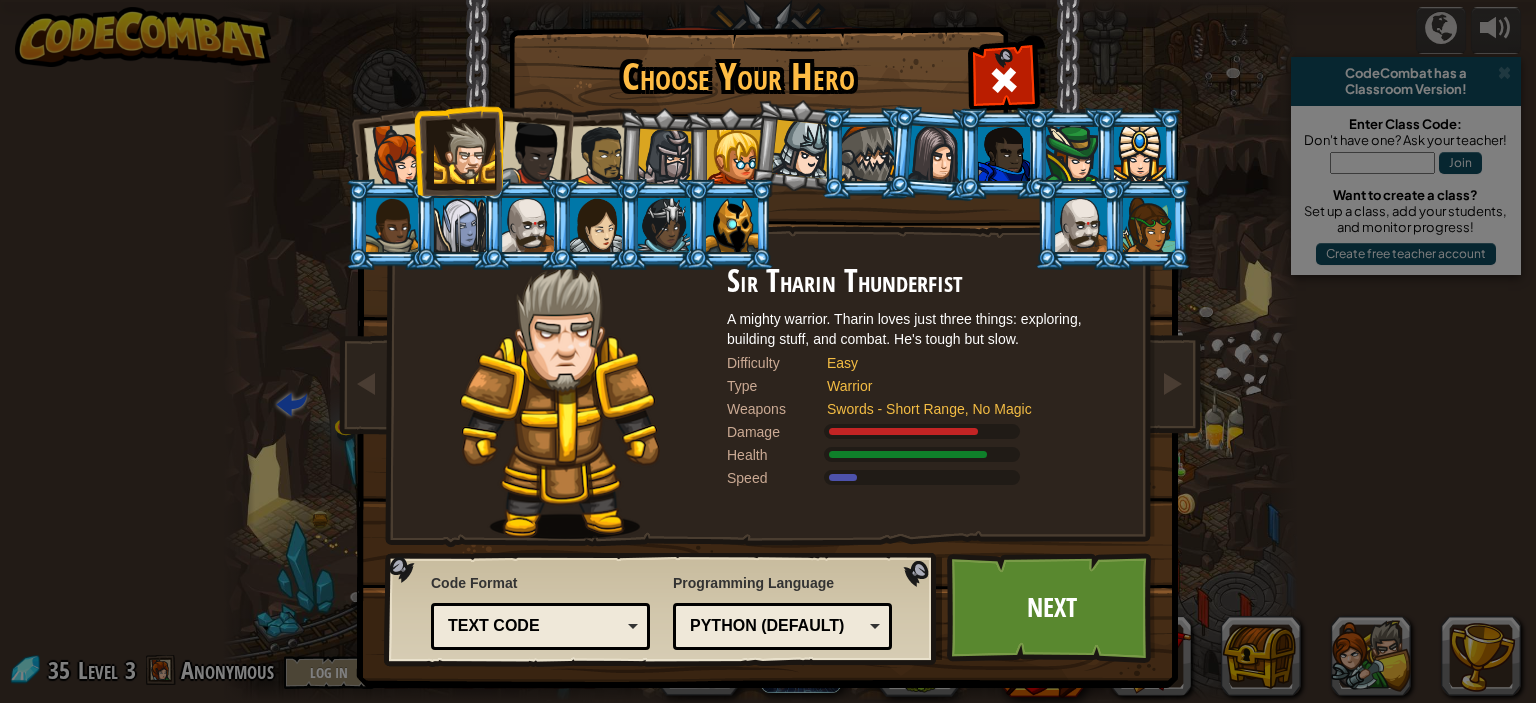 click at bounding box center [532, 154] 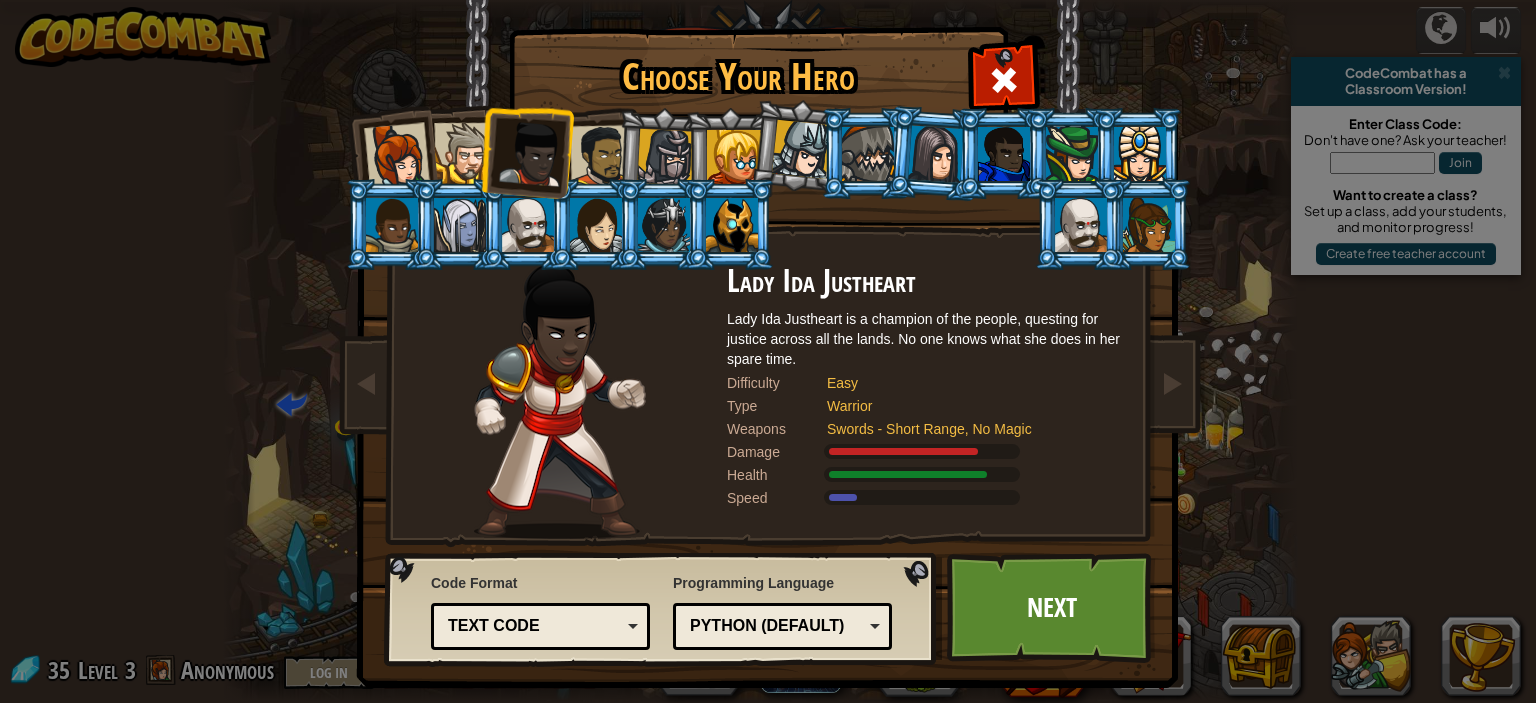 click at bounding box center [601, 156] 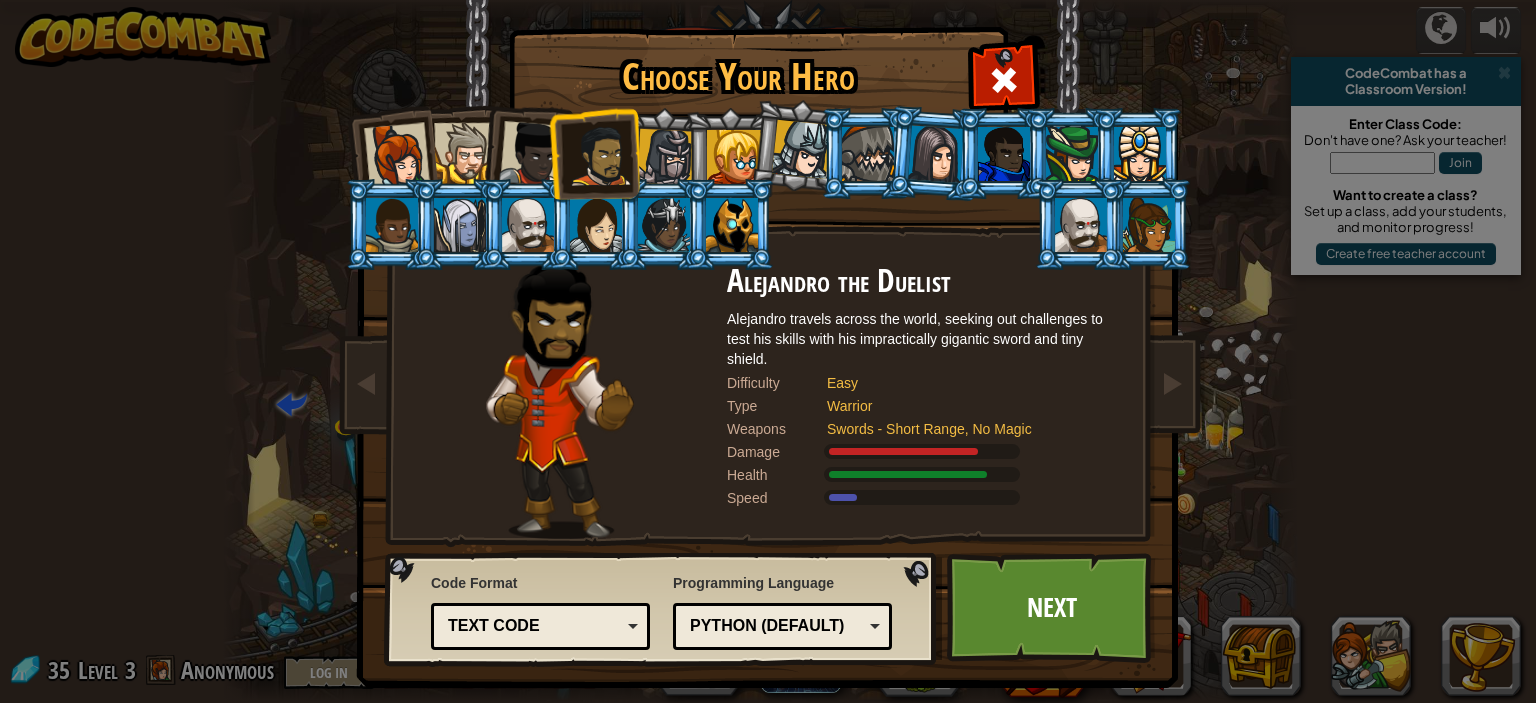 click at bounding box center (665, 157) 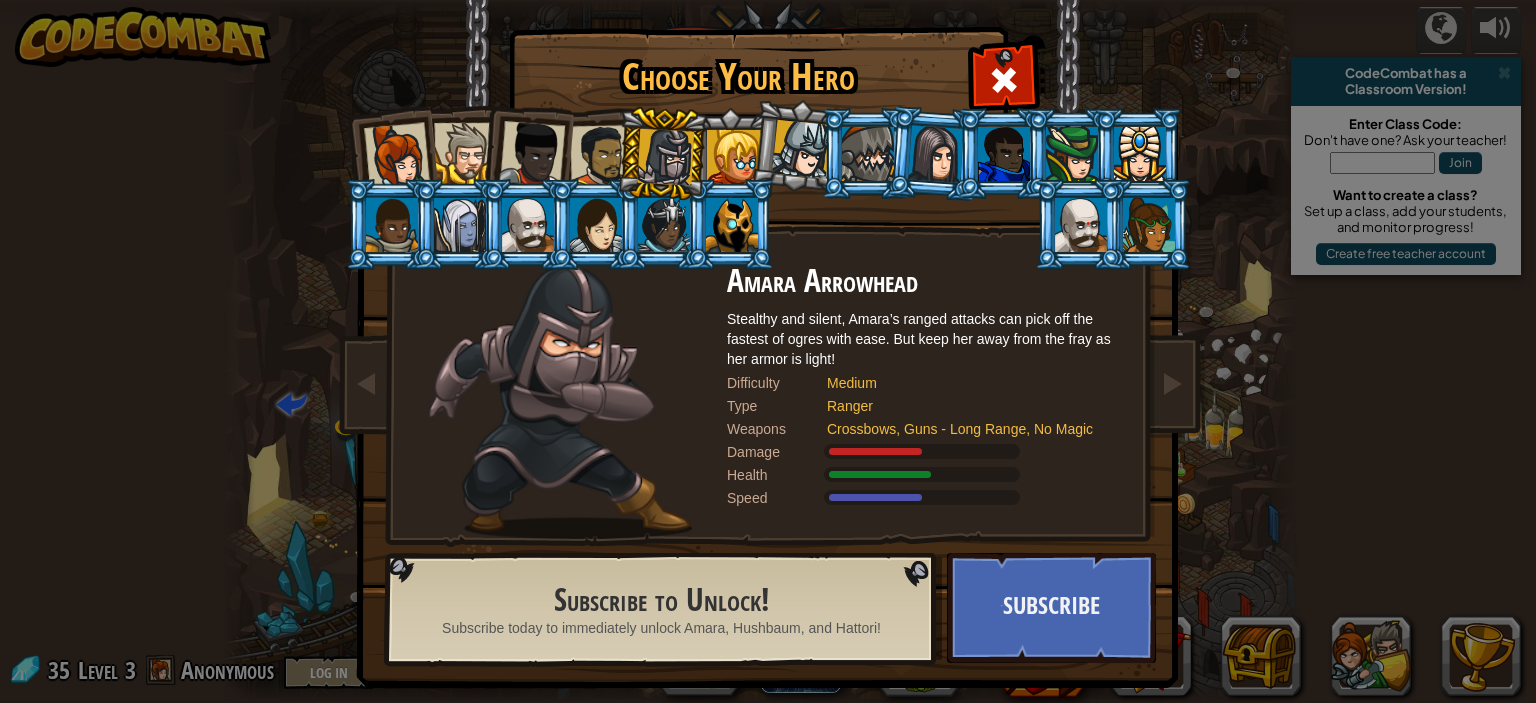 click at bounding box center [732, 225] 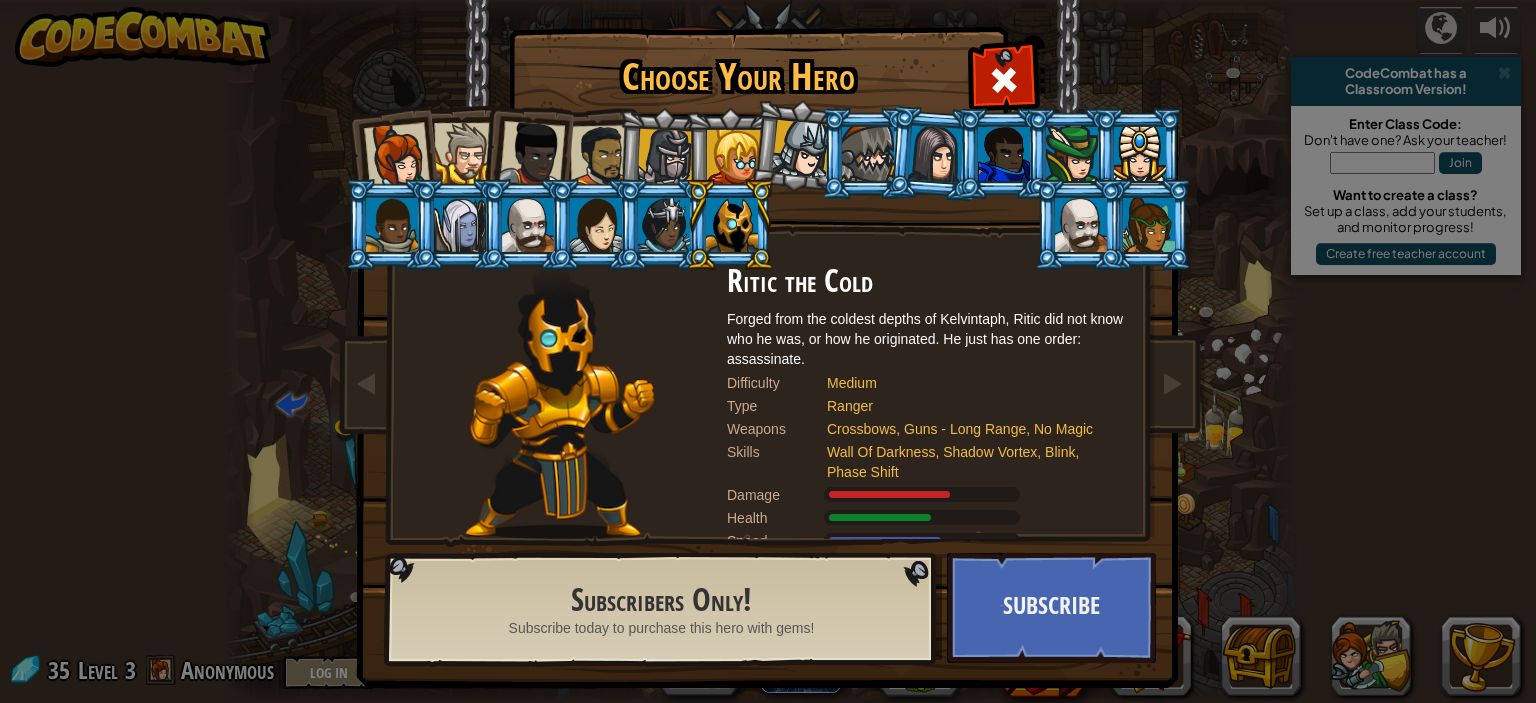 click at bounding box center (532, 154) 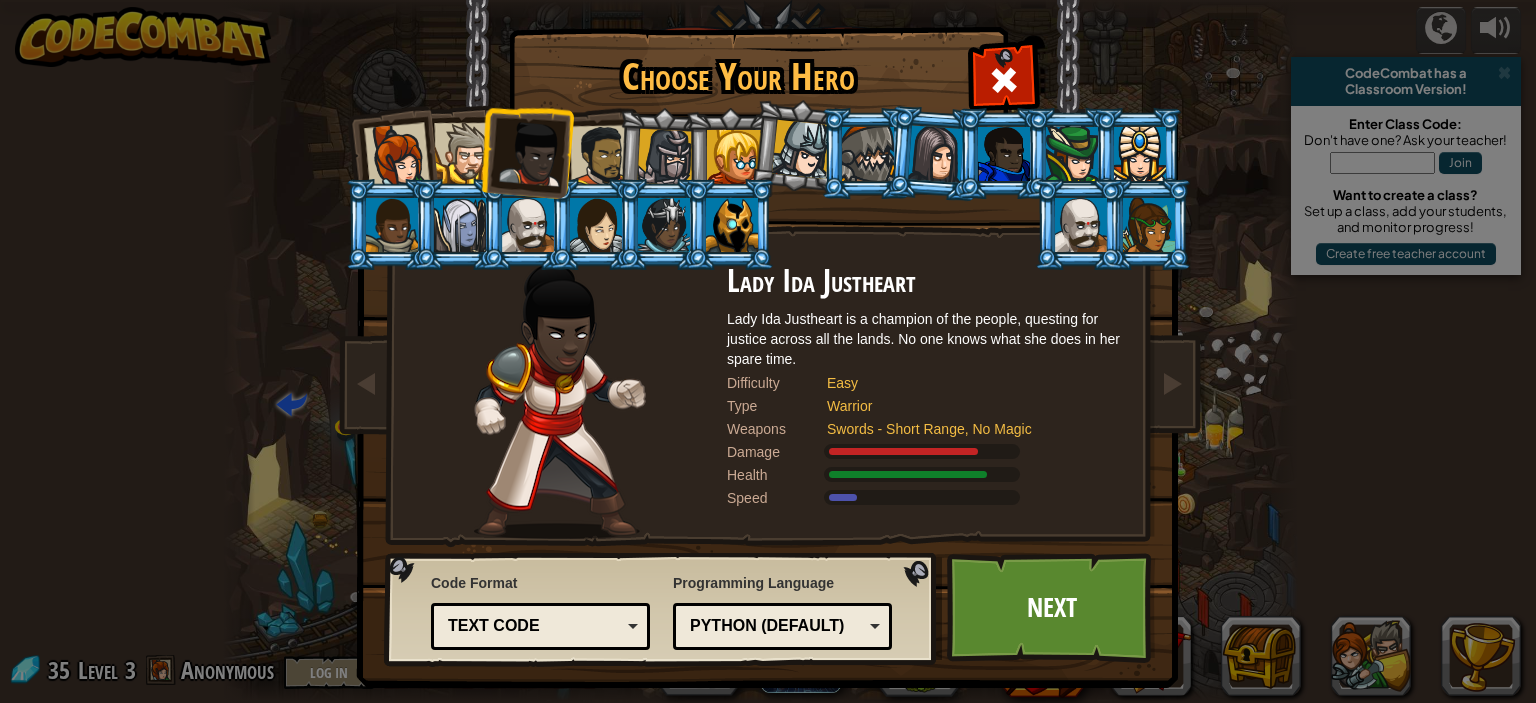 click at bounding box center [397, 156] 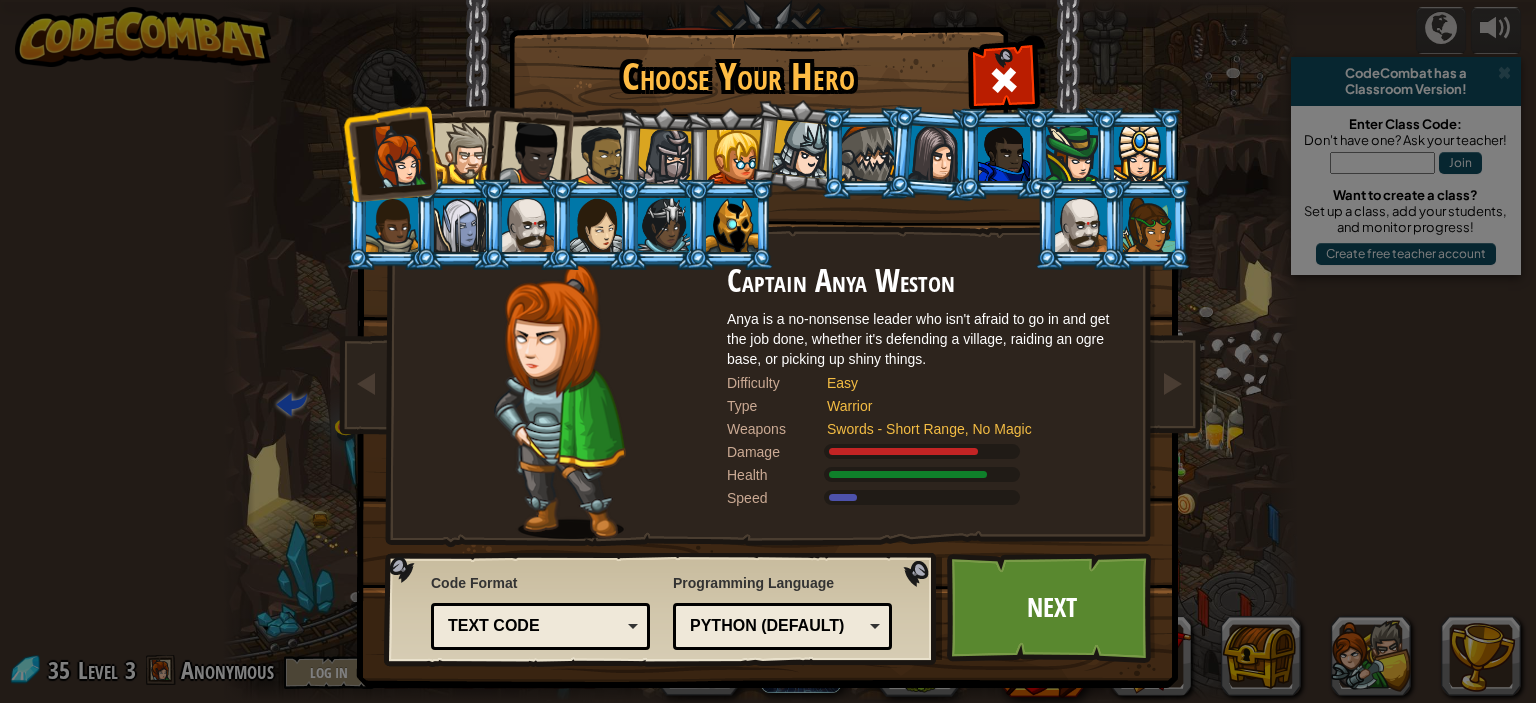 click at bounding box center [464, 153] 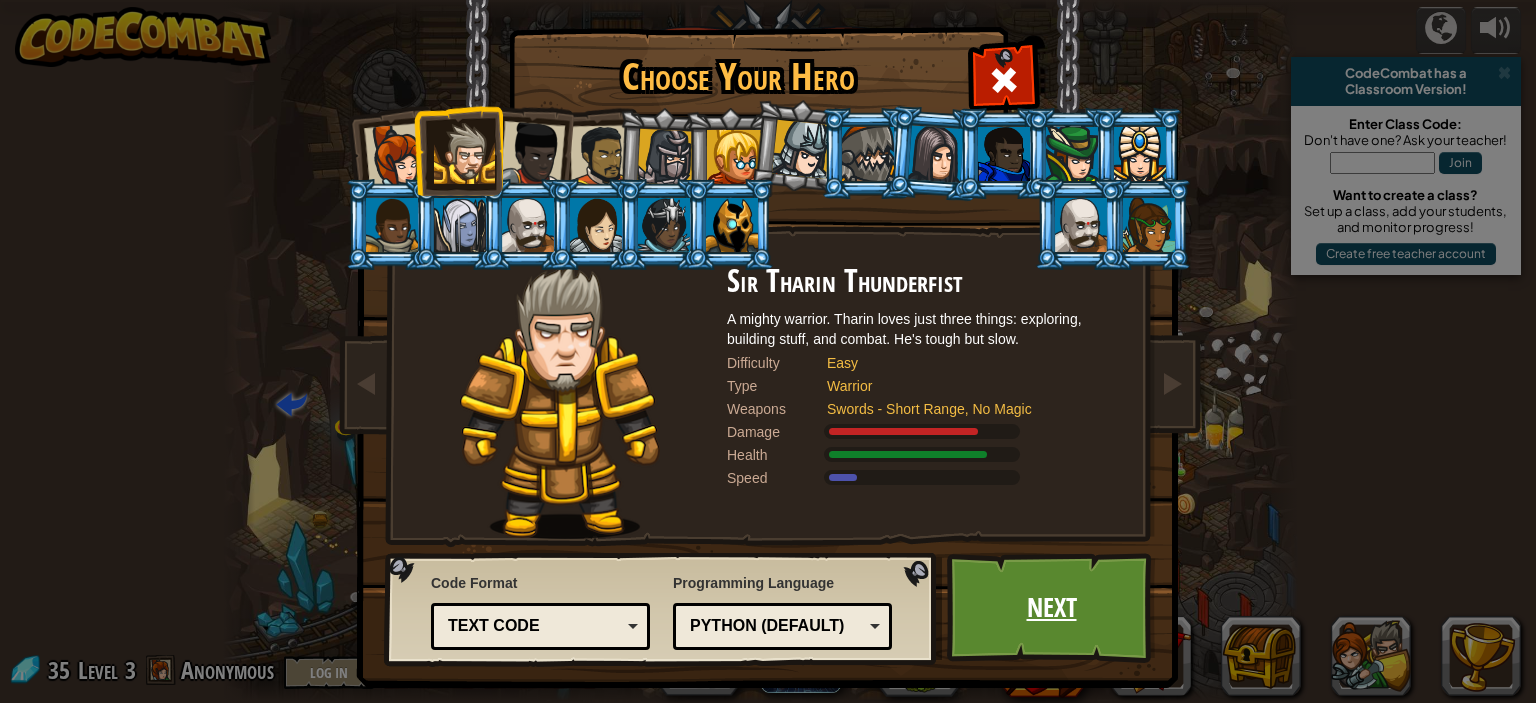click on "Next" at bounding box center [1051, 608] 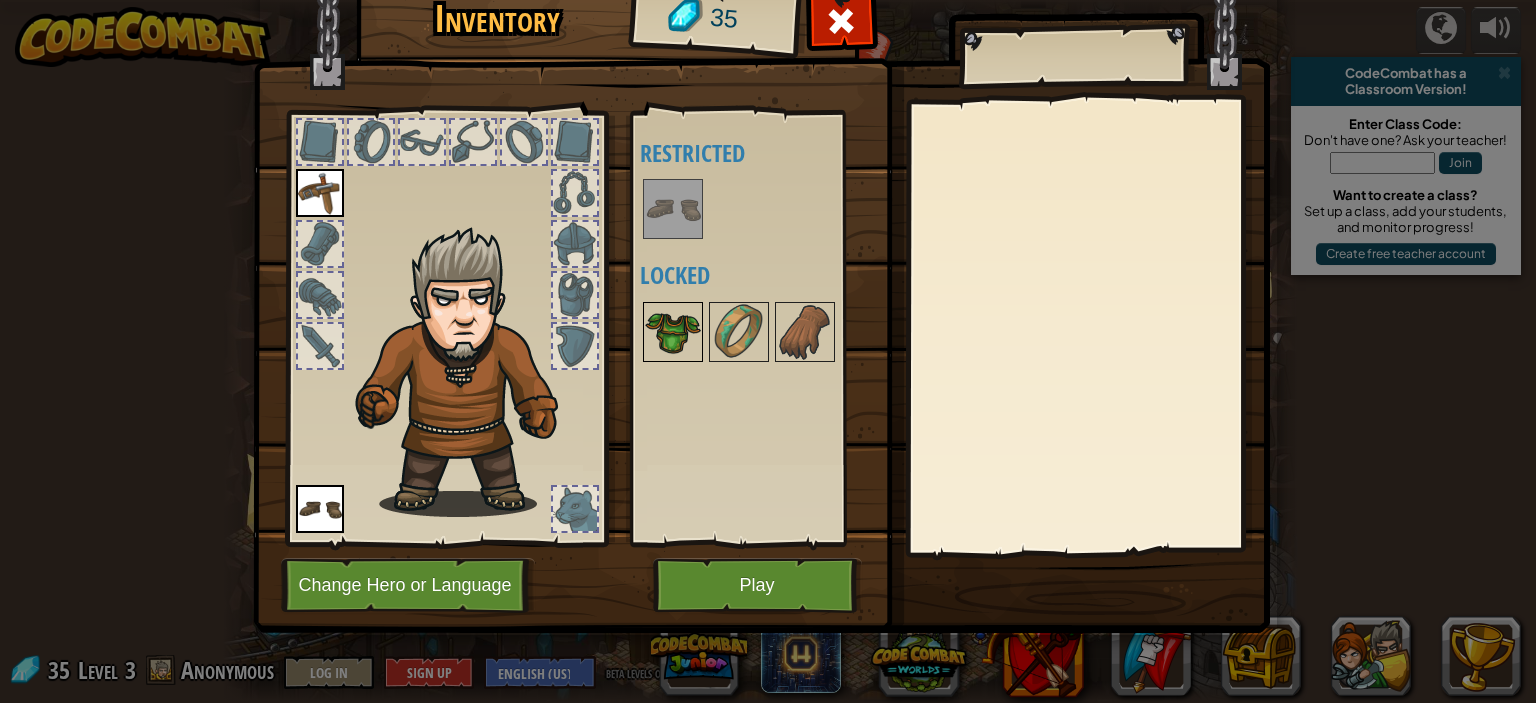 click at bounding box center (673, 332) 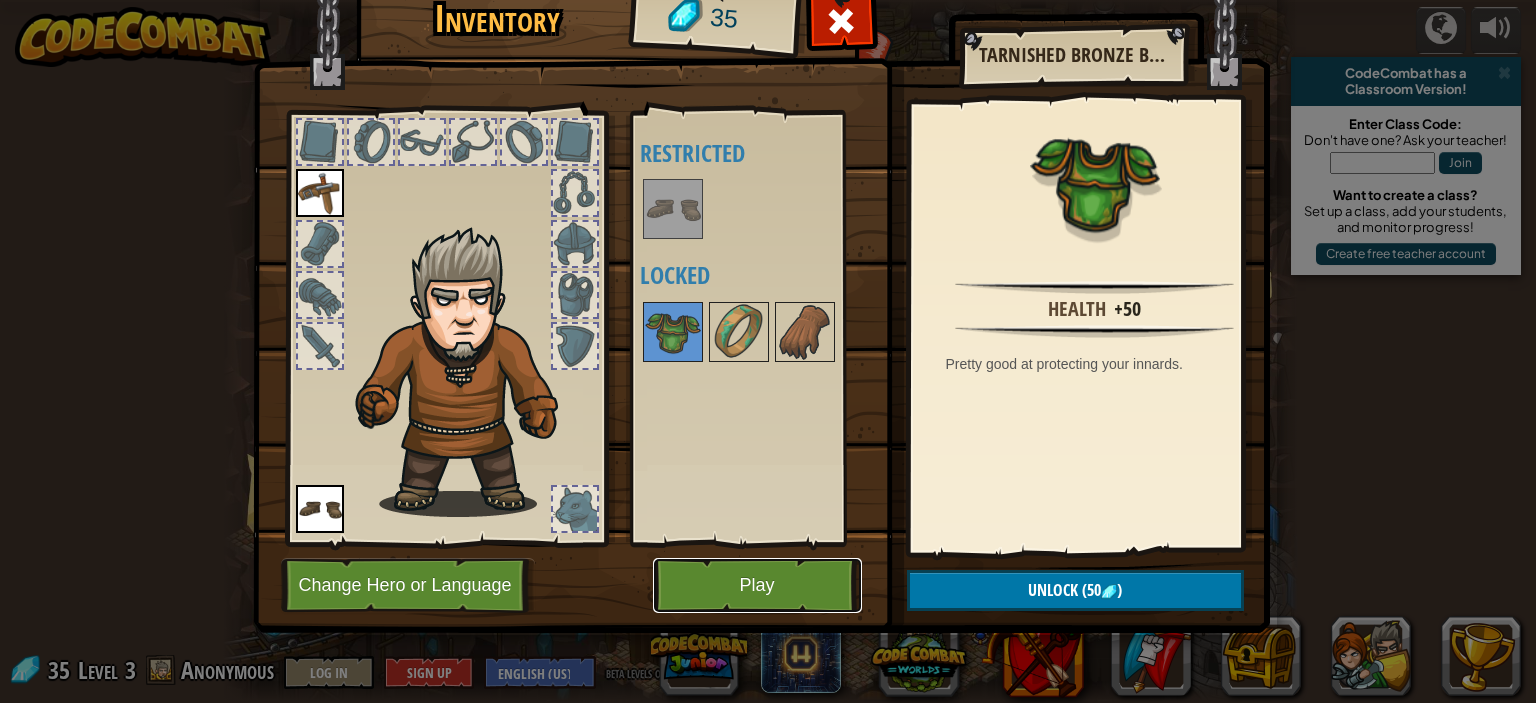 click on "Play" at bounding box center [757, 585] 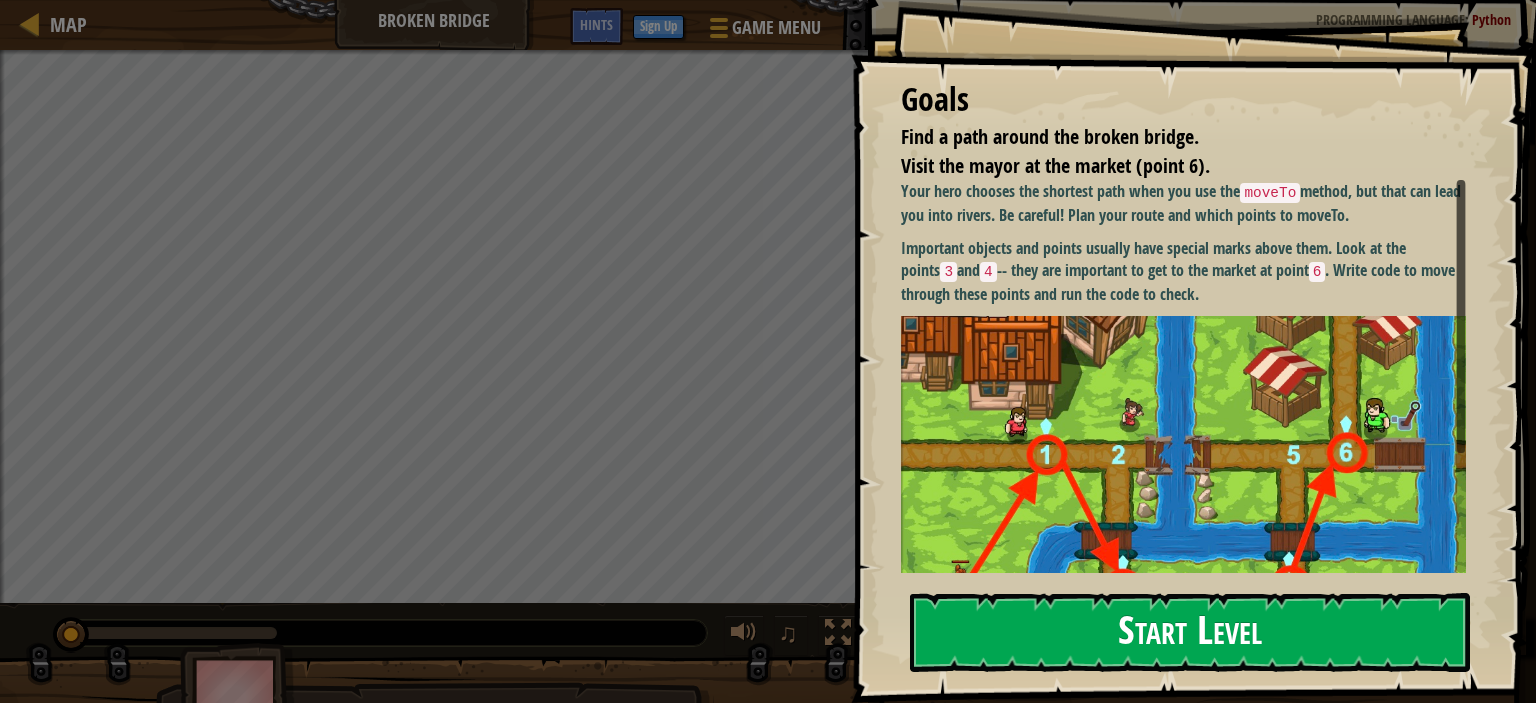 click on "Start Level" at bounding box center (1190, 632) 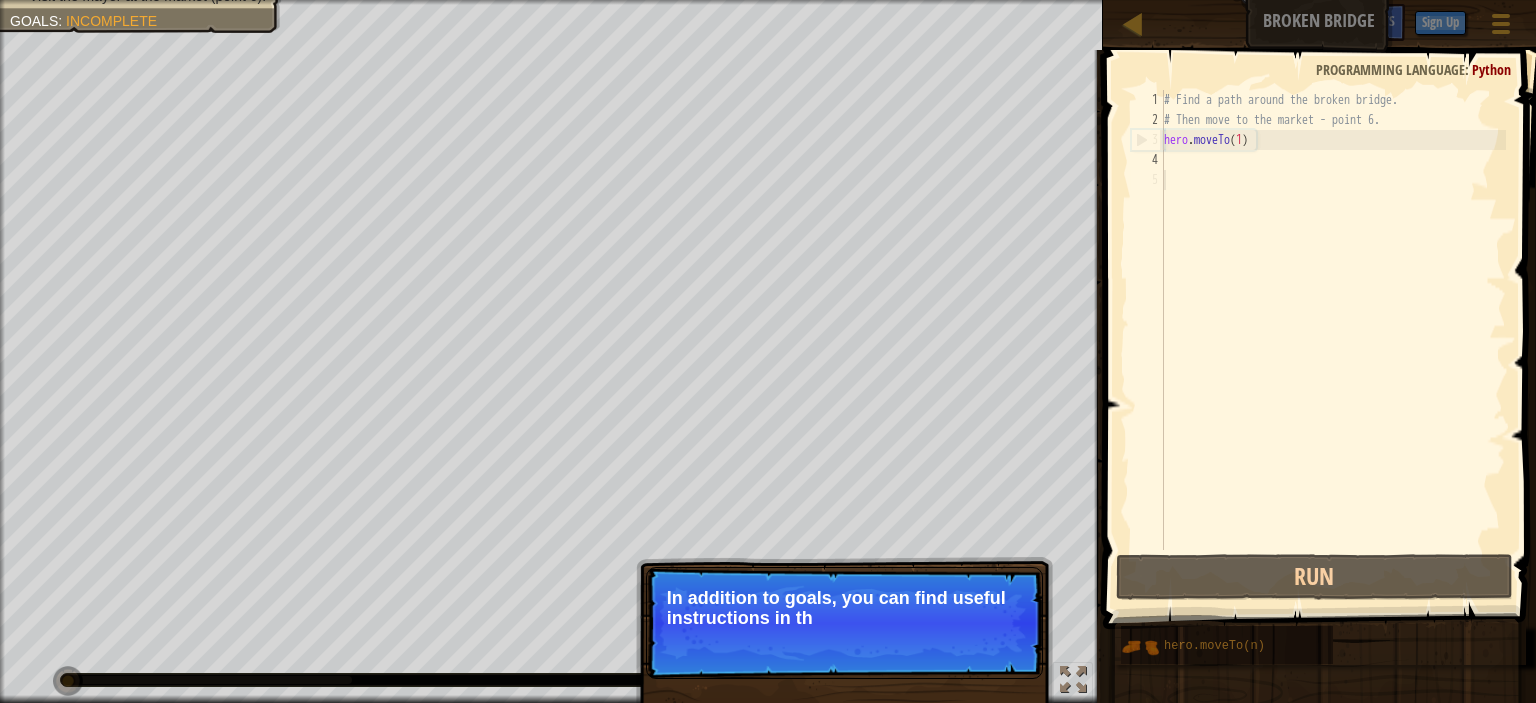 click on "Skip (esc) Continue  In addition to goals, you can find useful instructions in th" at bounding box center [844, 623] 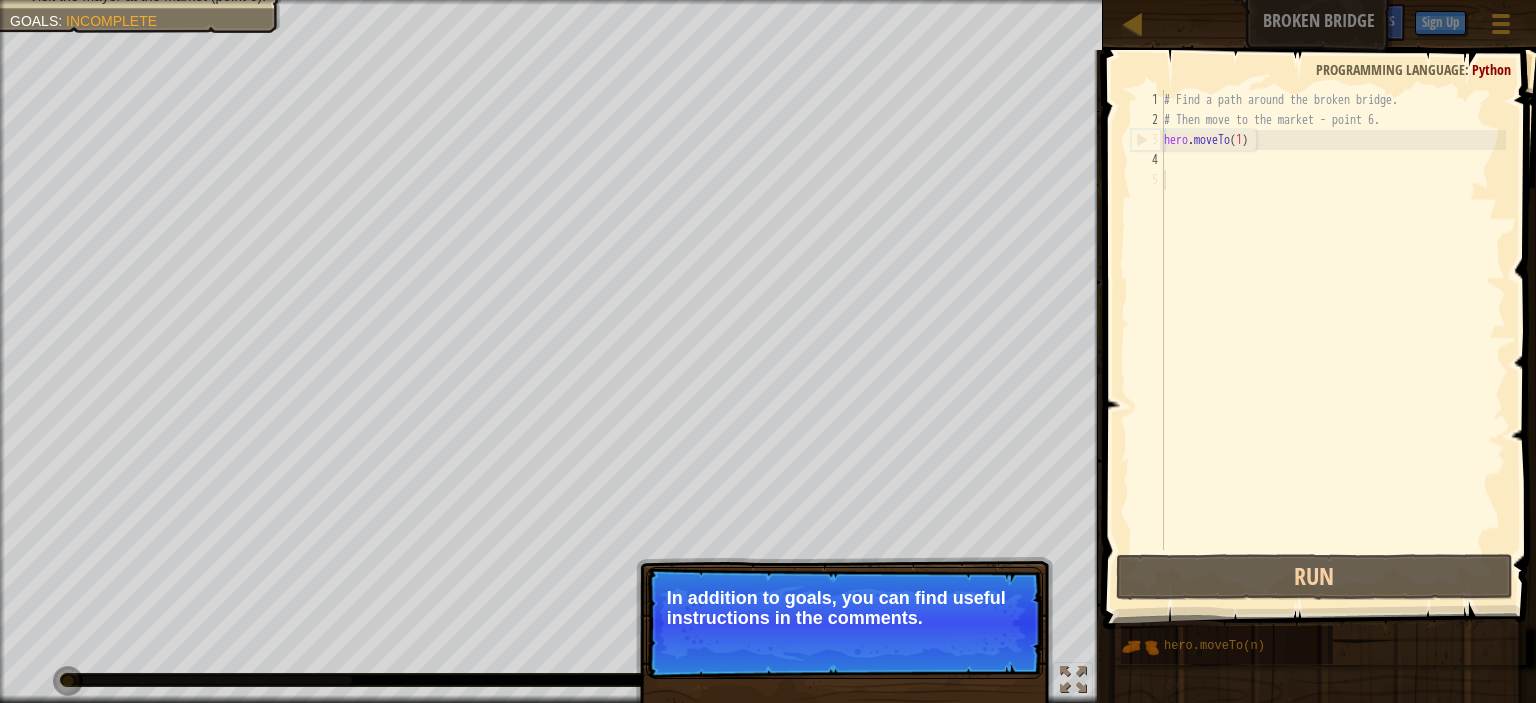 click on "In addition to goals, you can find useful instructions in the comments." at bounding box center [844, 608] 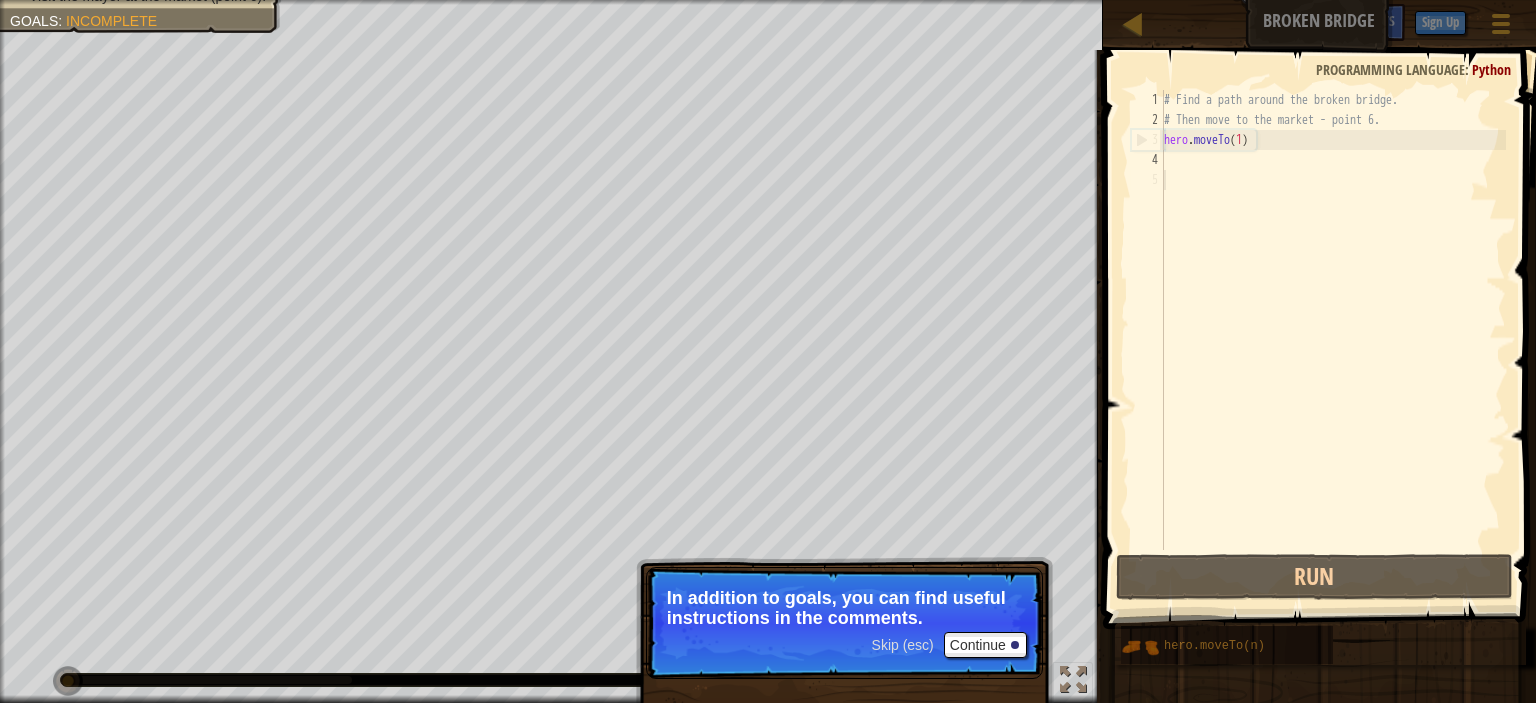 click on "In addition to goals, you can find useful instructions in the comments." at bounding box center (844, 608) 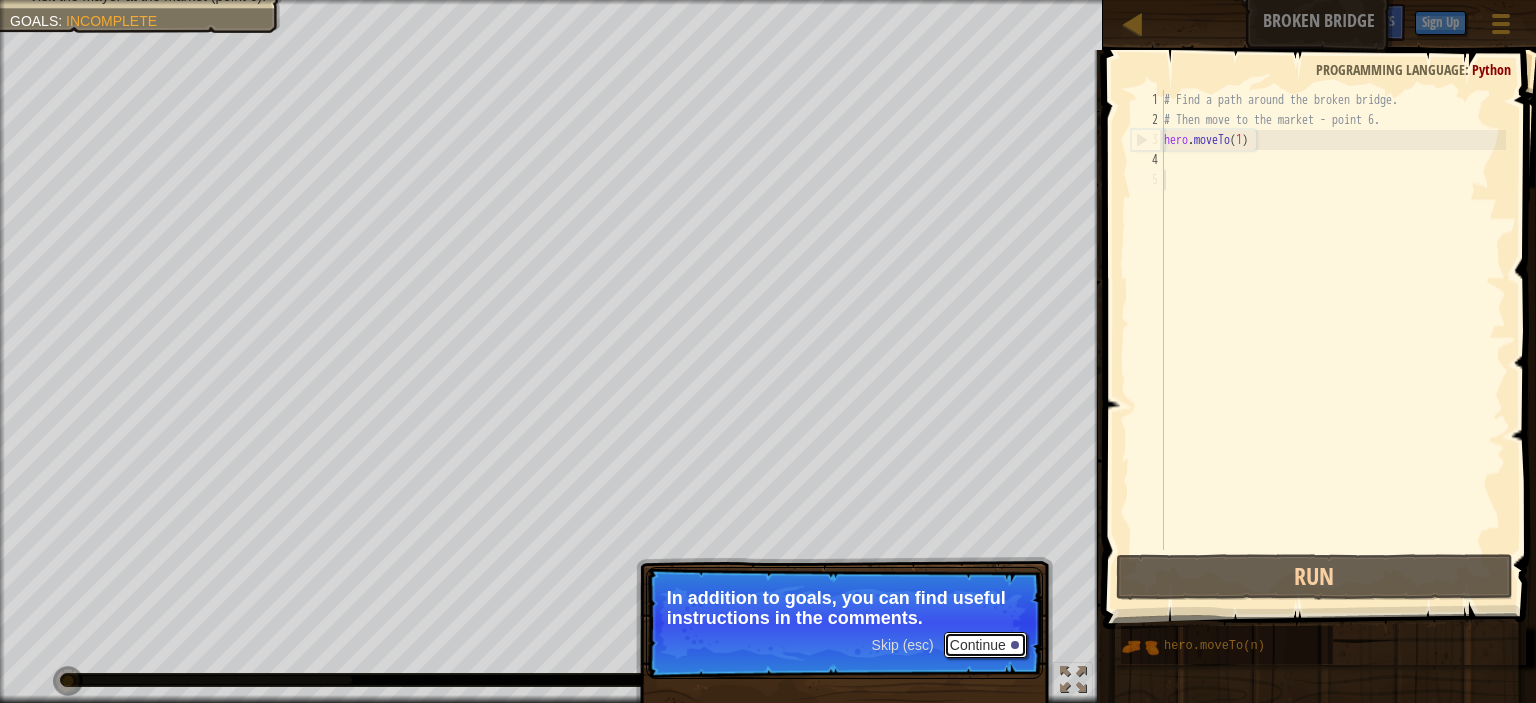 click on "Continue" at bounding box center [985, 645] 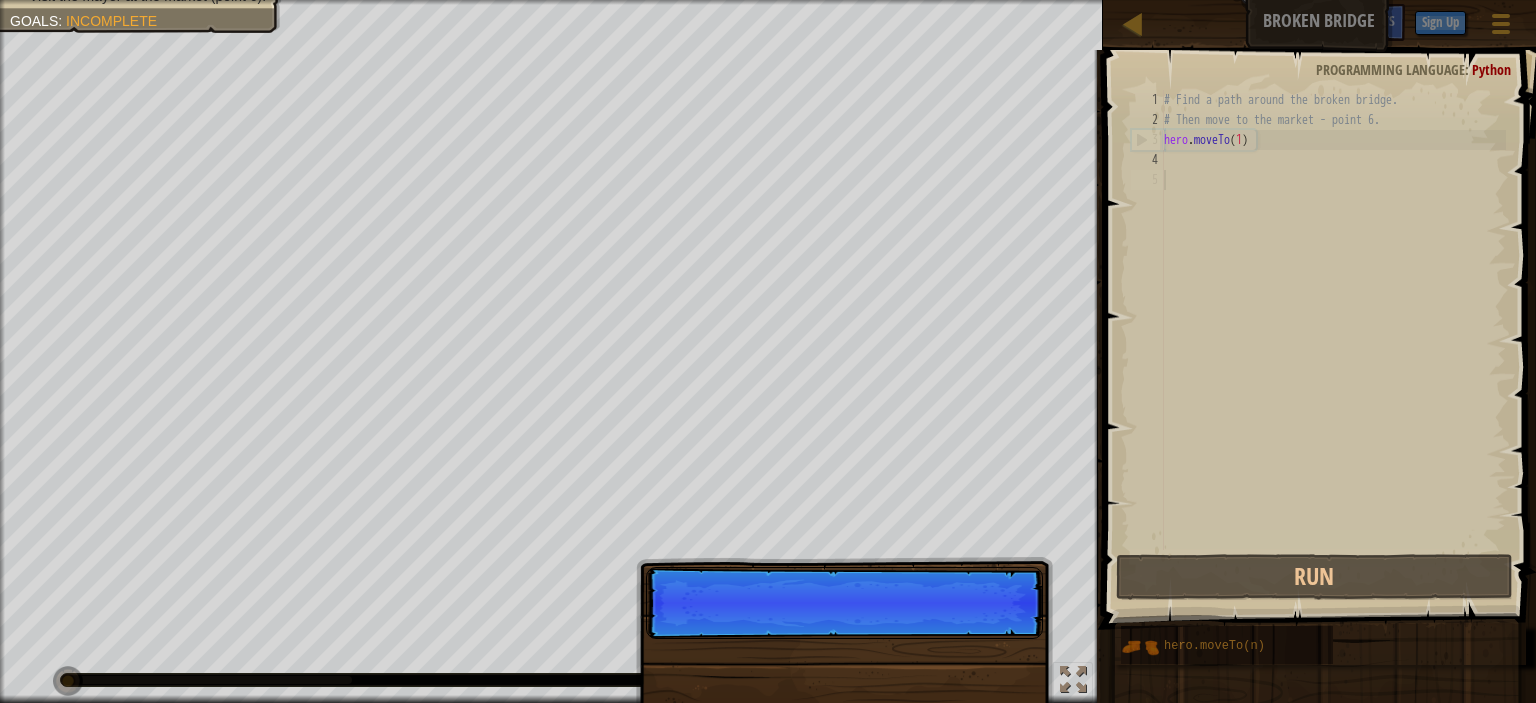 scroll, scrollTop: 9, scrollLeft: 0, axis: vertical 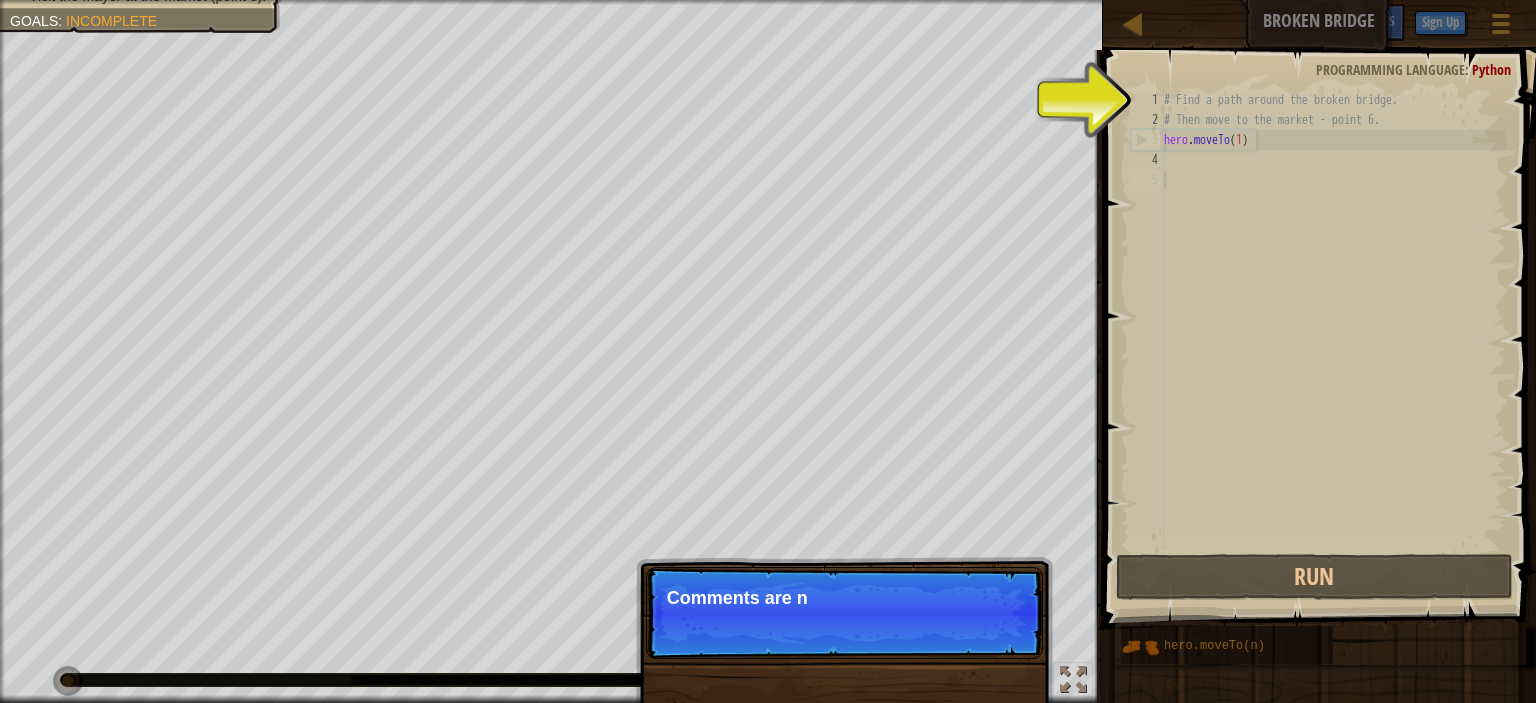 click on "Skip (esc) Continue  Comments are n" at bounding box center (844, 613) 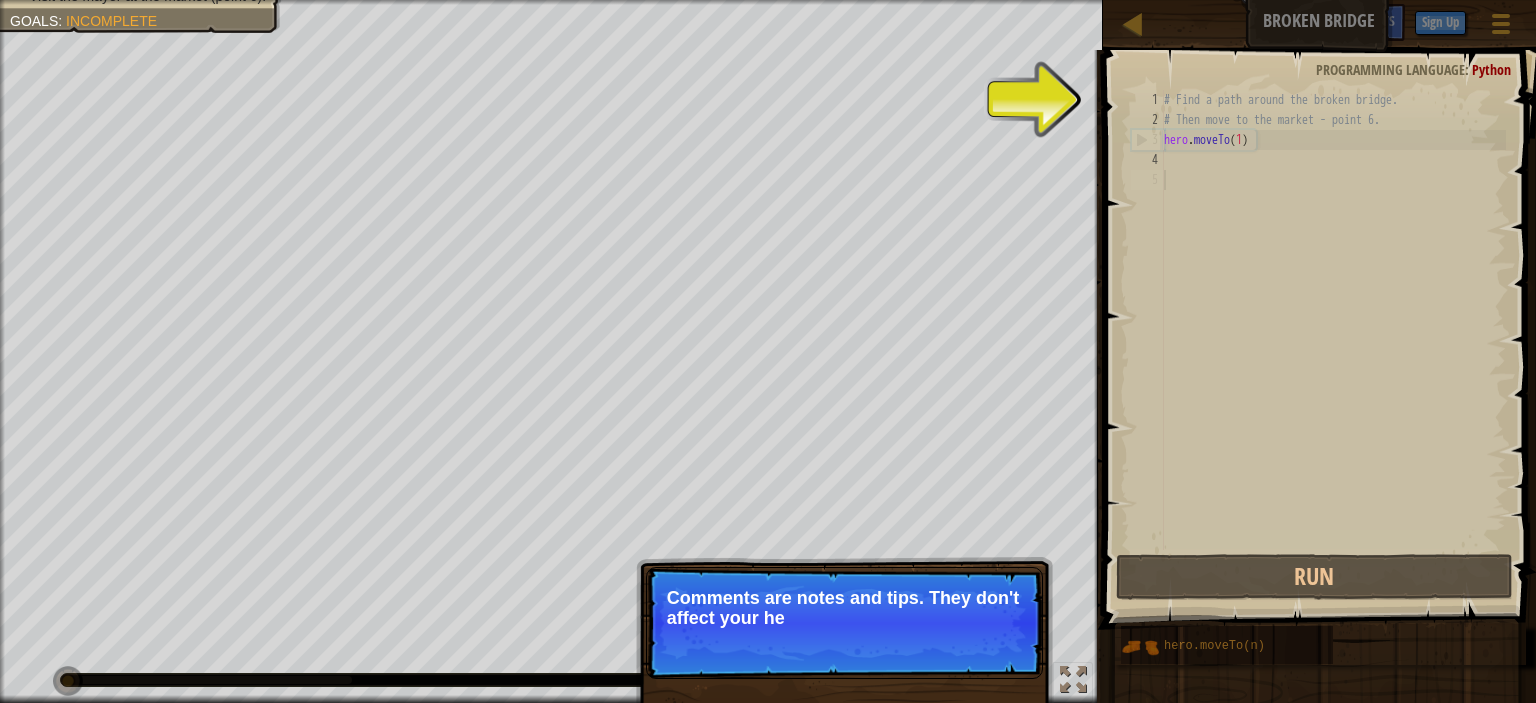 click on "Skip (esc) Continue  Comments are notes and tips. They don't affect your he" at bounding box center [844, 623] 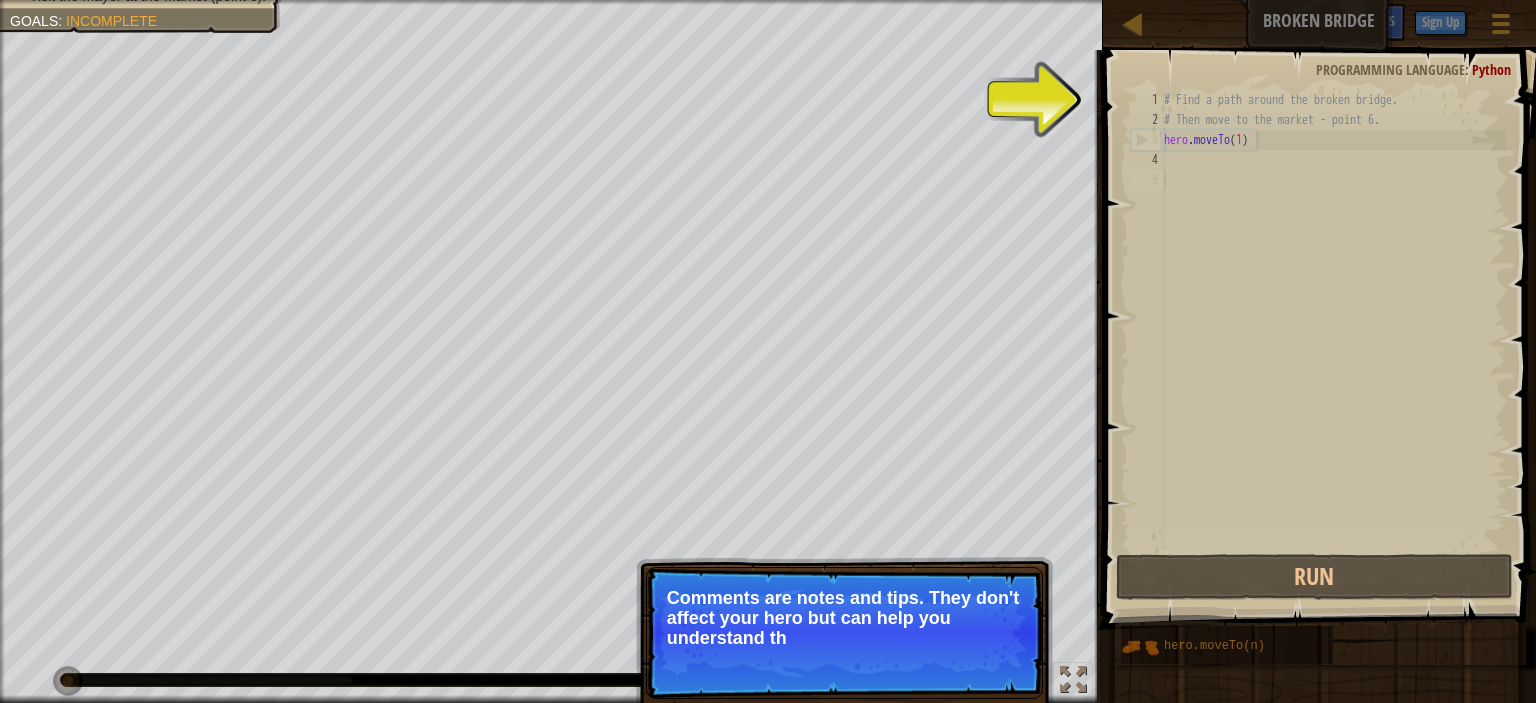 click on "Skip (esc) Continue  Comments are notes and tips. They don't affect your hero but can help you understand th" at bounding box center [844, 633] 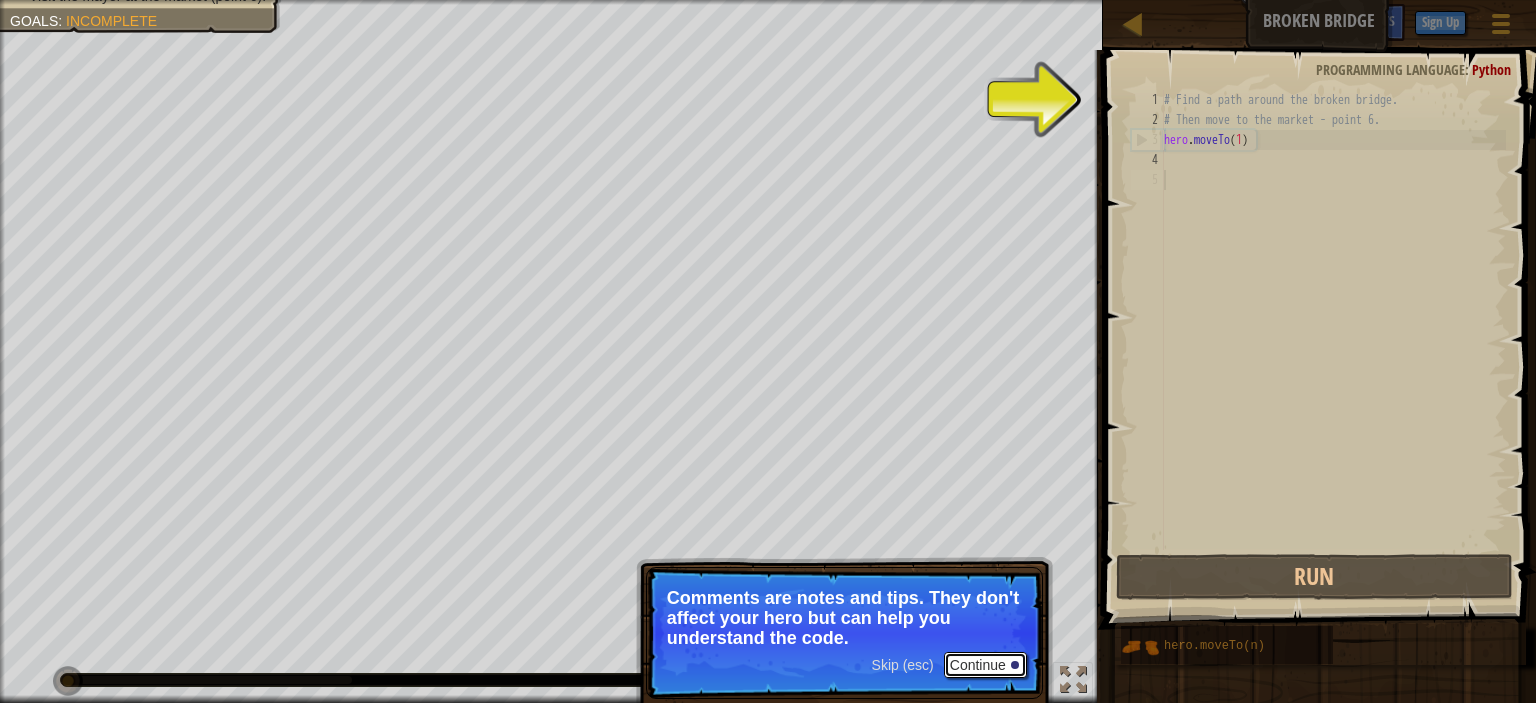 click on "Continue" at bounding box center [985, 665] 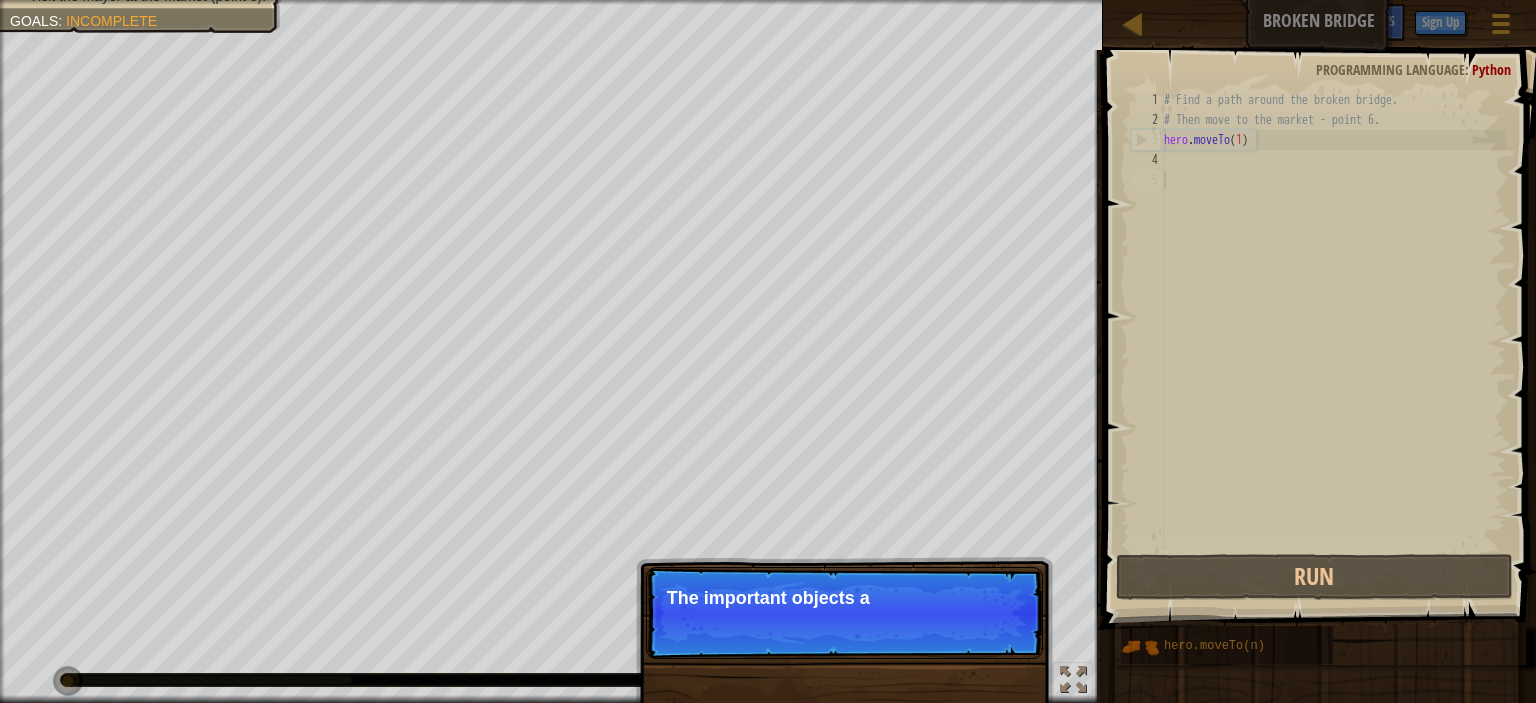 click on "Skip (esc) Continue  The important objects a" at bounding box center [844, 613] 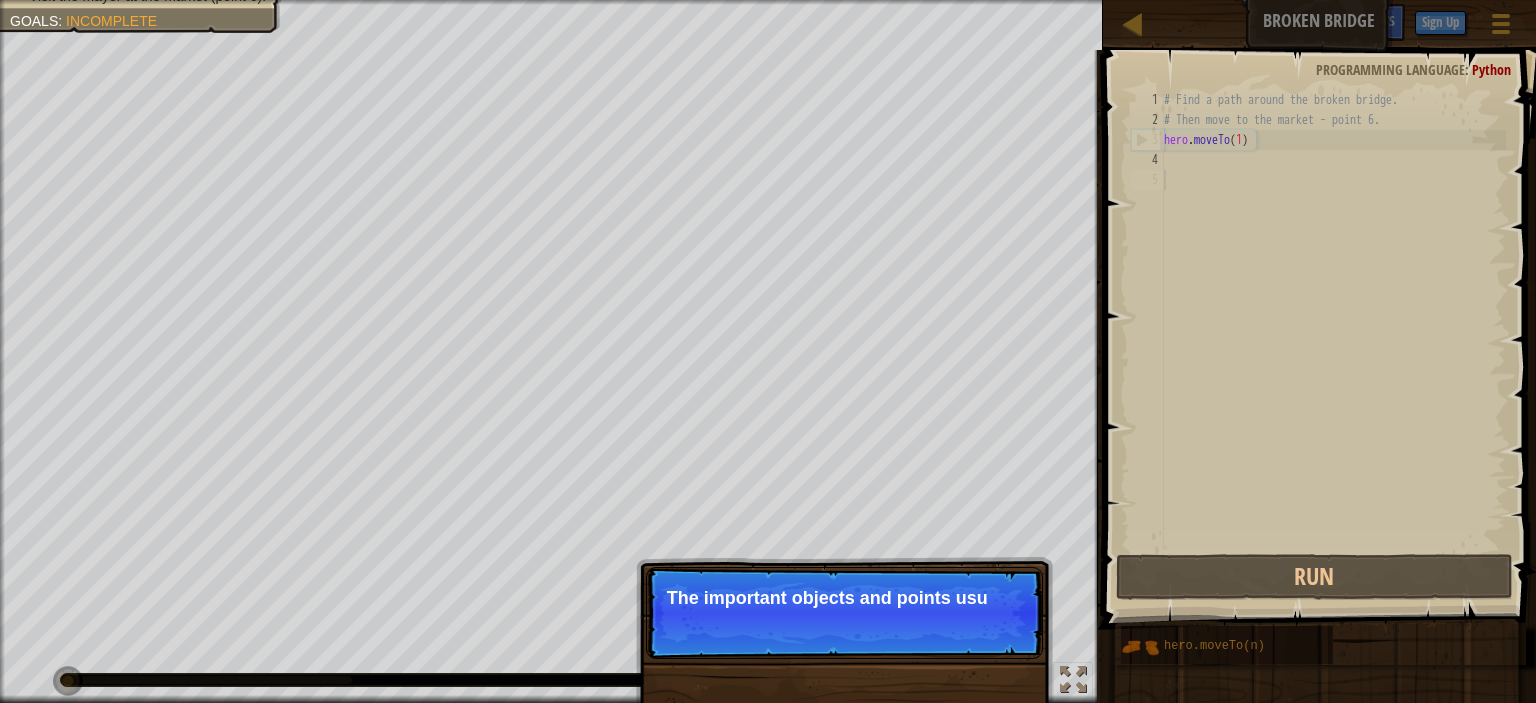 click on "Skip (esc) Continue  The important objects and points usu" at bounding box center (844, 613) 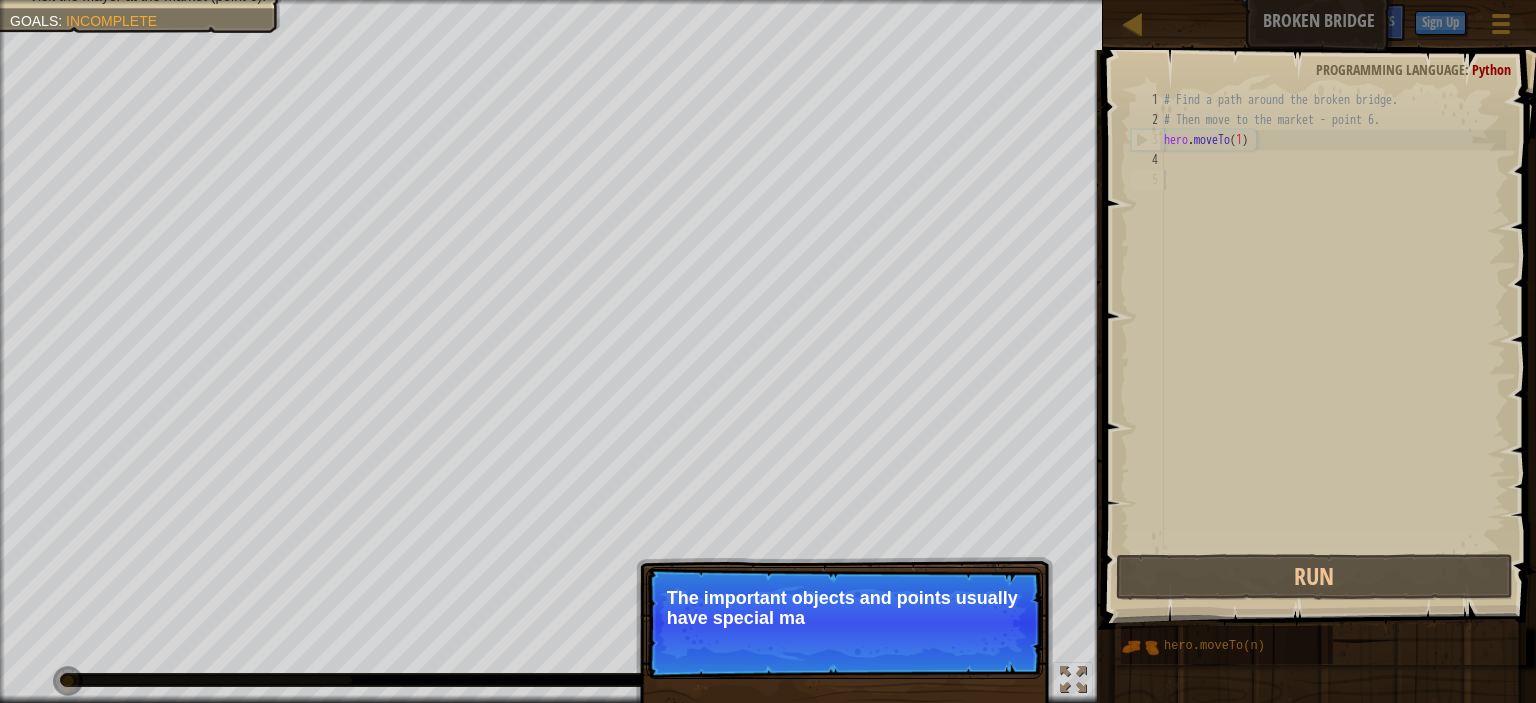 click on "The important objects and points usually have special ma" at bounding box center (844, 608) 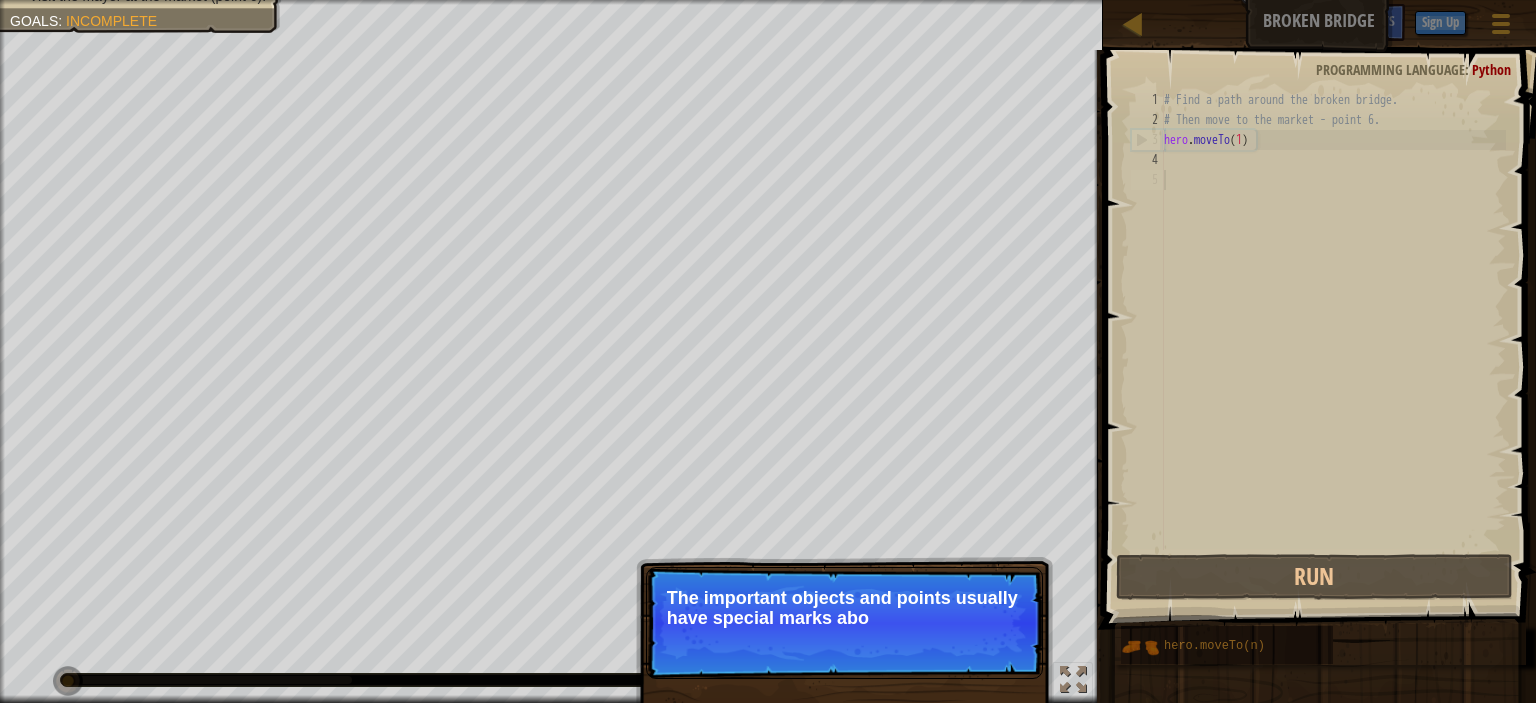 click on "The important objects and points usually have special marks abo" at bounding box center [844, 608] 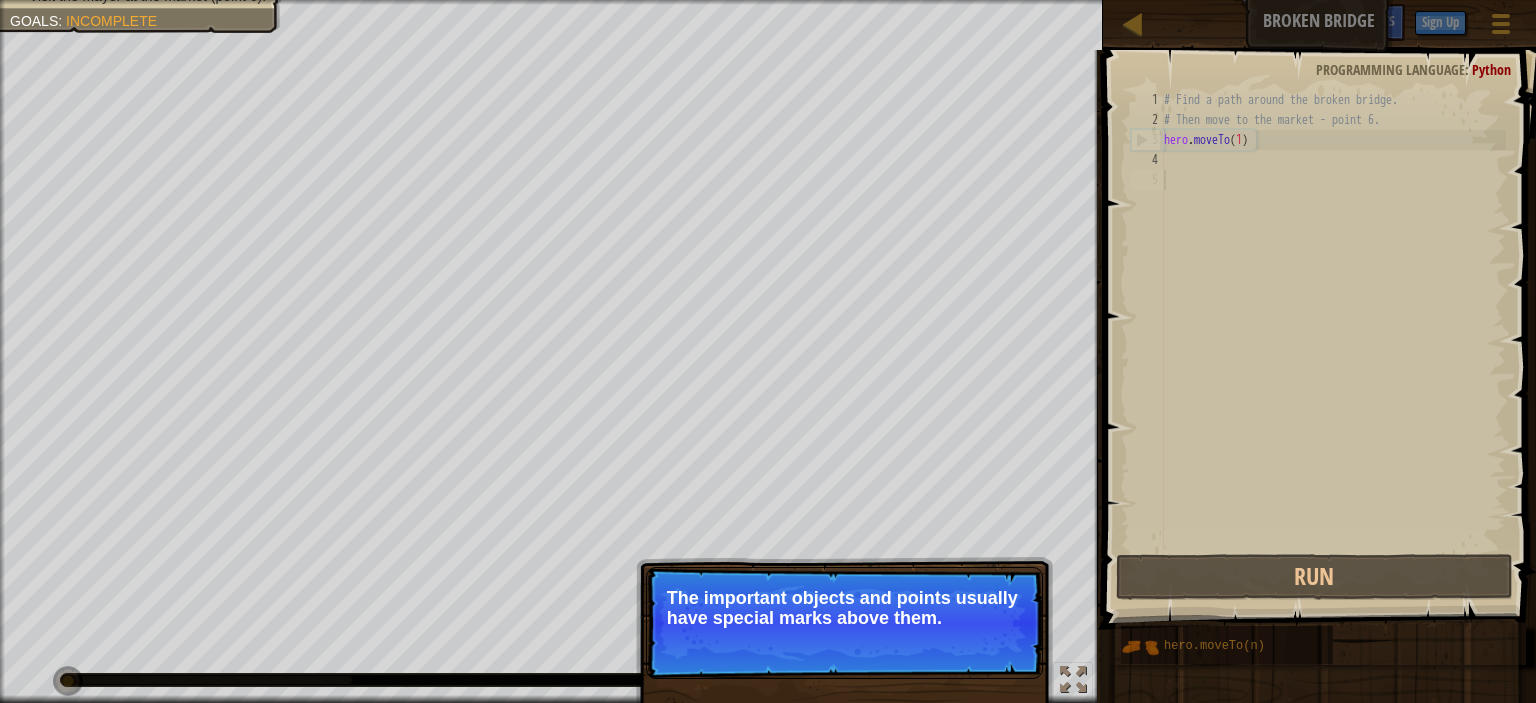click on "The important objects and points usually have special marks above them." at bounding box center (844, 608) 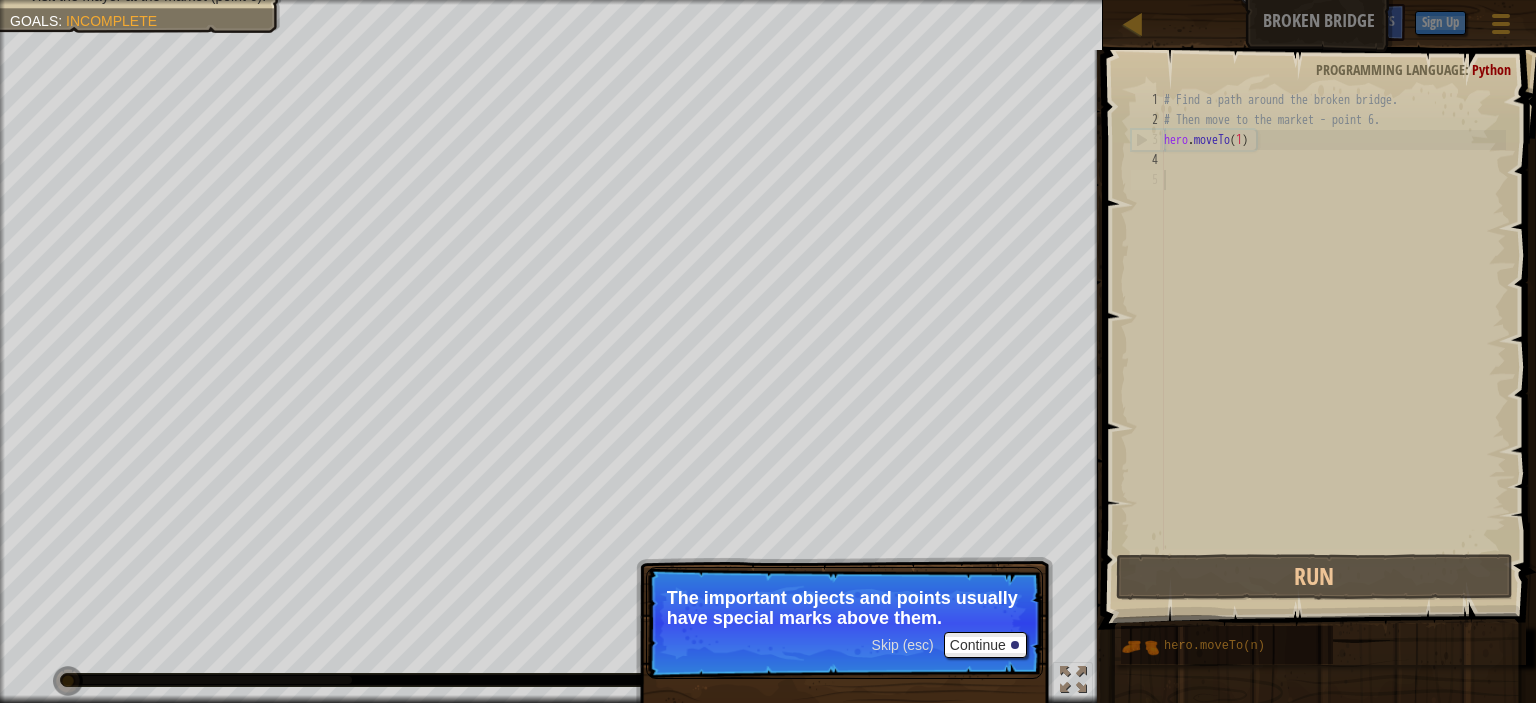 click on "Skip (esc)" at bounding box center [903, 645] 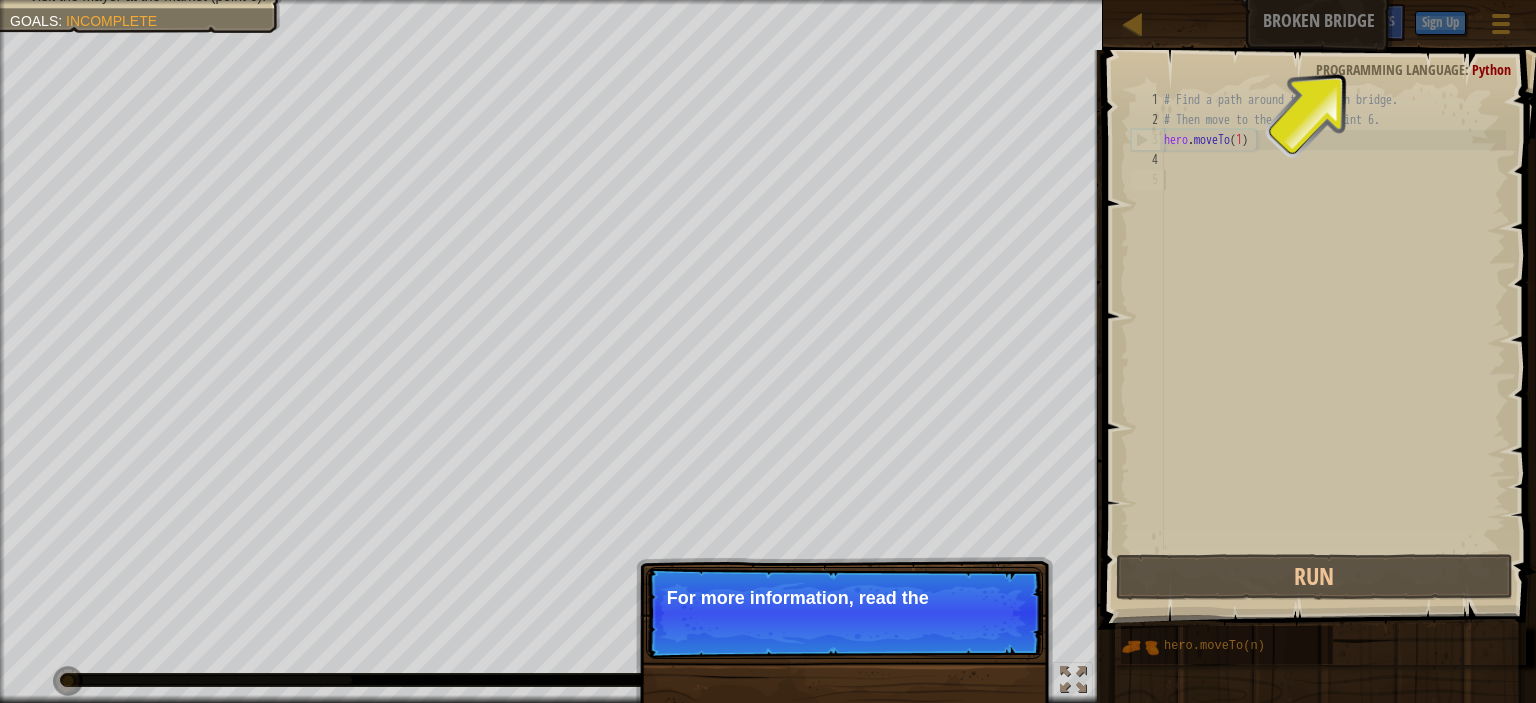 click on "Skip (esc) Continue  For more information, read the" at bounding box center (844, 613) 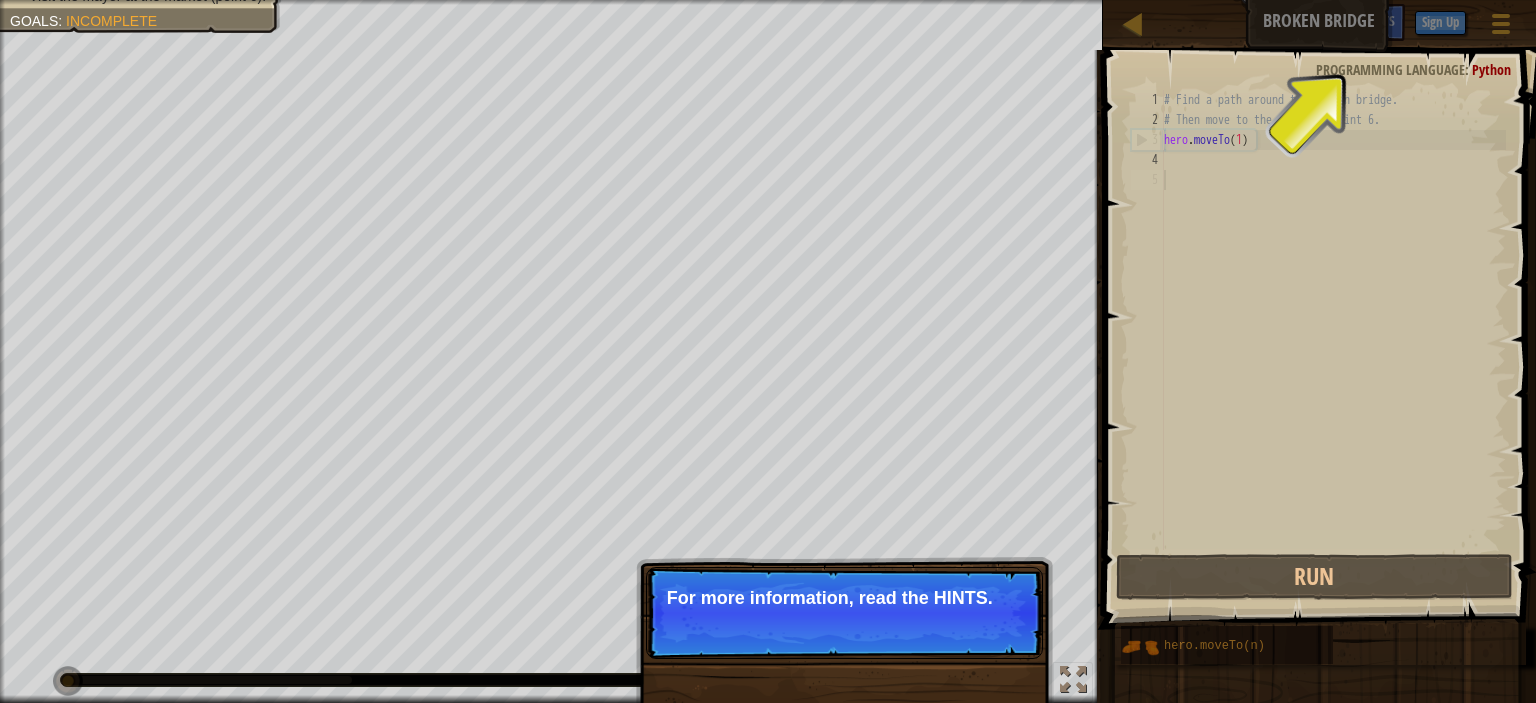 click on "For more information, read the HINTS." at bounding box center [844, 598] 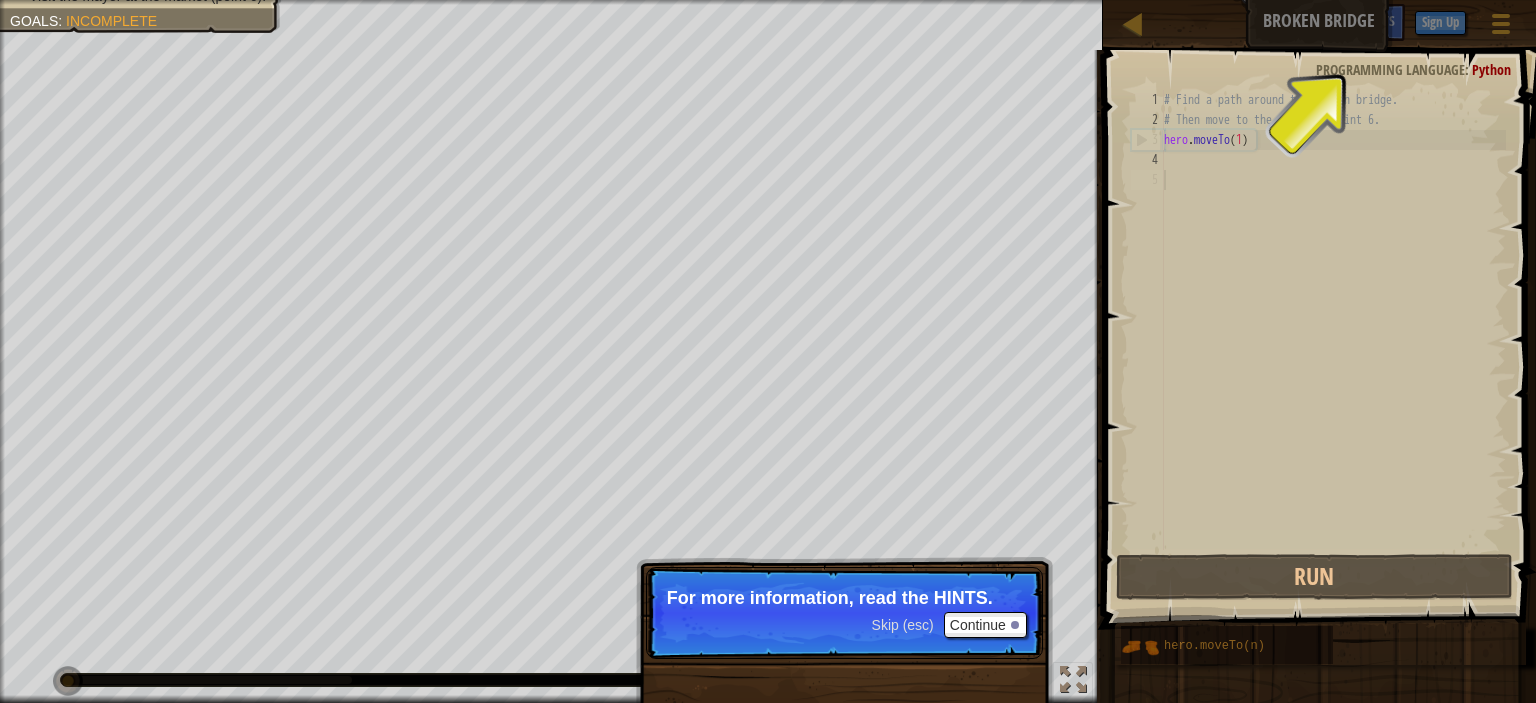 drag, startPoint x: 969, startPoint y: 587, endPoint x: 983, endPoint y: 562, distance: 28.653097 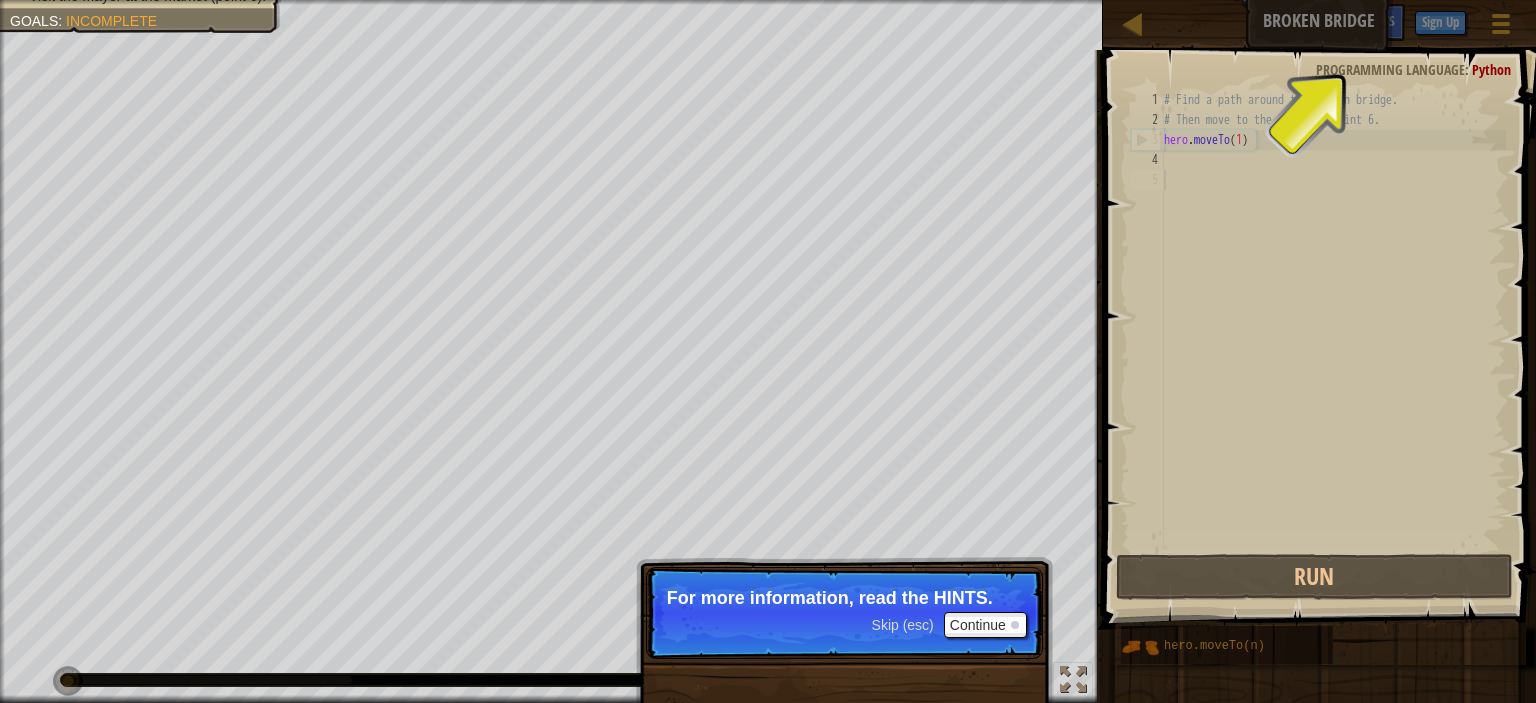 drag, startPoint x: 1312, startPoint y: 67, endPoint x: 1339, endPoint y: 63, distance: 27.294687 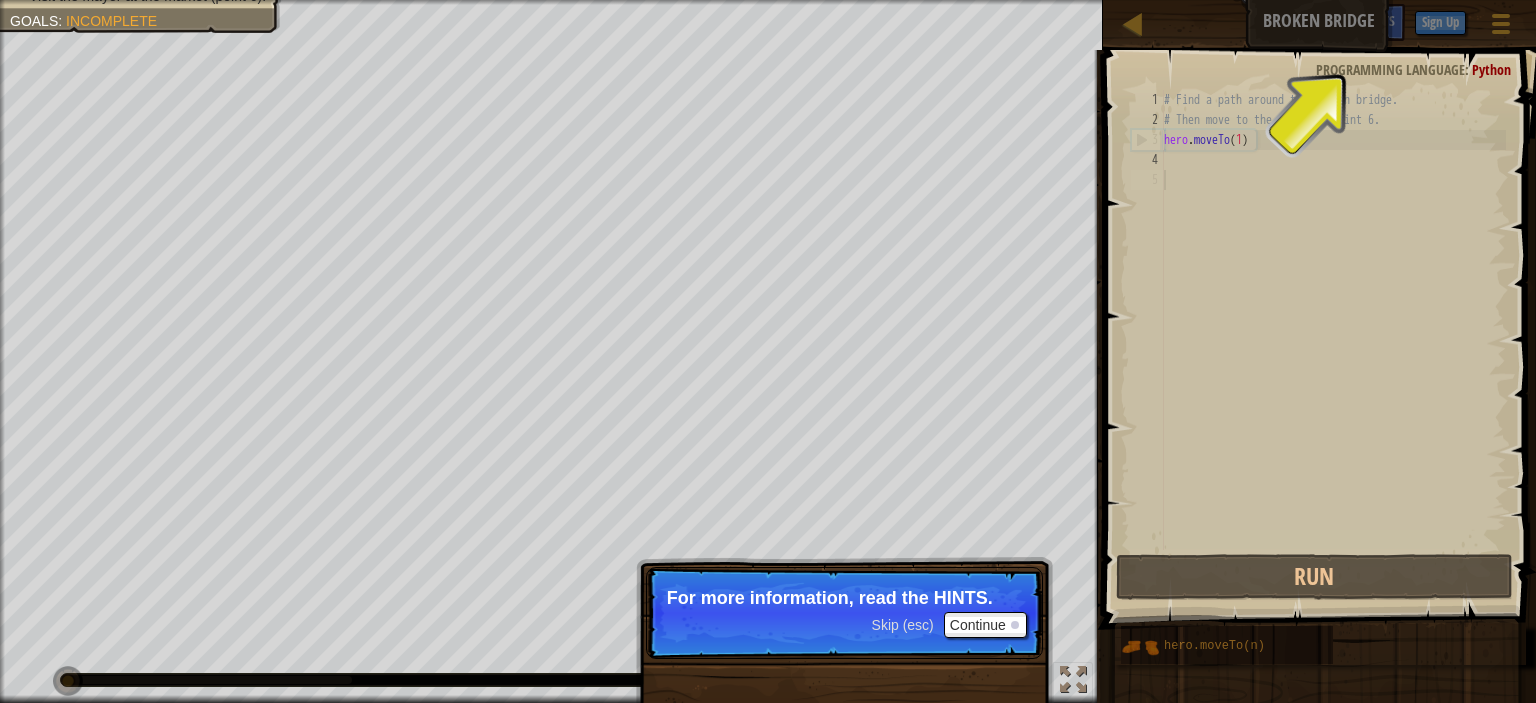 click on "Programming language : Python" at bounding box center (1413, 70) 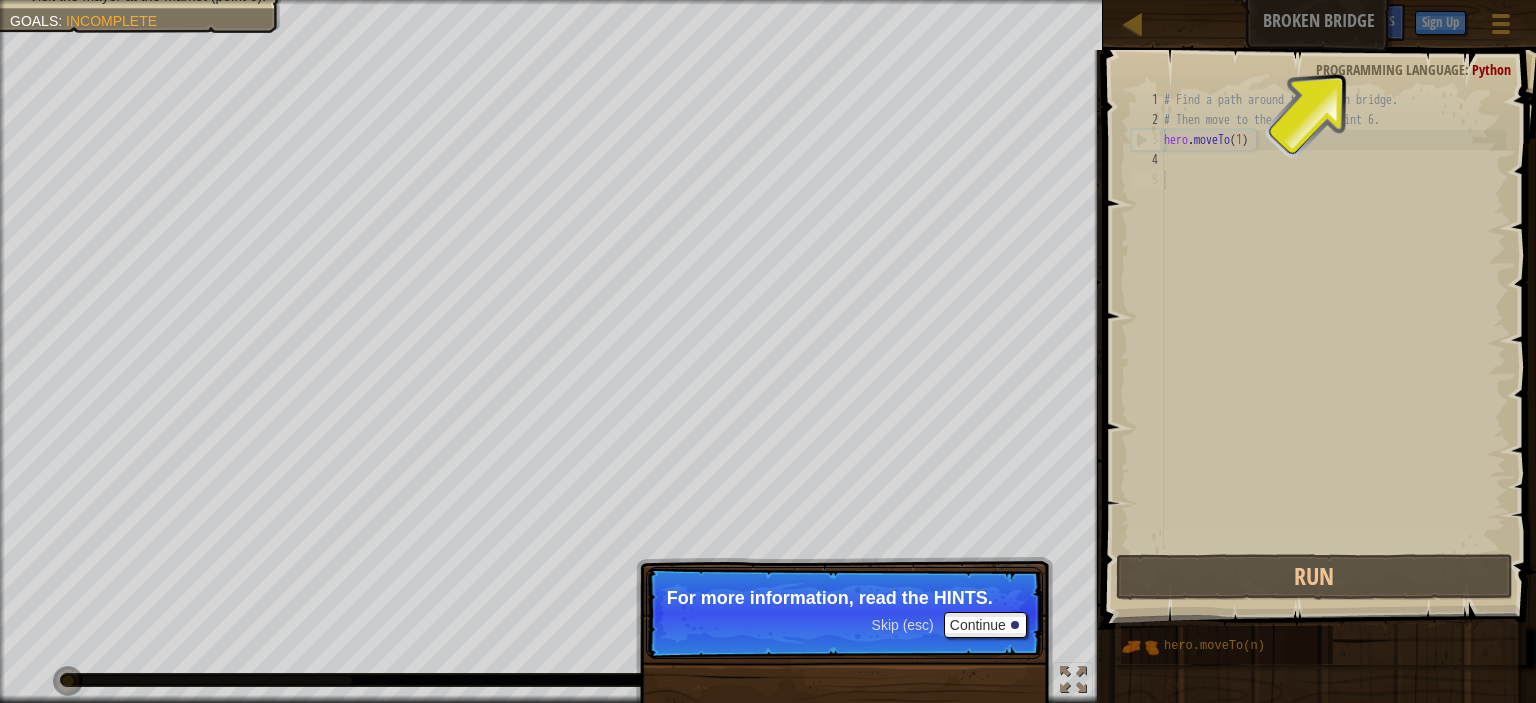 click at bounding box center [1321, 311] 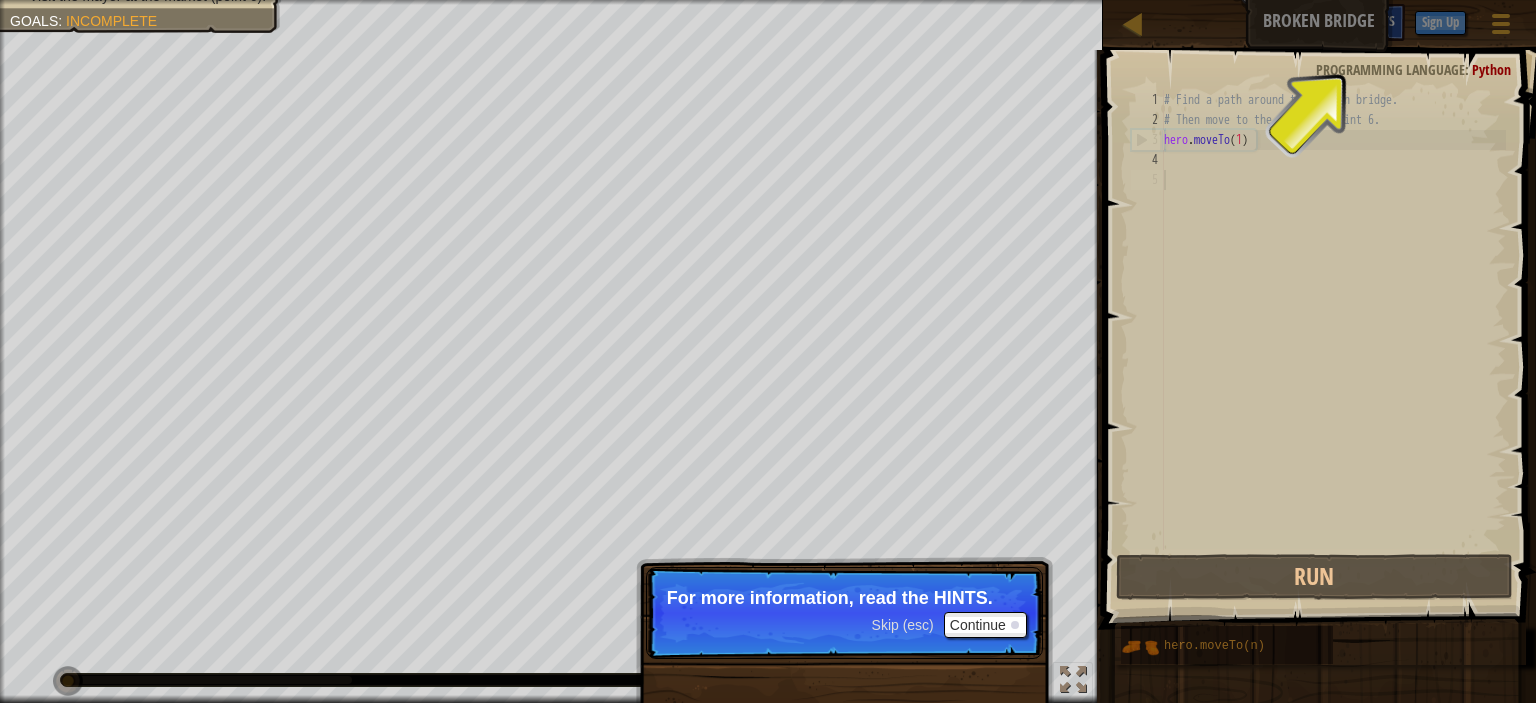 click on "Hints" at bounding box center [1378, 20] 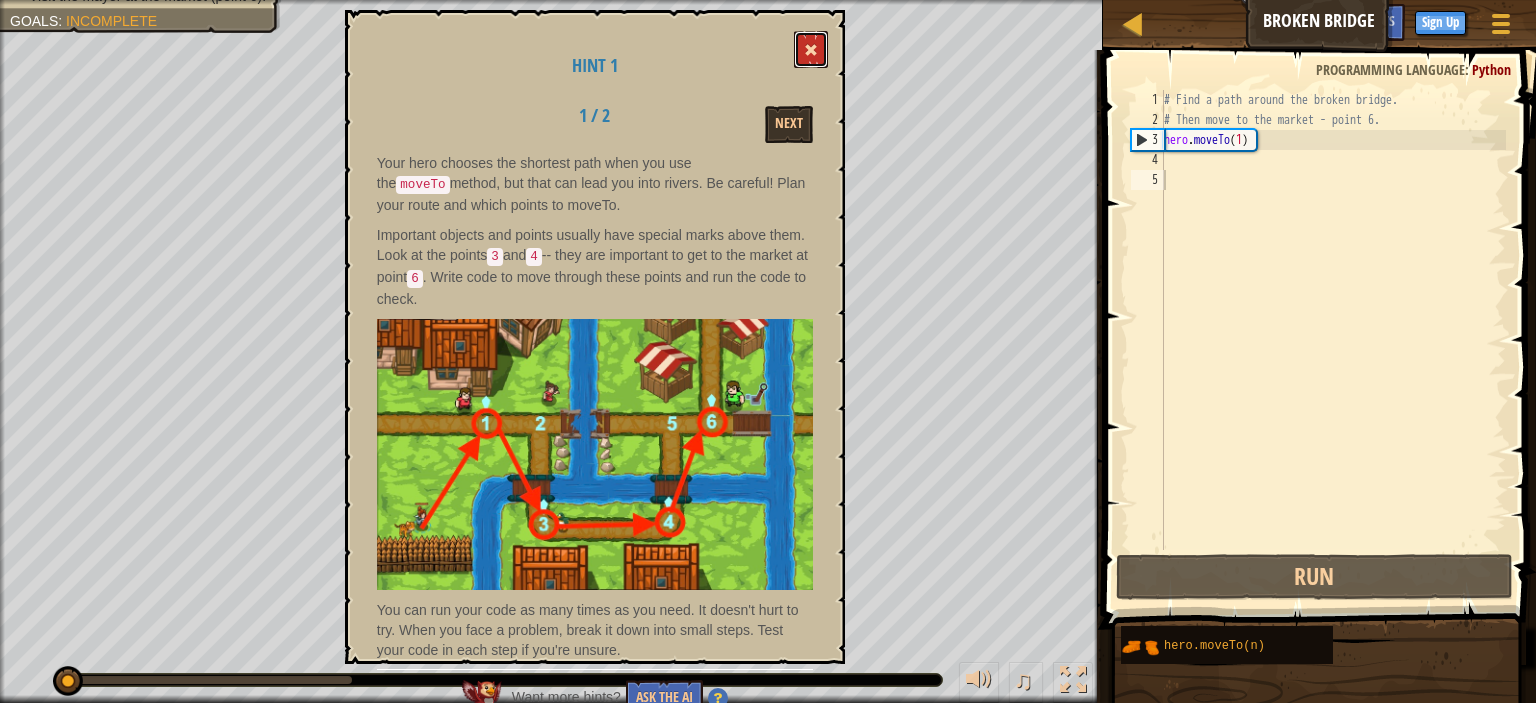 click at bounding box center [811, 49] 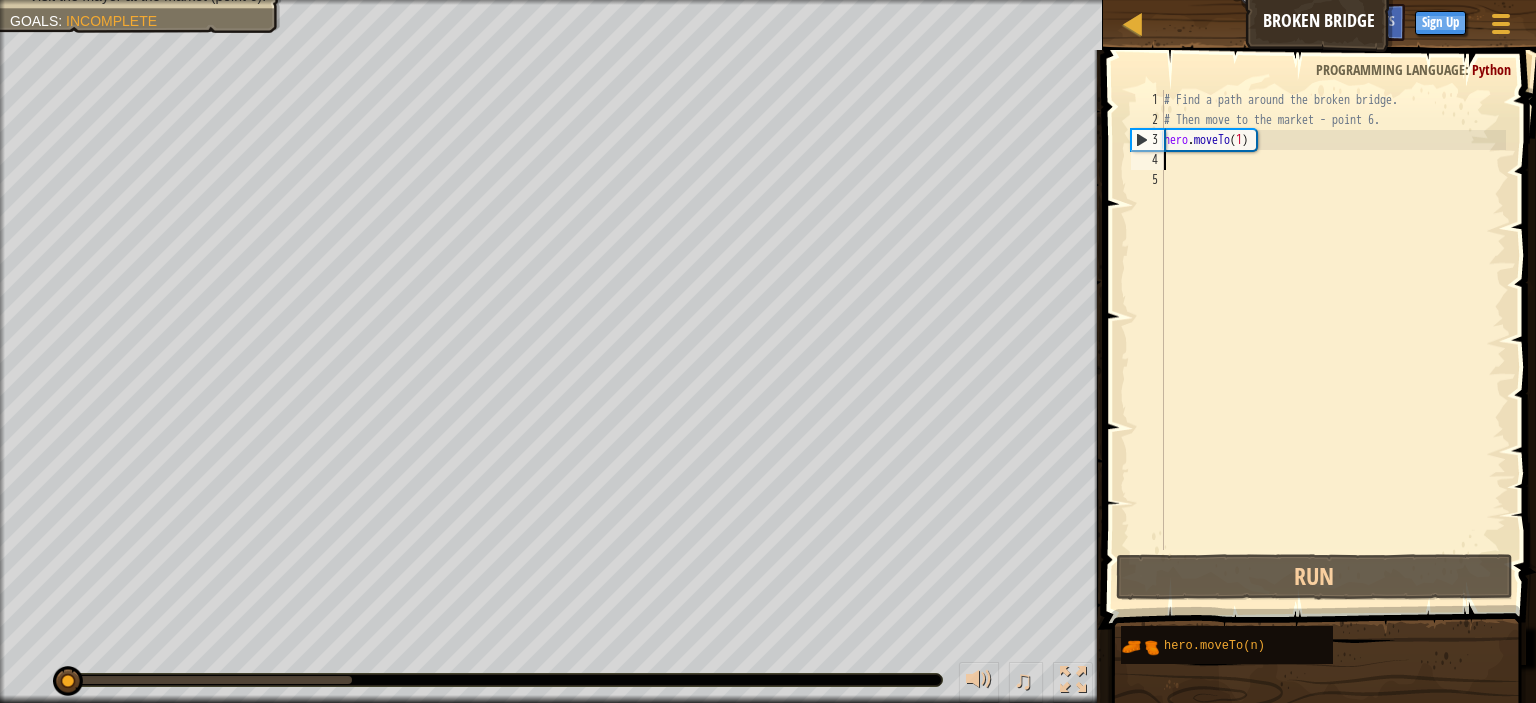 click on "# Find a path around the broken bridge. # Then move to the market - point 6. hero . moveTo ( 1 )" at bounding box center [1333, 340] 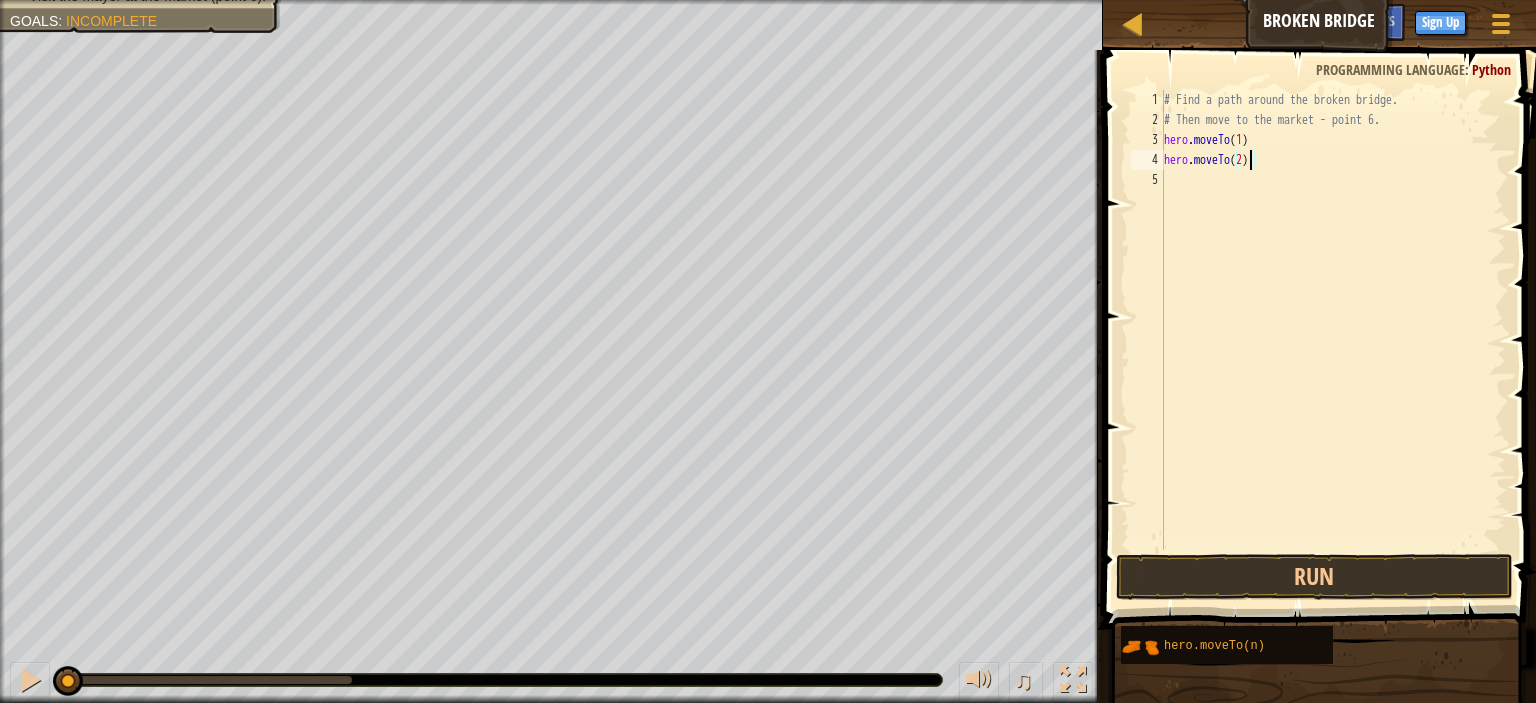 click on "# Find a path around the broken bridge. # Then move to the market - point 6. hero . moveTo ( 1 ) hero . moveTo ( 2 )" at bounding box center [1333, 340] 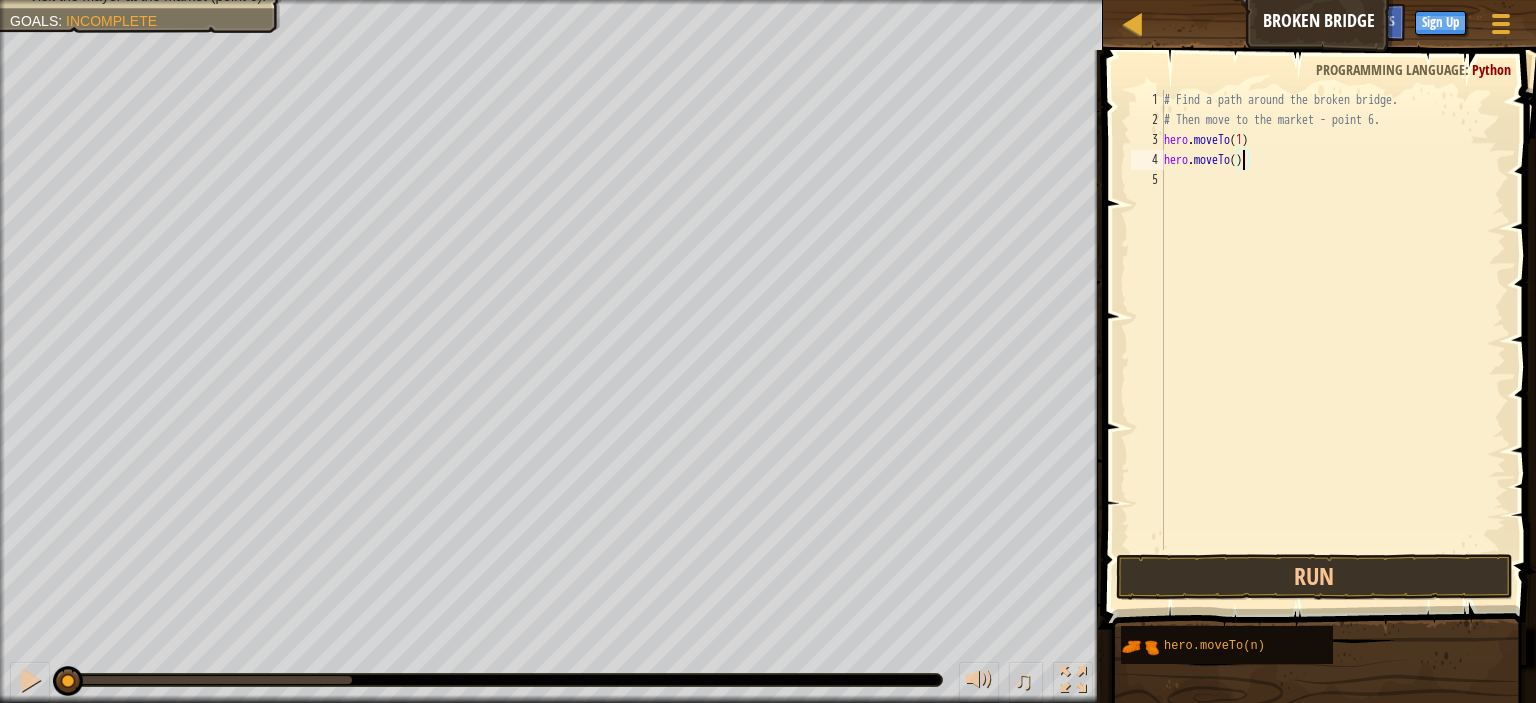 type on "hero.moveTo(3)" 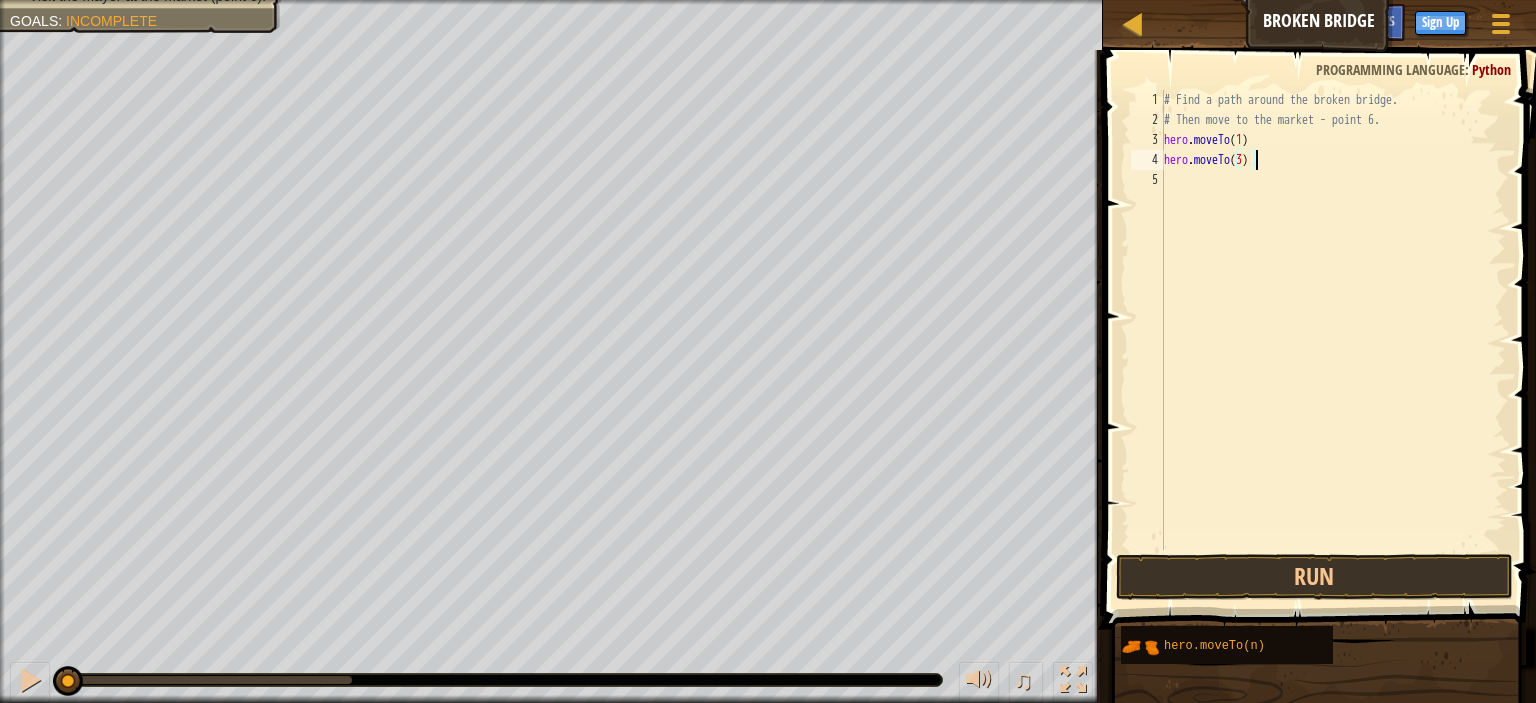 drag, startPoint x: 1276, startPoint y: 169, endPoint x: 1276, endPoint y: 180, distance: 11 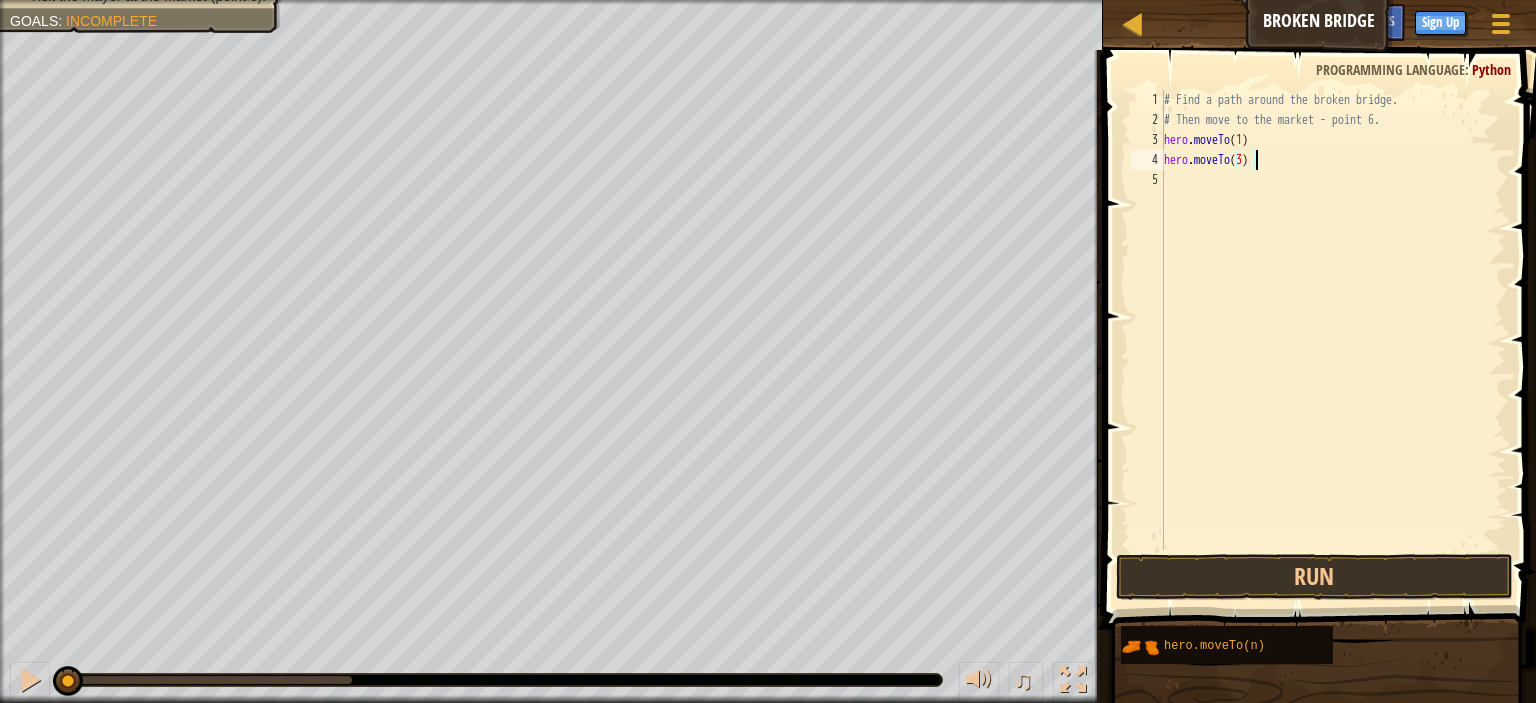 click on "# Find a path around the broken bridge. # Then move to the market - point 6. hero . moveTo ( 1 ) hero . moveTo ( 3 )" at bounding box center [1333, 340] 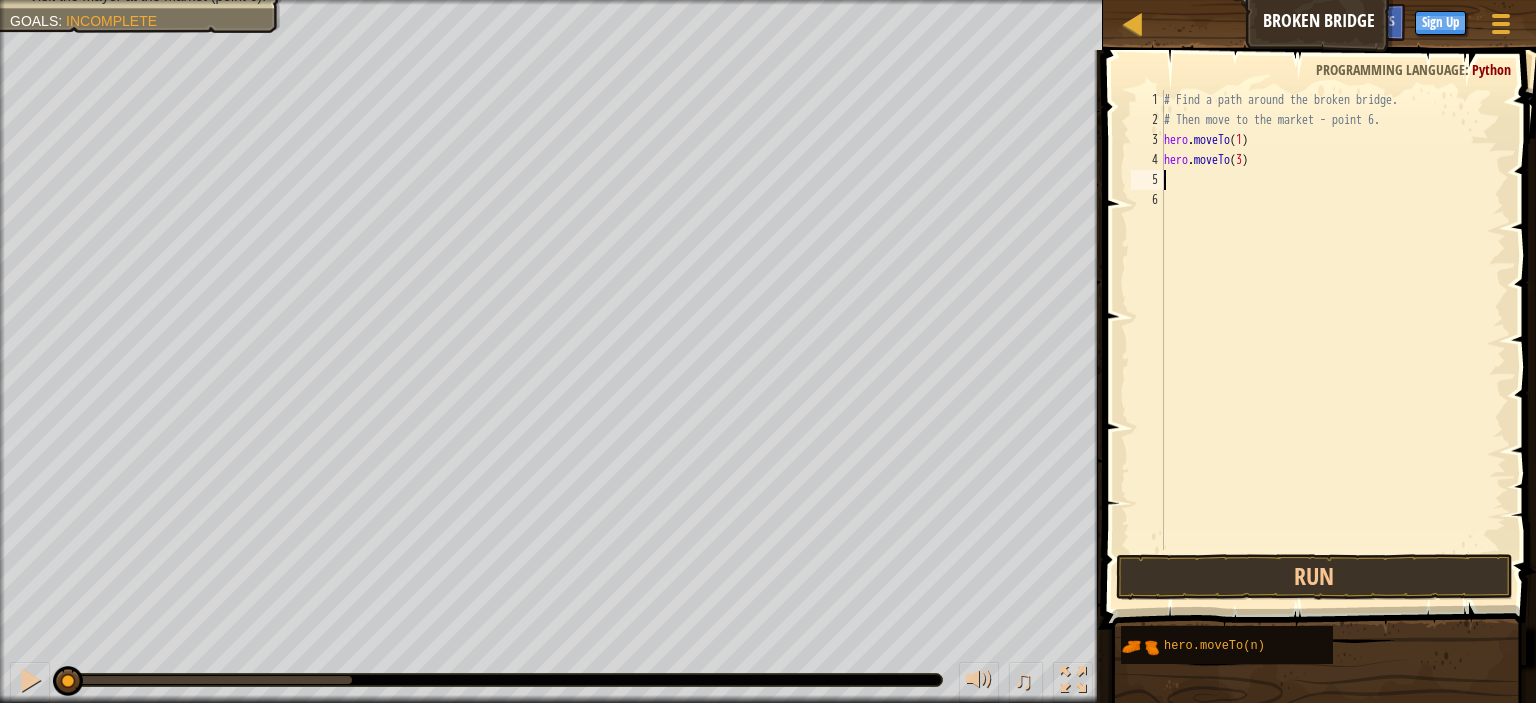 paste on "hero.moveTo(2)" 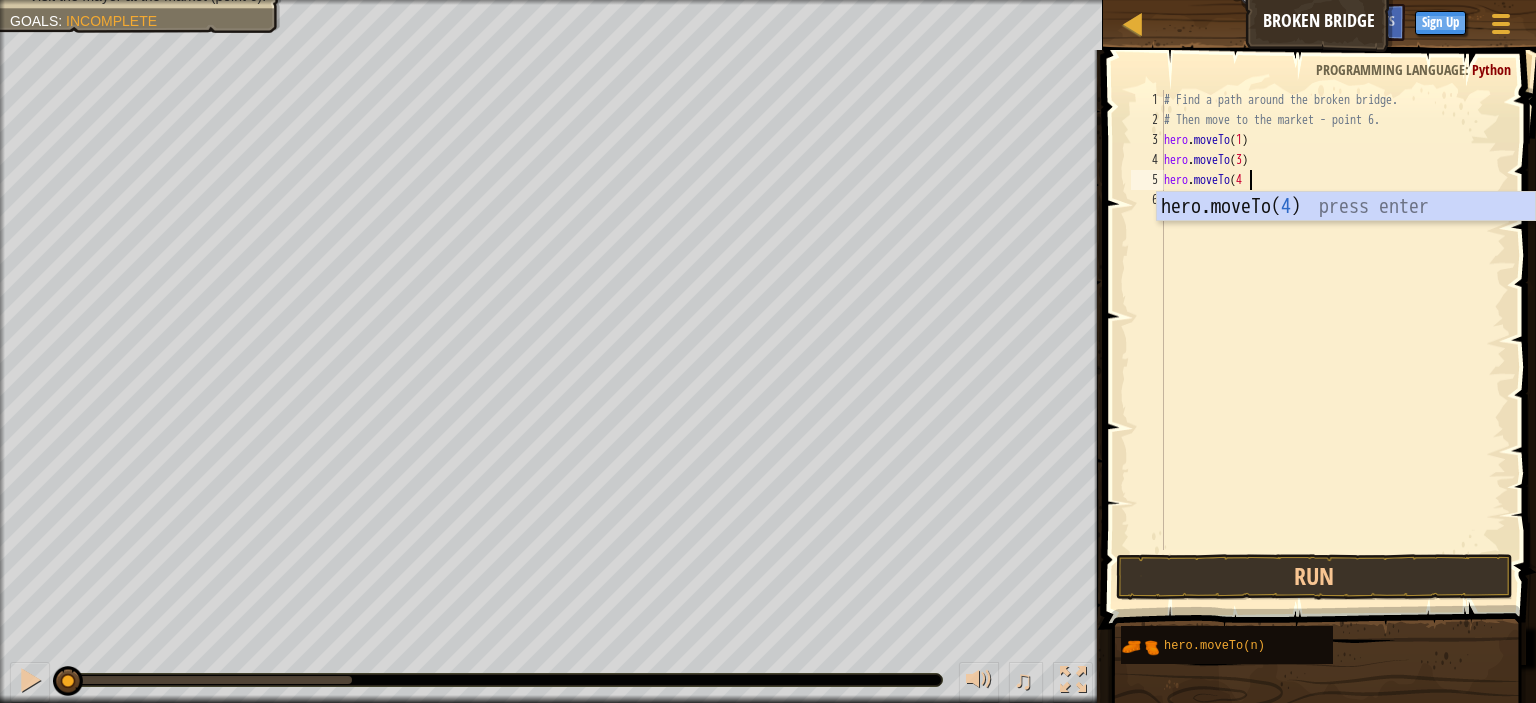 type on "hero.moveTo(4)" 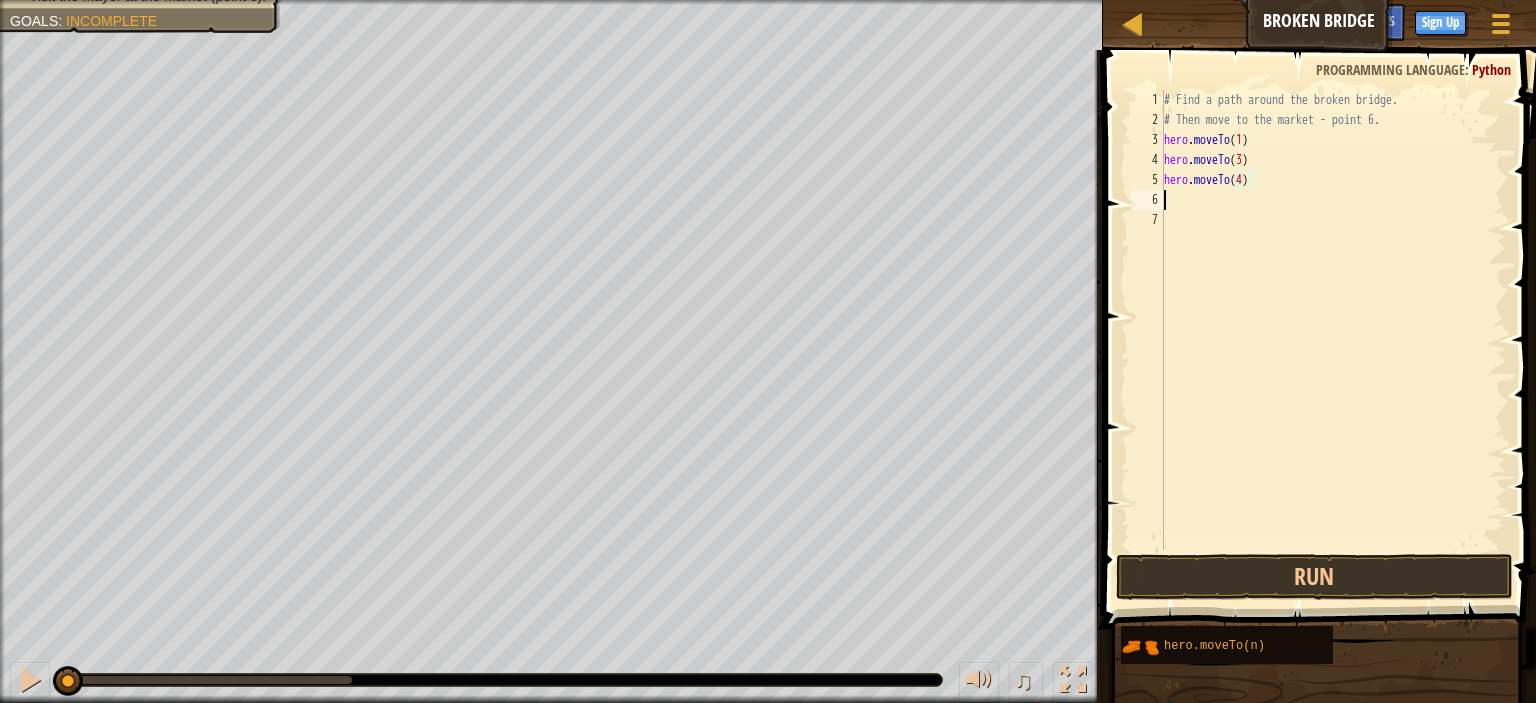 scroll, scrollTop: 9, scrollLeft: 0, axis: vertical 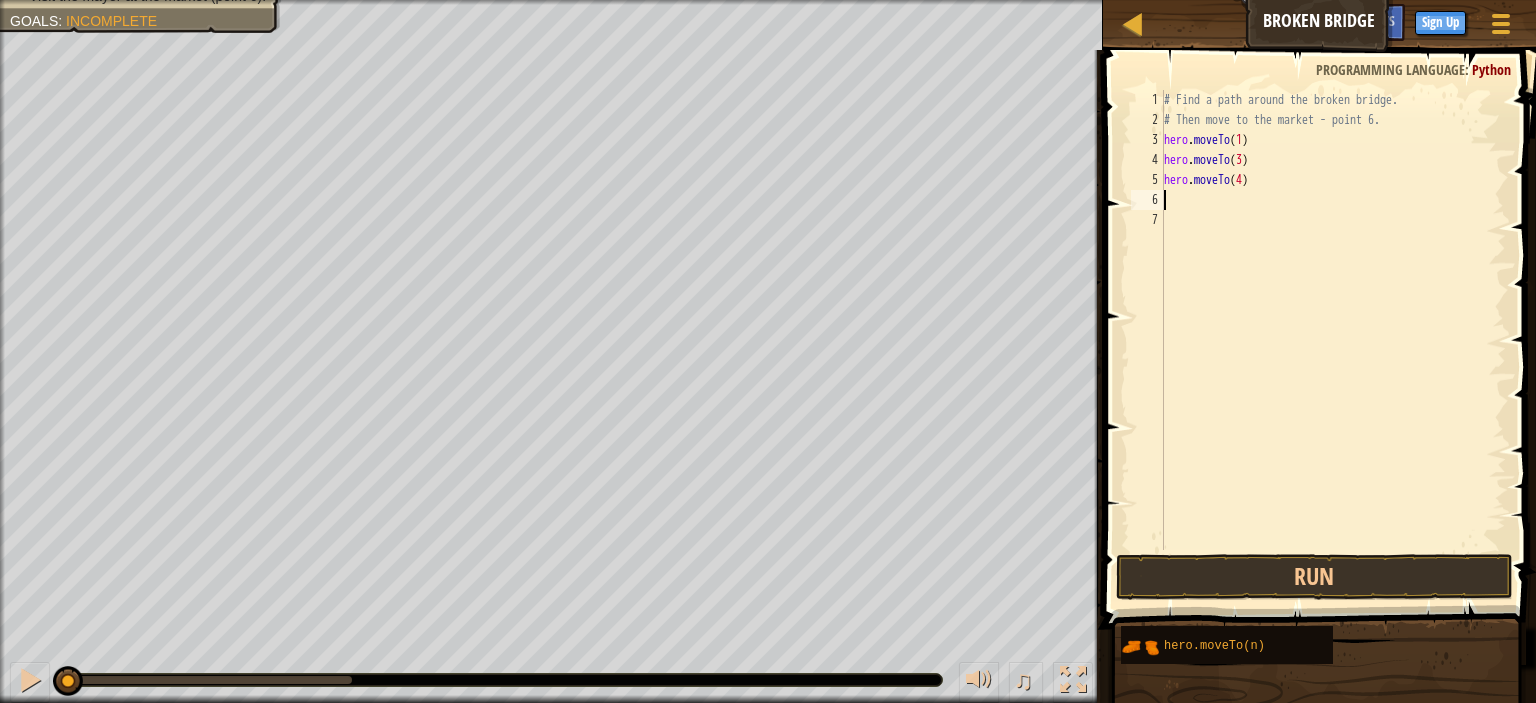 type on "V" 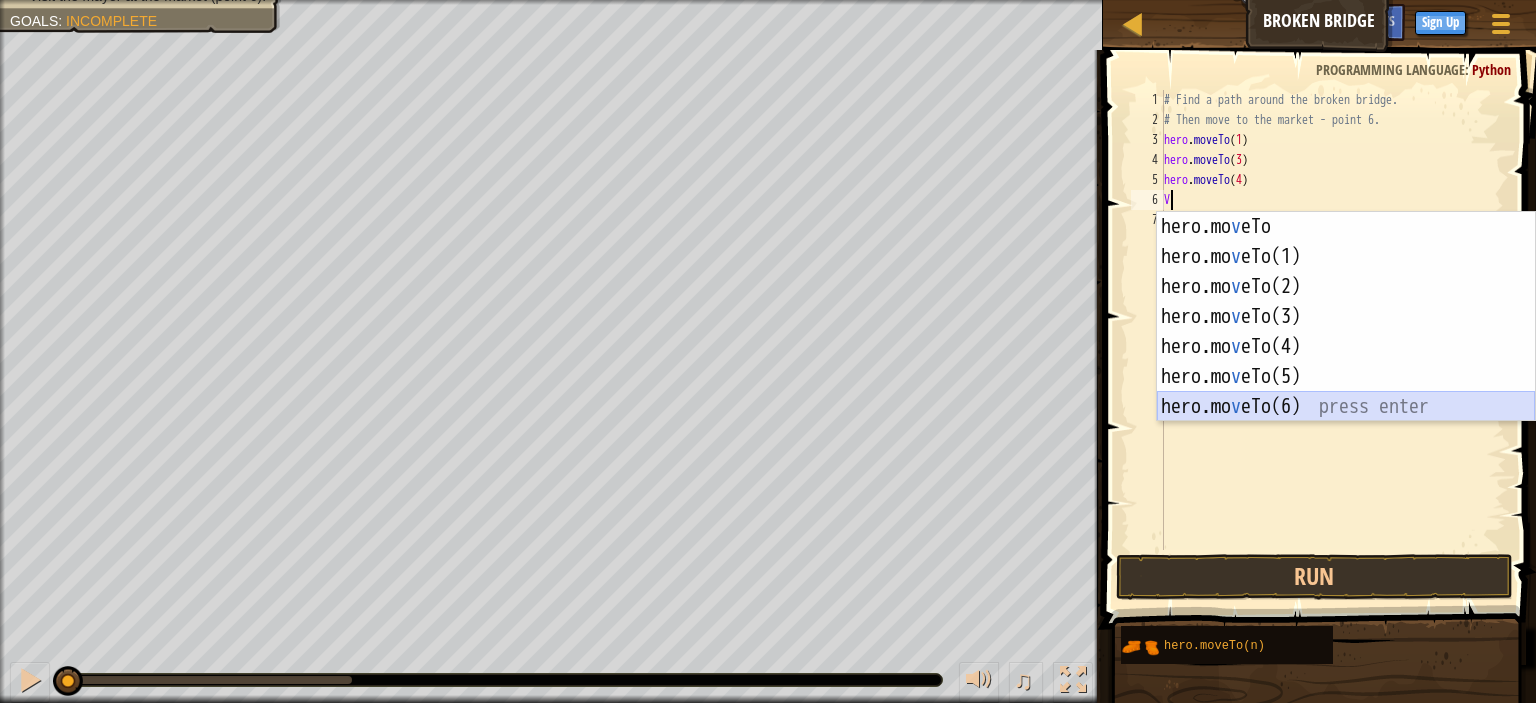 click on "hero.mo v eTo press enter hero.mo v eTo(1) press enter hero.mo v eTo(2) press enter hero.mo v eTo(3) press enter hero.mo v eTo(4) press enter hero.mo v eTo(5) press enter hero.mo v eTo(6) press enter" at bounding box center (1346, 347) 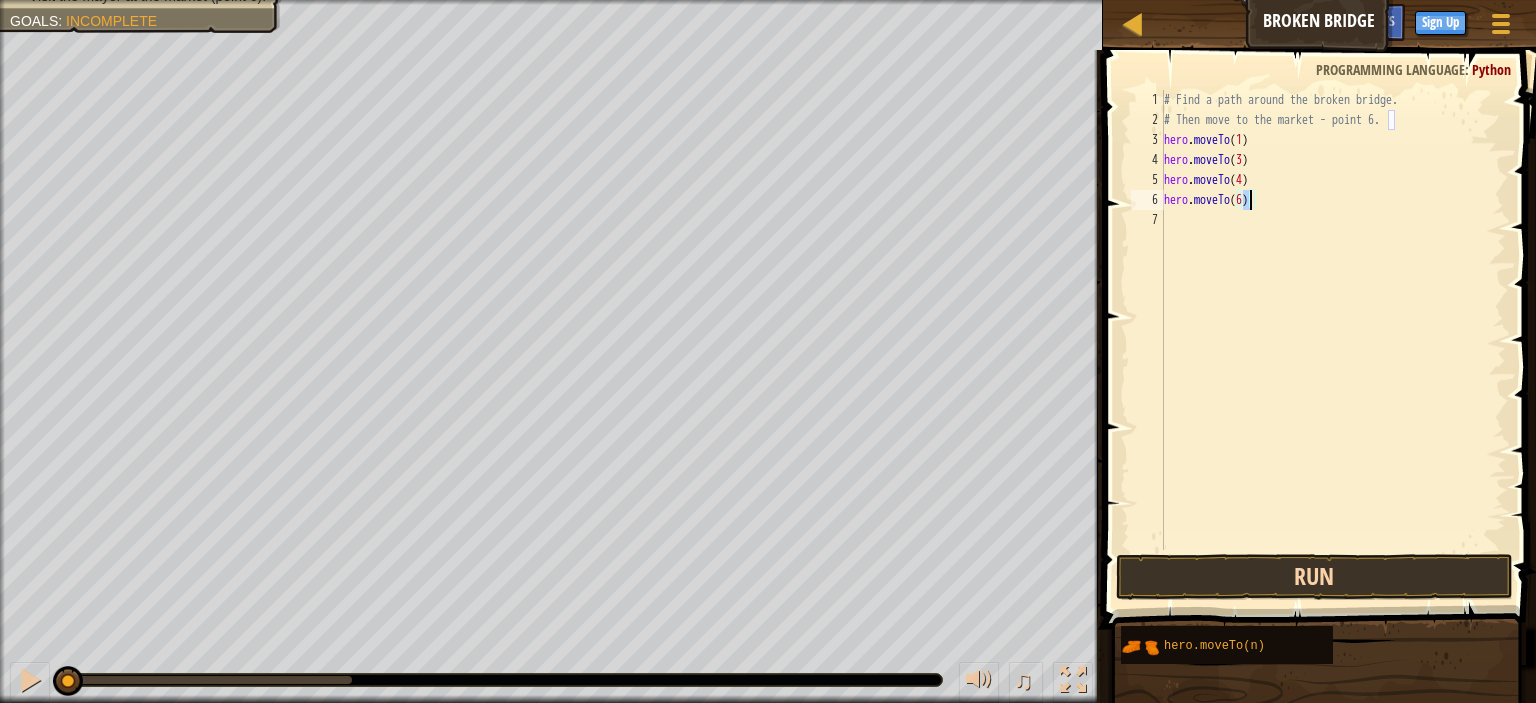 type on "hero.moveTo(6)" 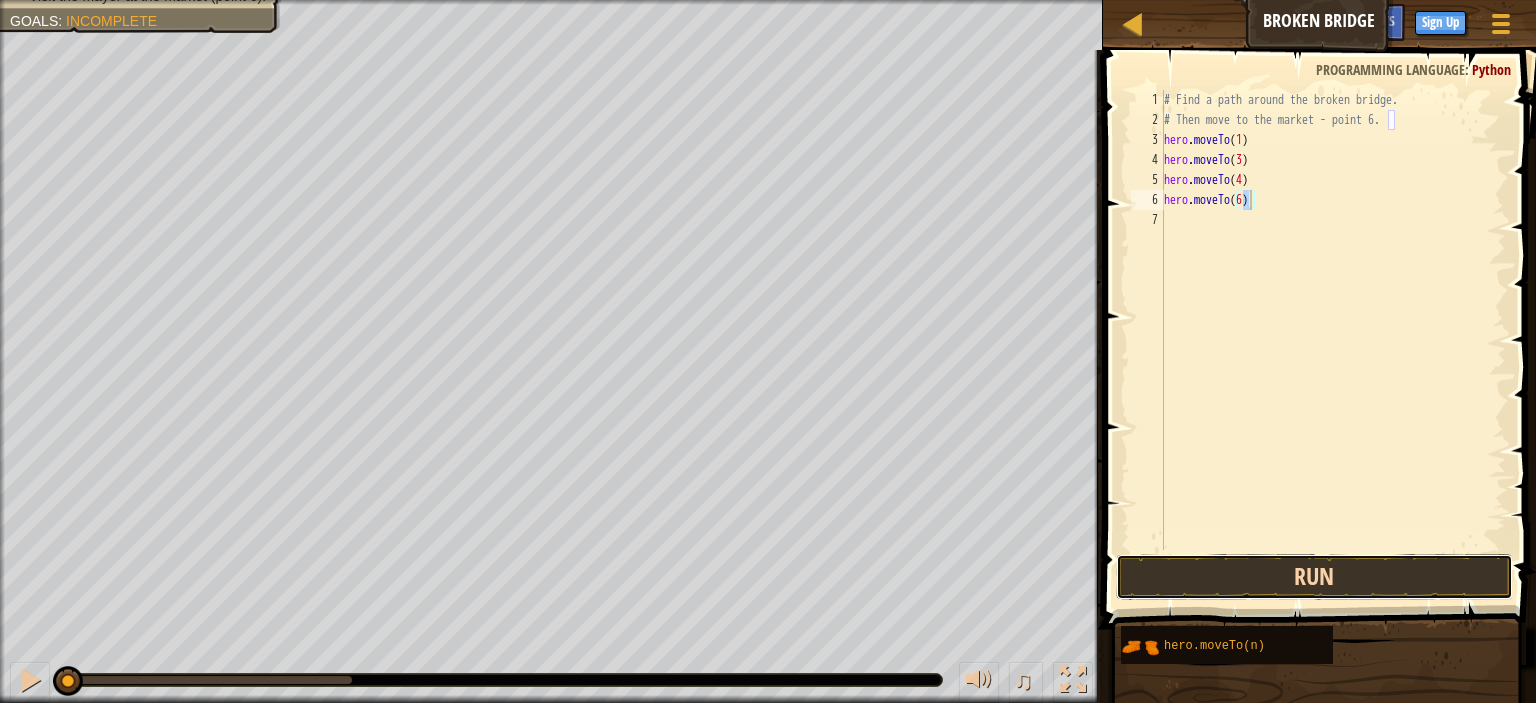 click on "Run" at bounding box center (1314, 577) 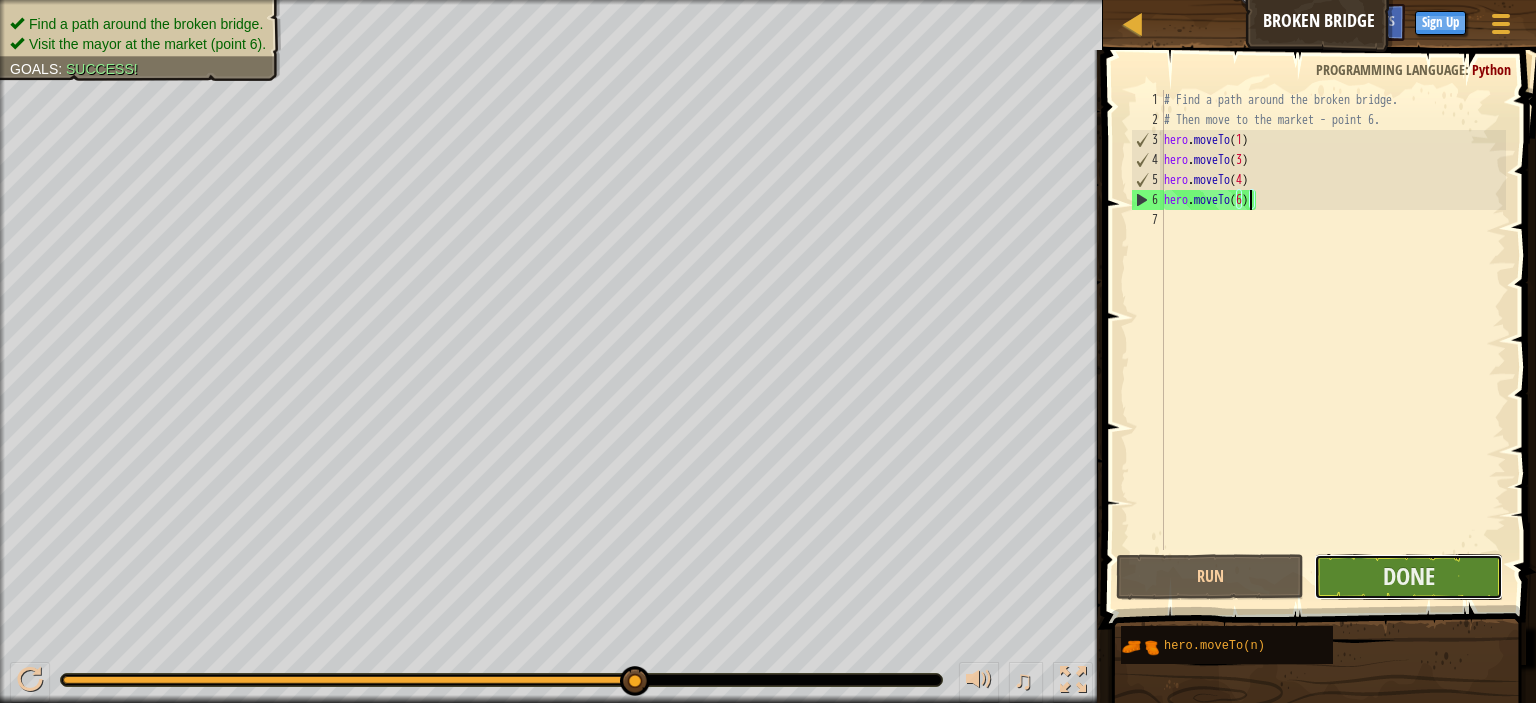 click on "Done" at bounding box center [1408, 577] 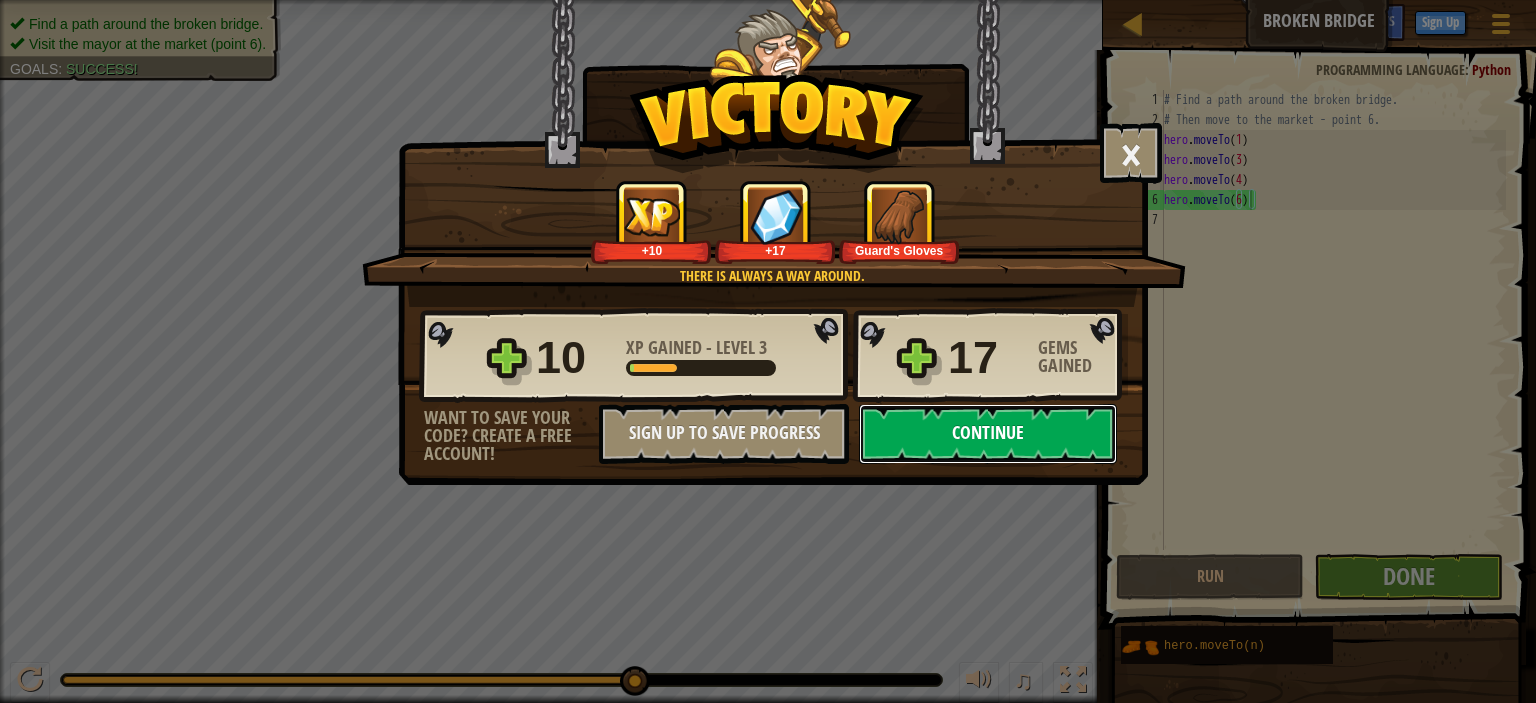 click on "Continue" at bounding box center (988, 434) 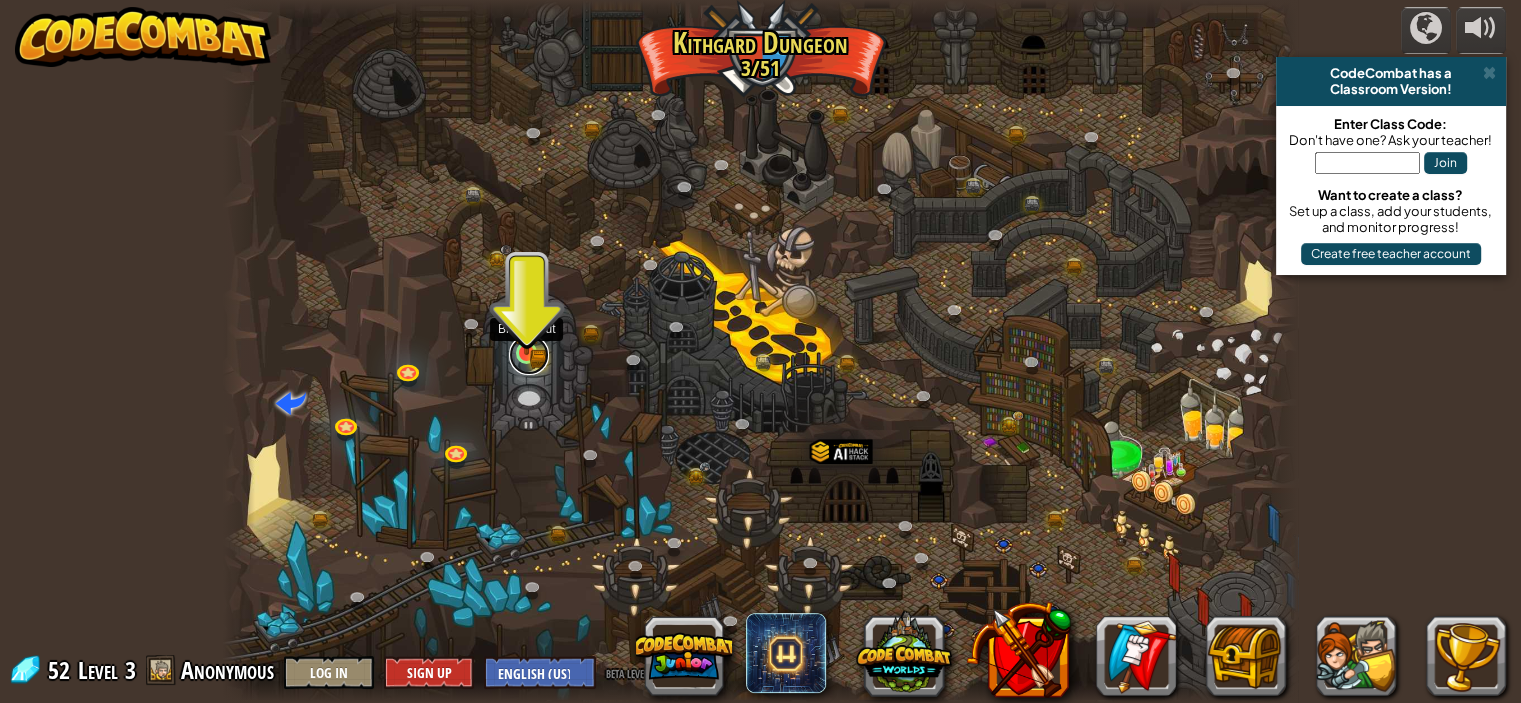 click at bounding box center (529, 355) 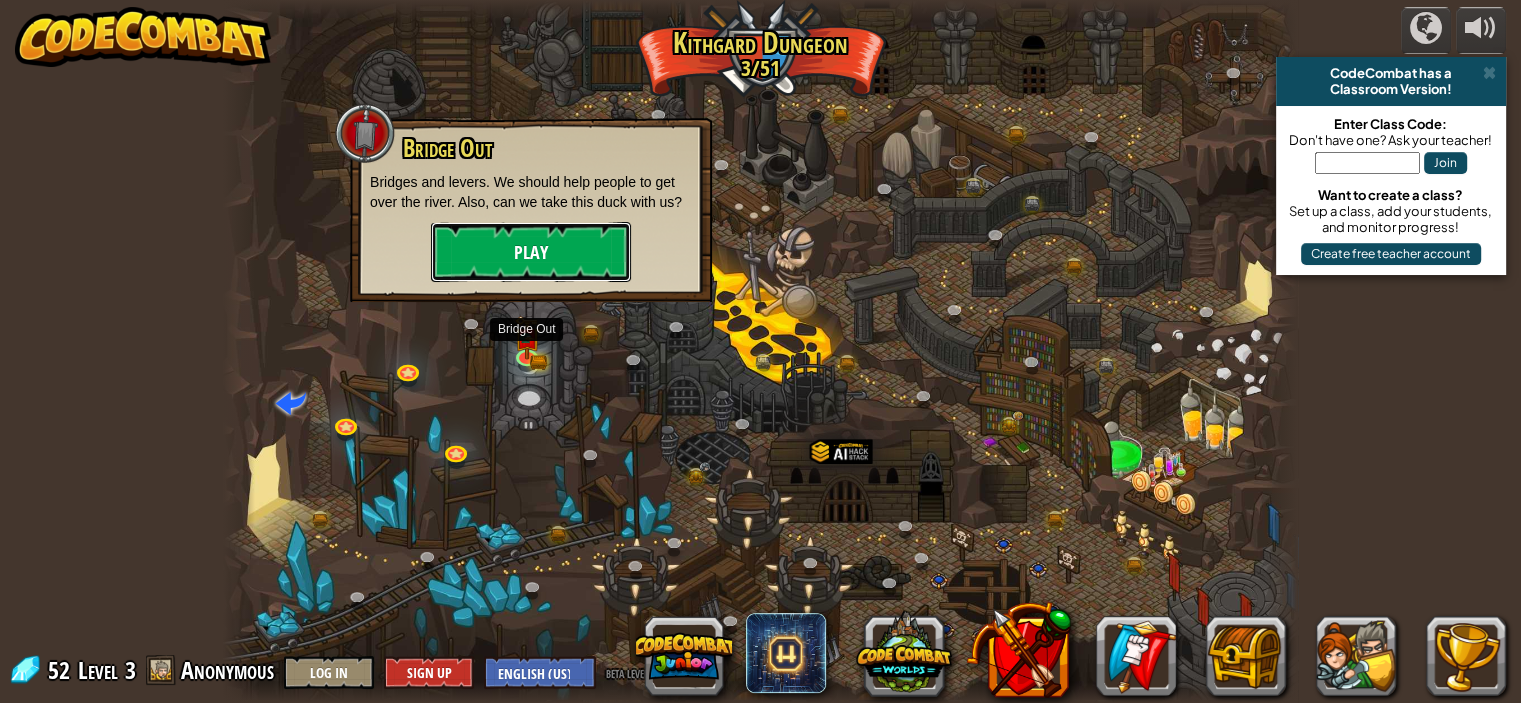 click on "Play" at bounding box center [531, 252] 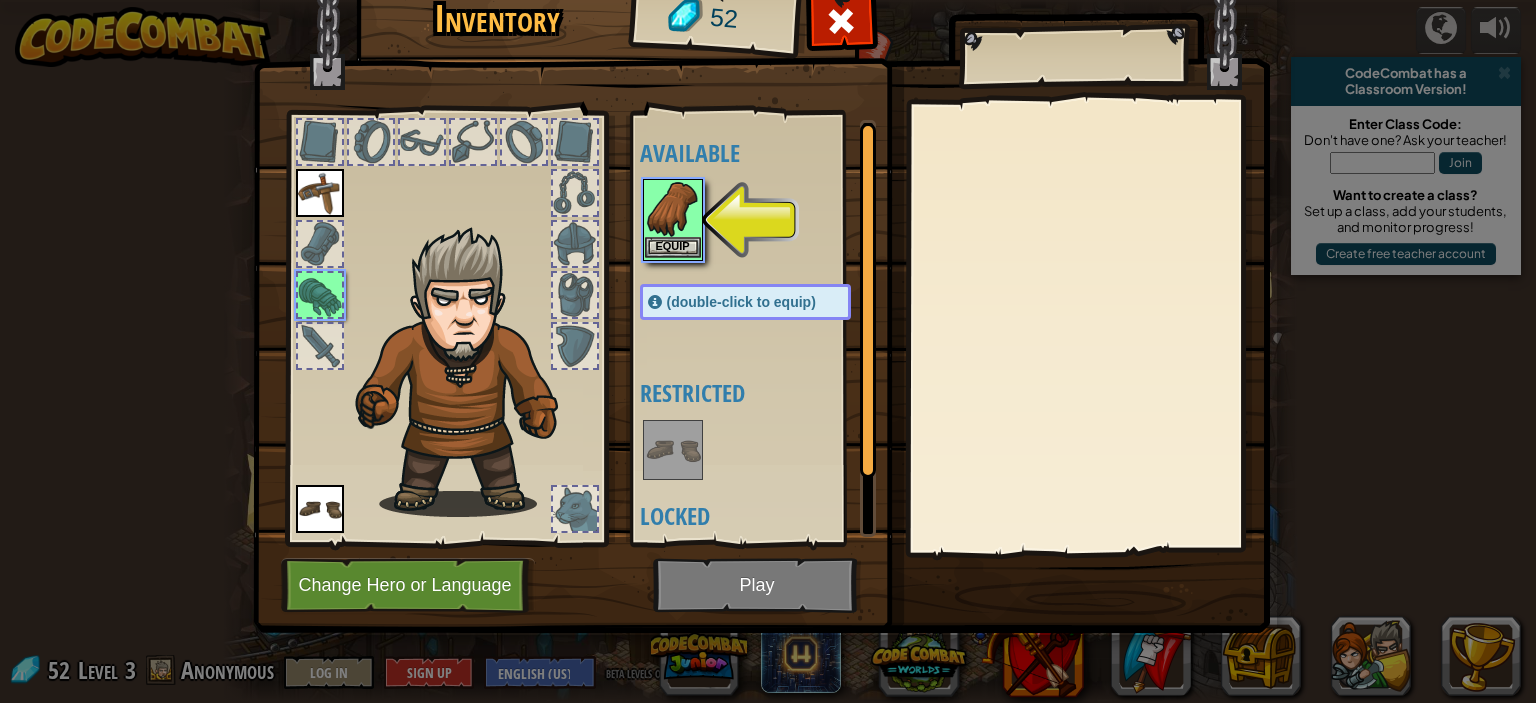 click at bounding box center (673, 209) 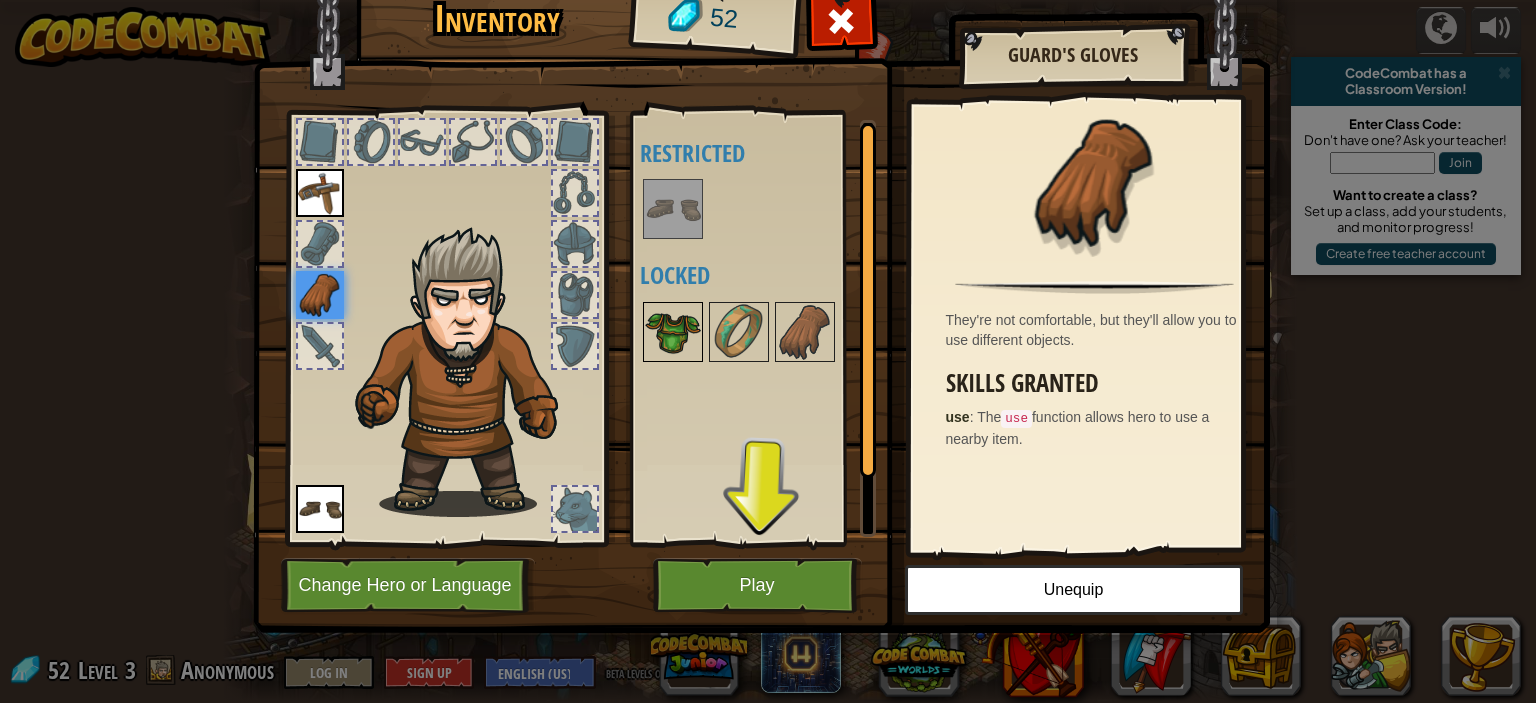 click at bounding box center [673, 332] 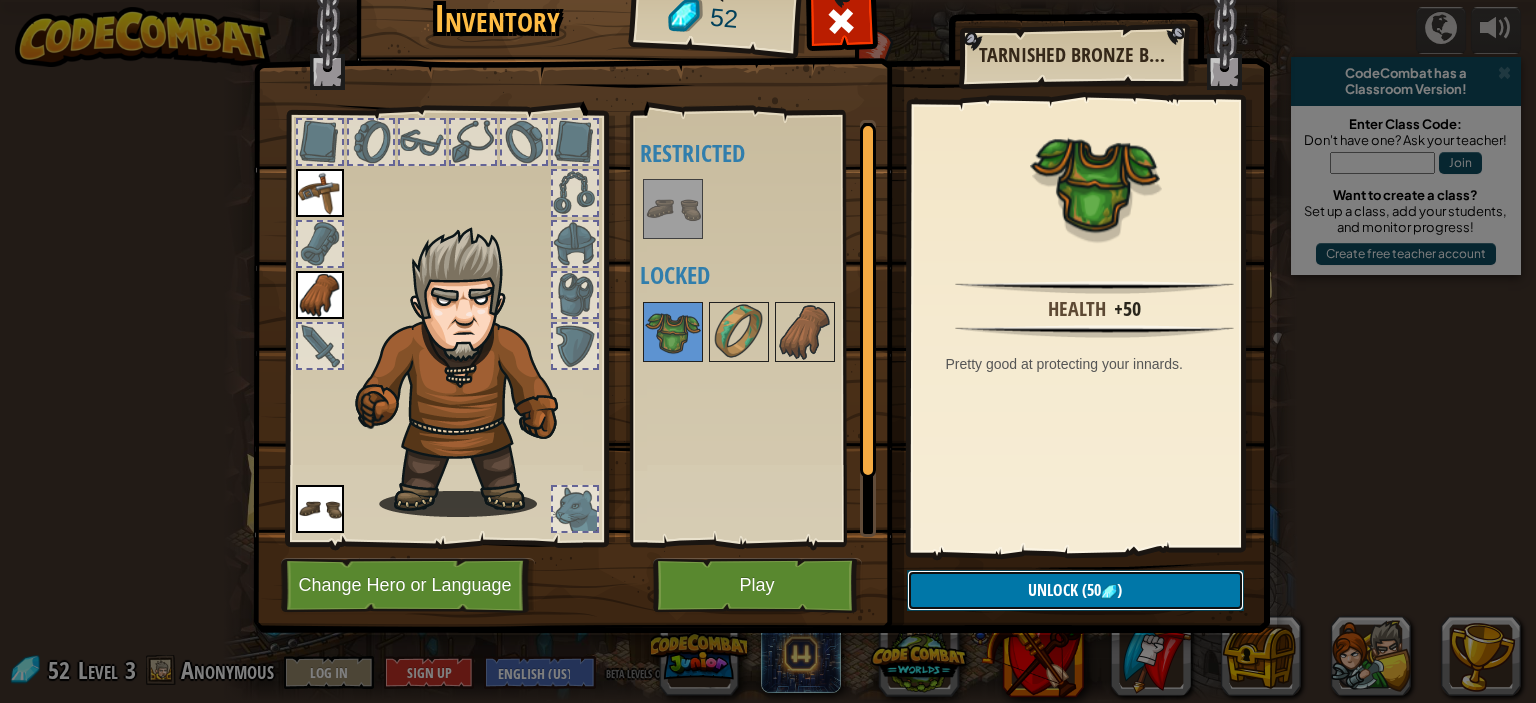 click on "Unlock (50 )" at bounding box center (1075, 590) 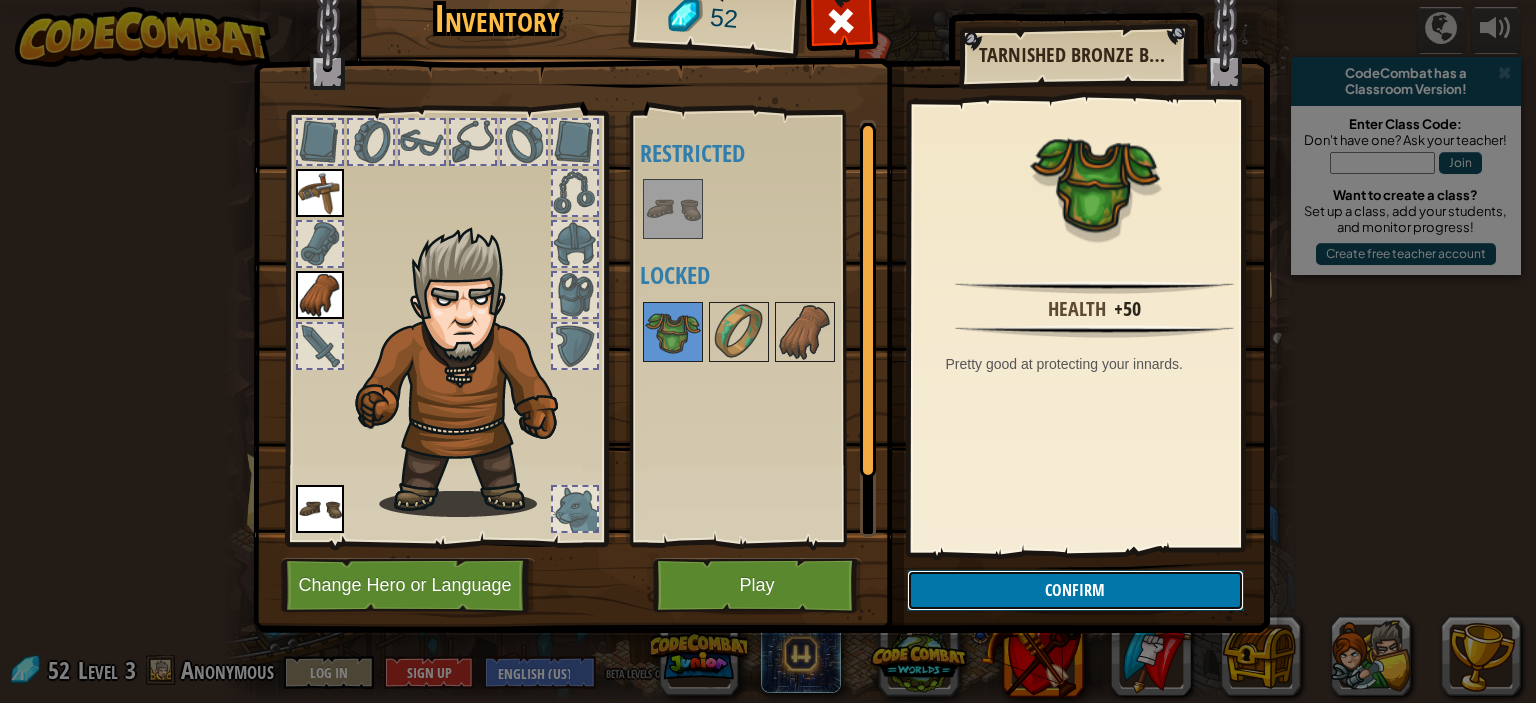 click on "Confirm" at bounding box center (1075, 590) 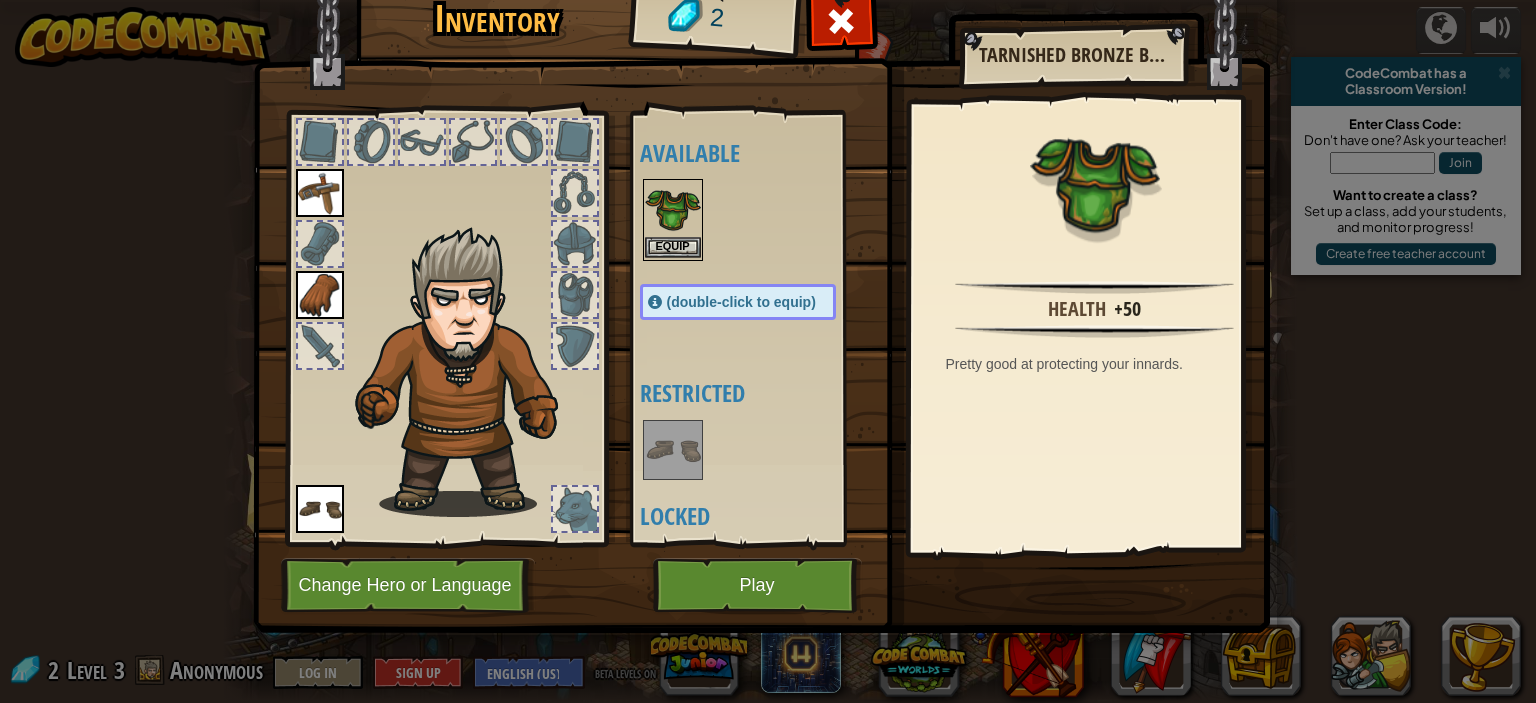 click at bounding box center [673, 209] 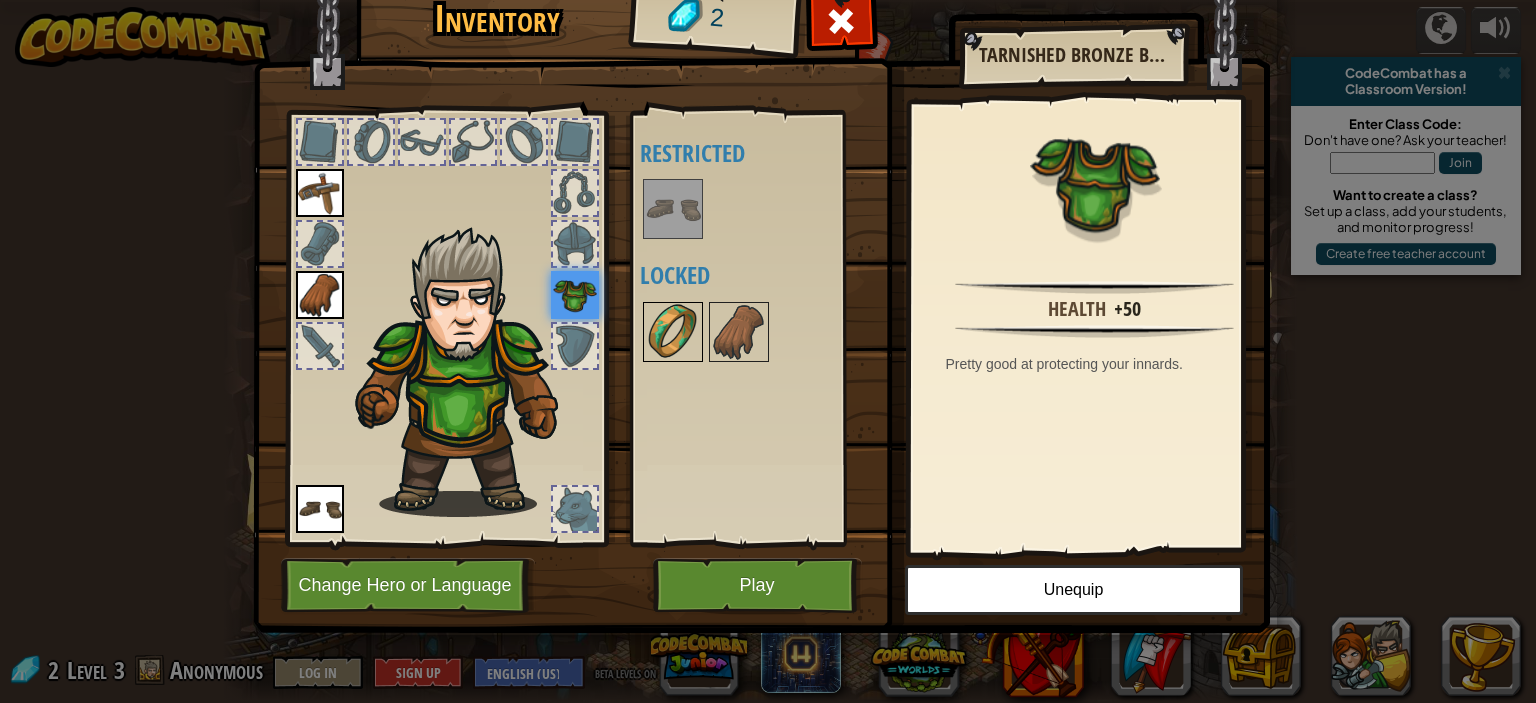 click at bounding box center [673, 332] 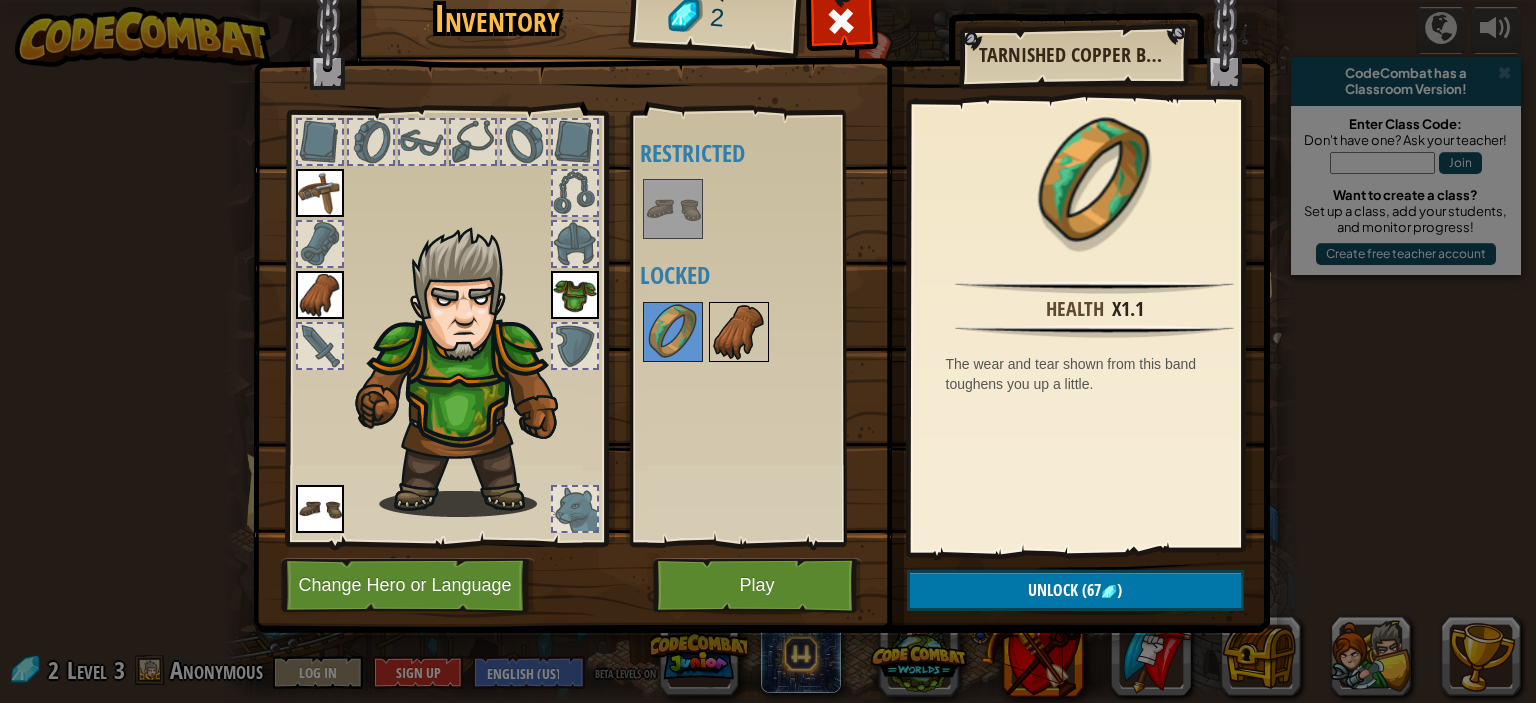 click at bounding box center (739, 332) 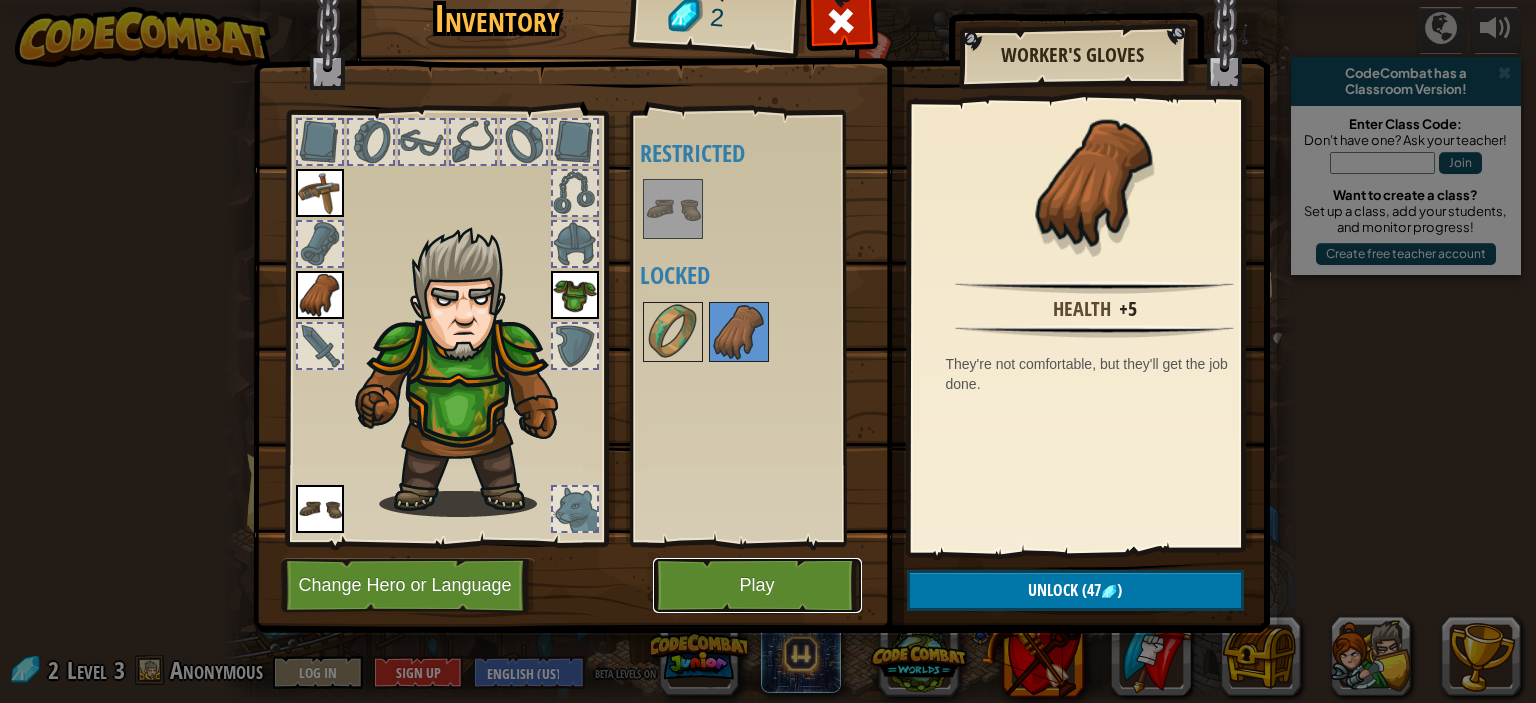 click on "Play" at bounding box center (757, 585) 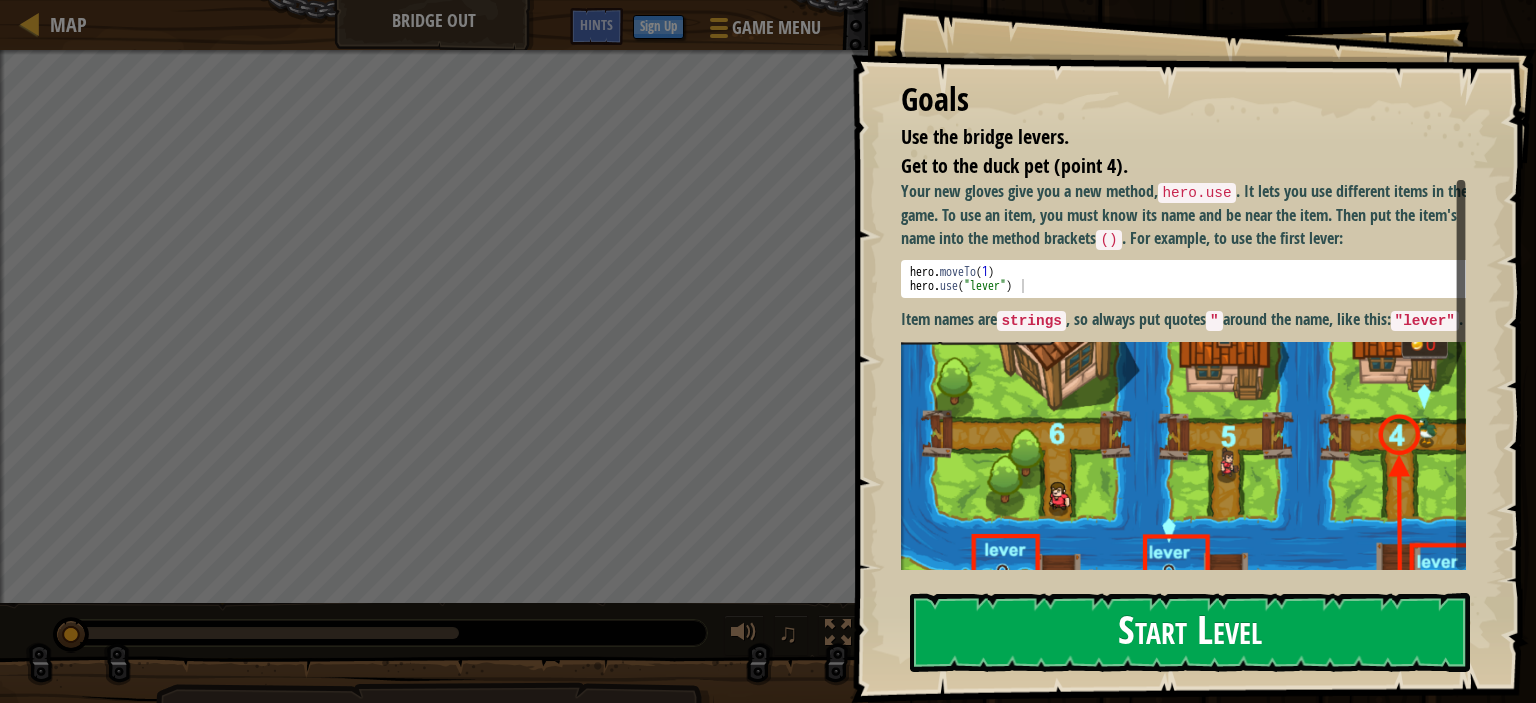 click on "Start Level" at bounding box center (1190, 632) 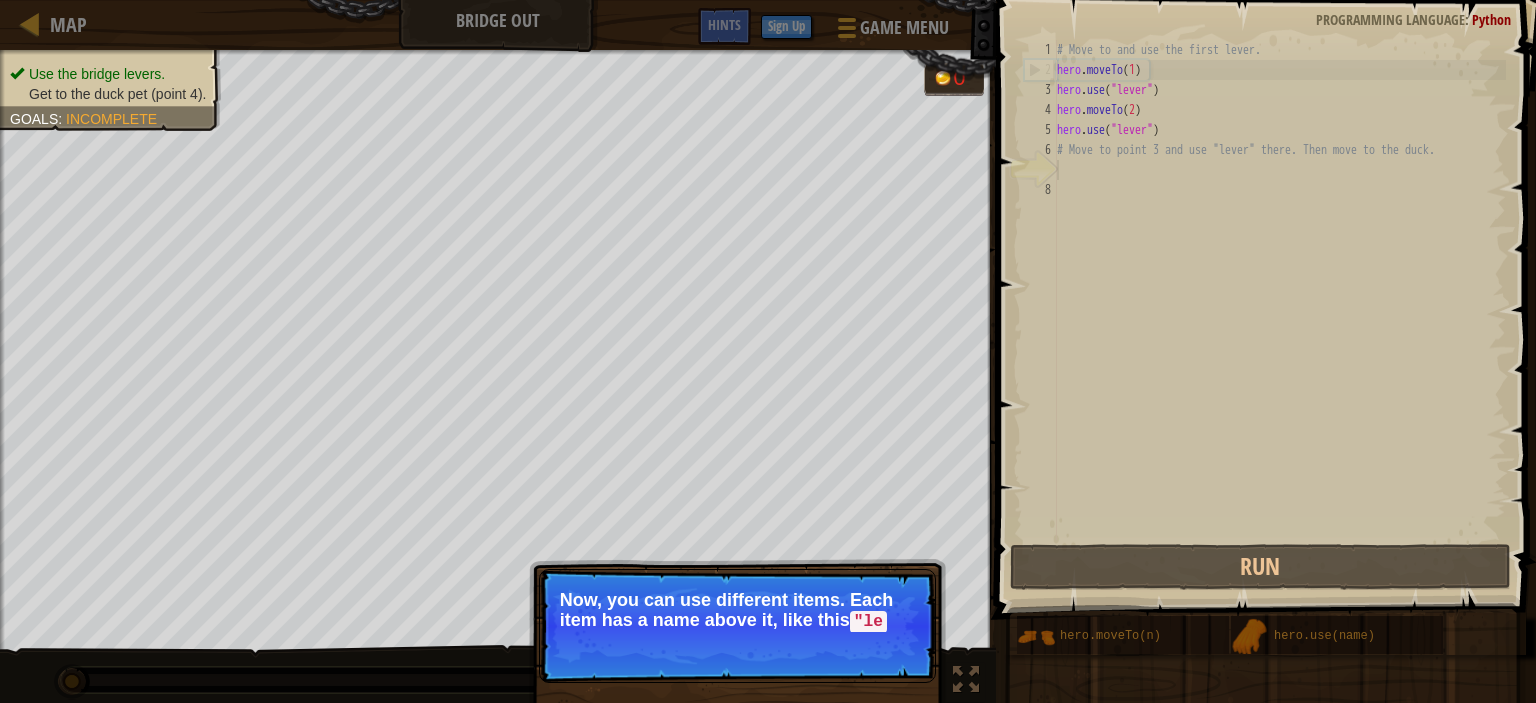 click on "1 2 3 4 5 6 7 8" at bounding box center (1040, 500040) 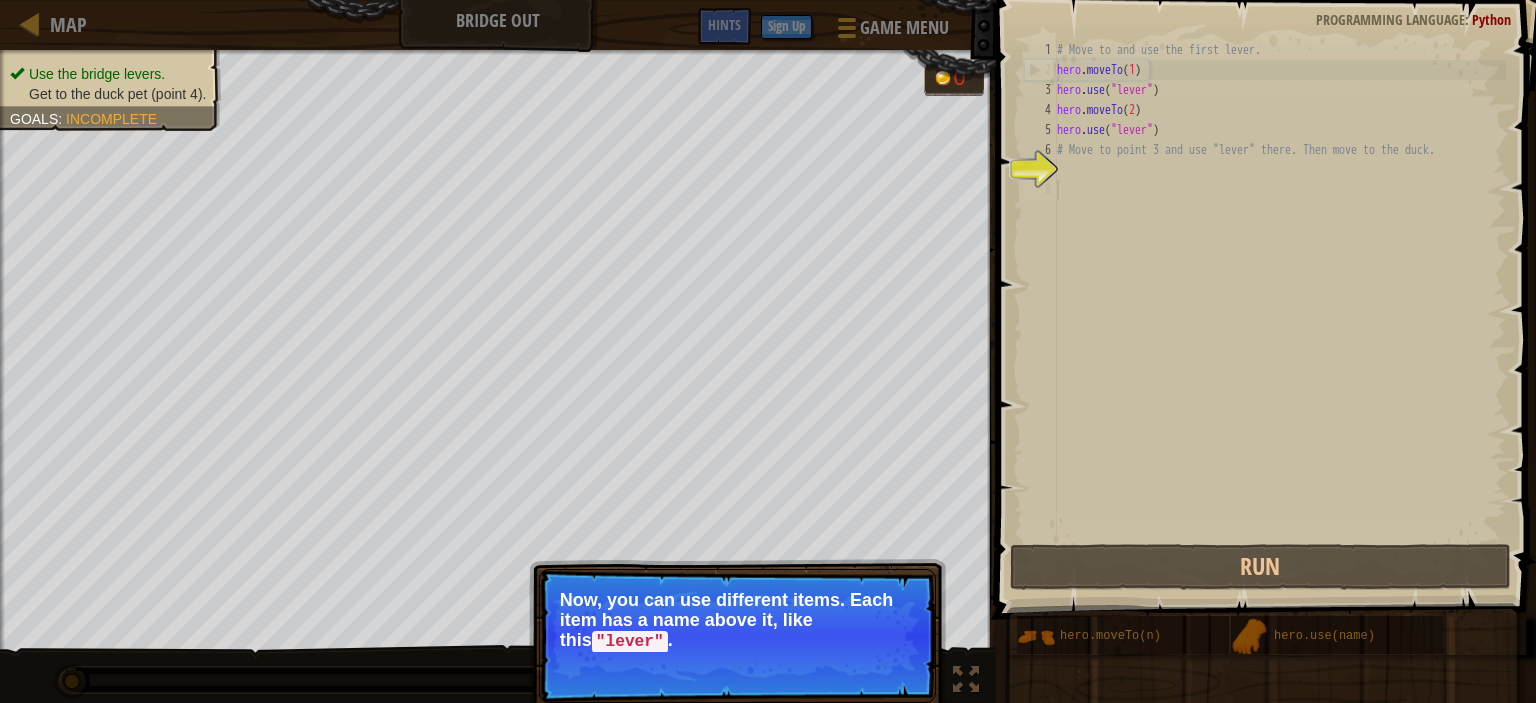 click at bounding box center (1268, 281) 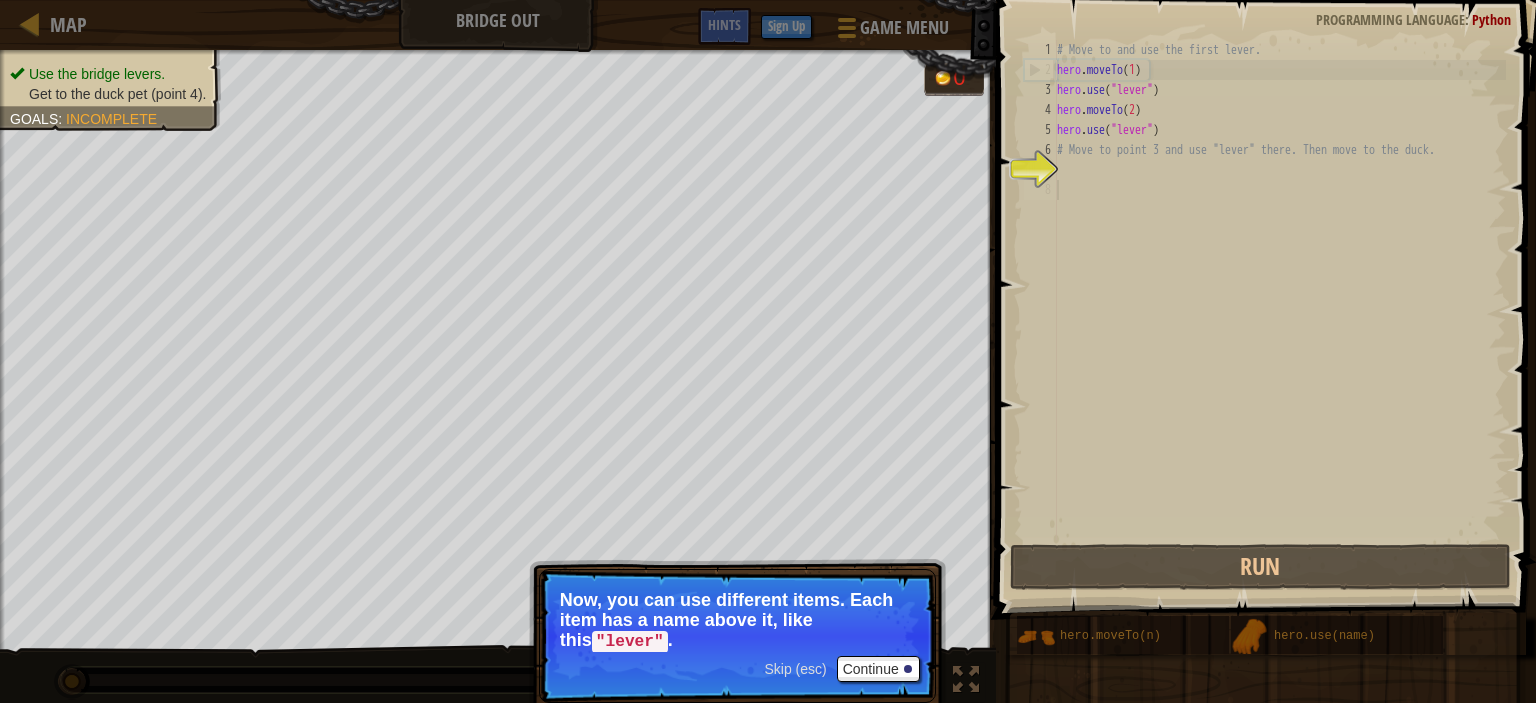 drag, startPoint x: 704, startPoint y: 593, endPoint x: 696, endPoint y: 585, distance: 11.313708 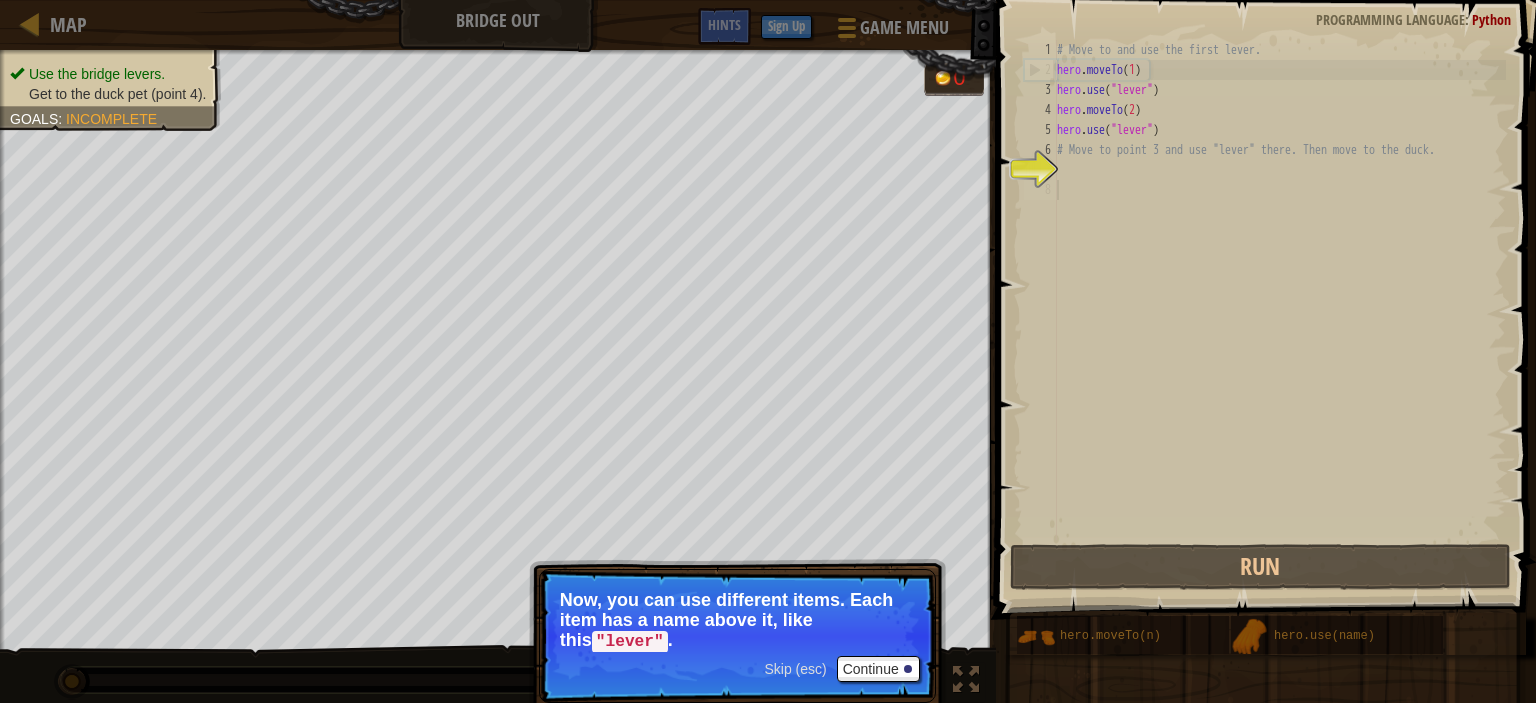 click on "Skip (esc)" at bounding box center (795, 669) 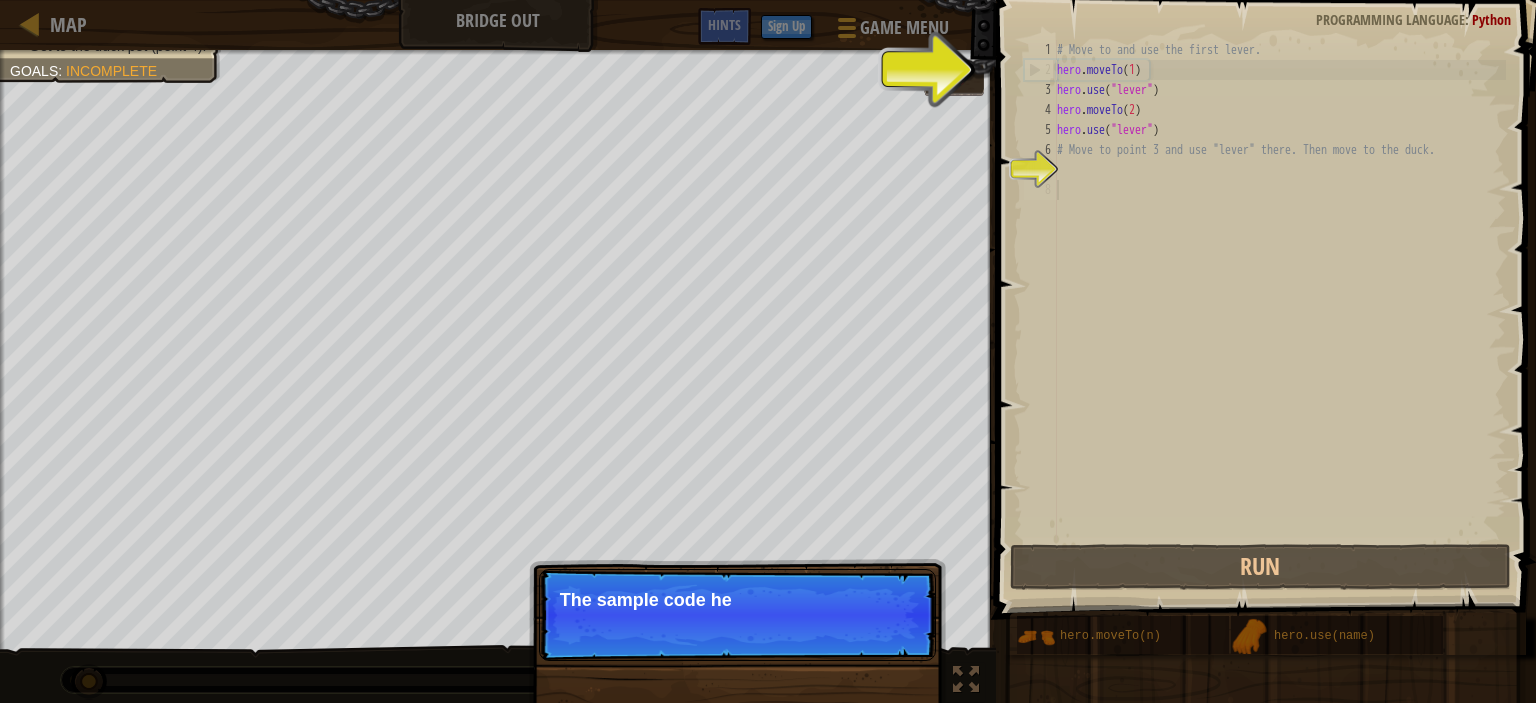 click on "Skip (esc) Continue  The sample code he" at bounding box center [737, 615] 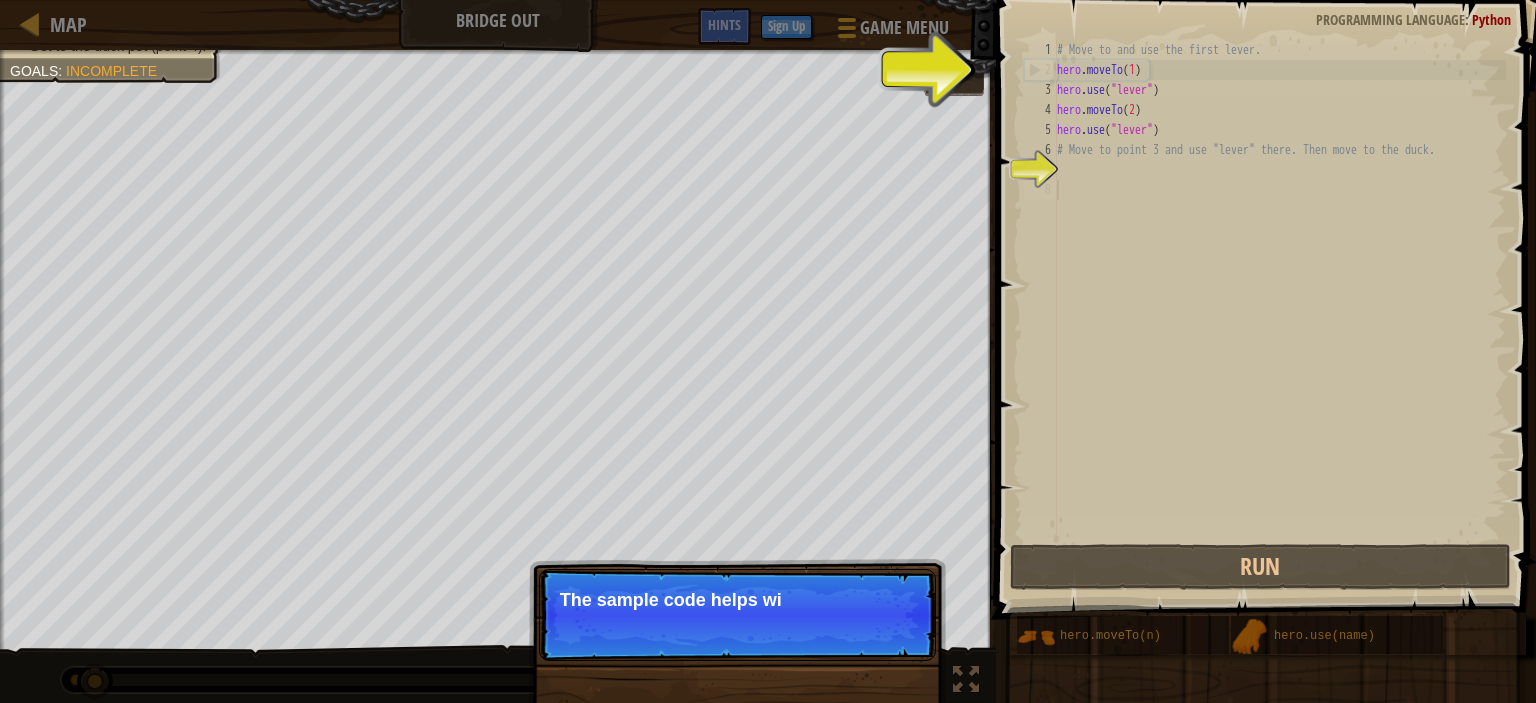 click on "Skip (esc) Continue  The sample code helps wi" at bounding box center (737, 615) 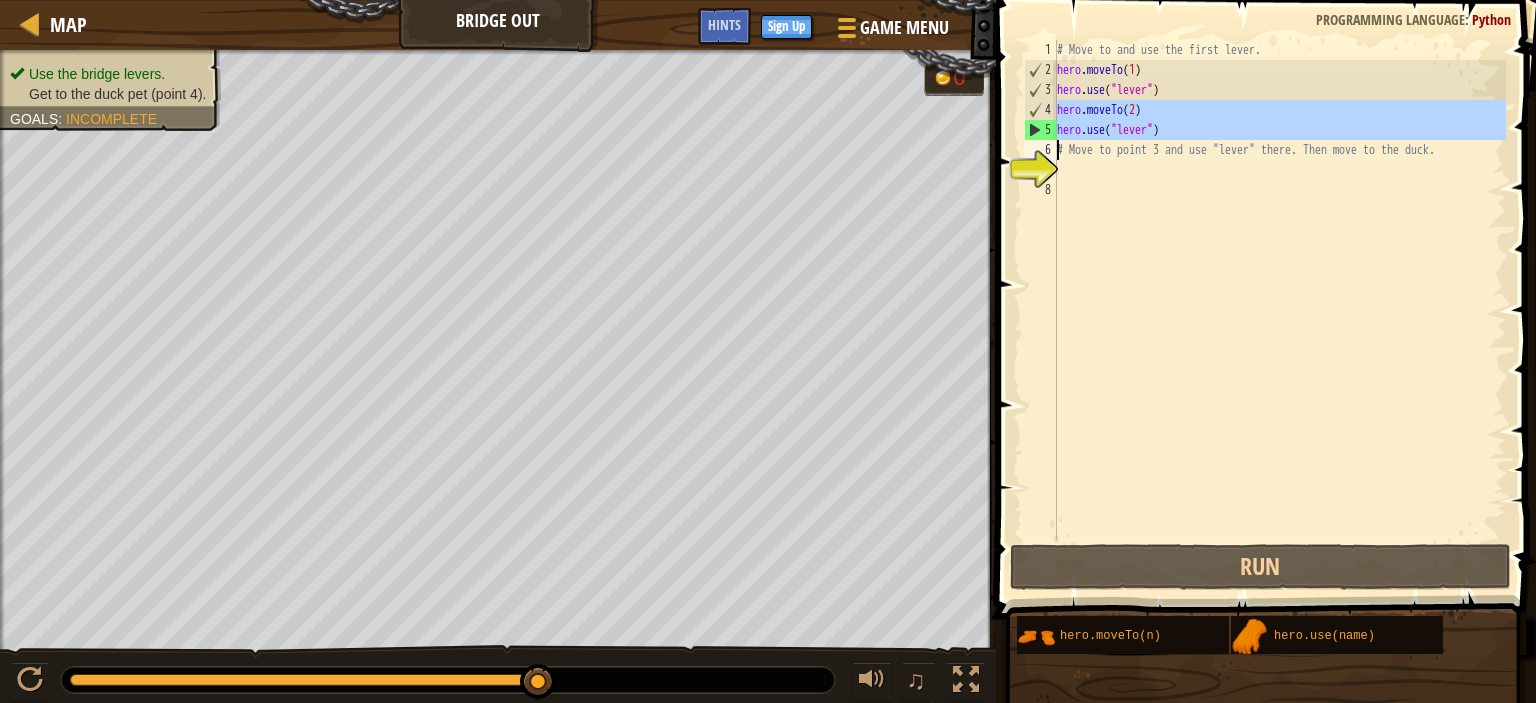 drag, startPoint x: 1053, startPoint y: 104, endPoint x: 1119, endPoint y: 125, distance: 69.260376 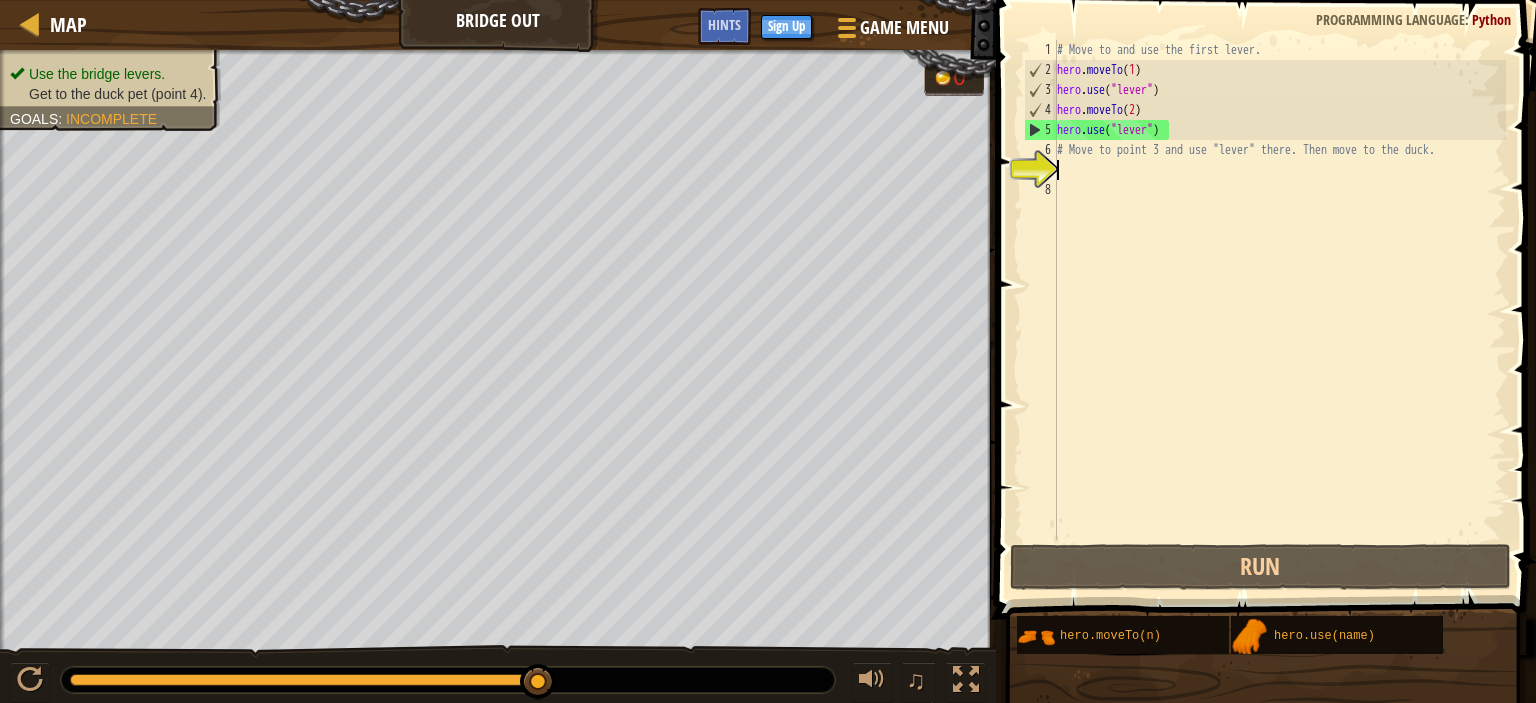 click on "# Move to and use the first lever. hero . moveTo ( 1 ) hero . use ( "lever" ) hero . moveTo ( 2 ) hero . use ( "lever" ) # Move to point 3 and use "lever" there. Then move to the duck." at bounding box center (1279, 310) 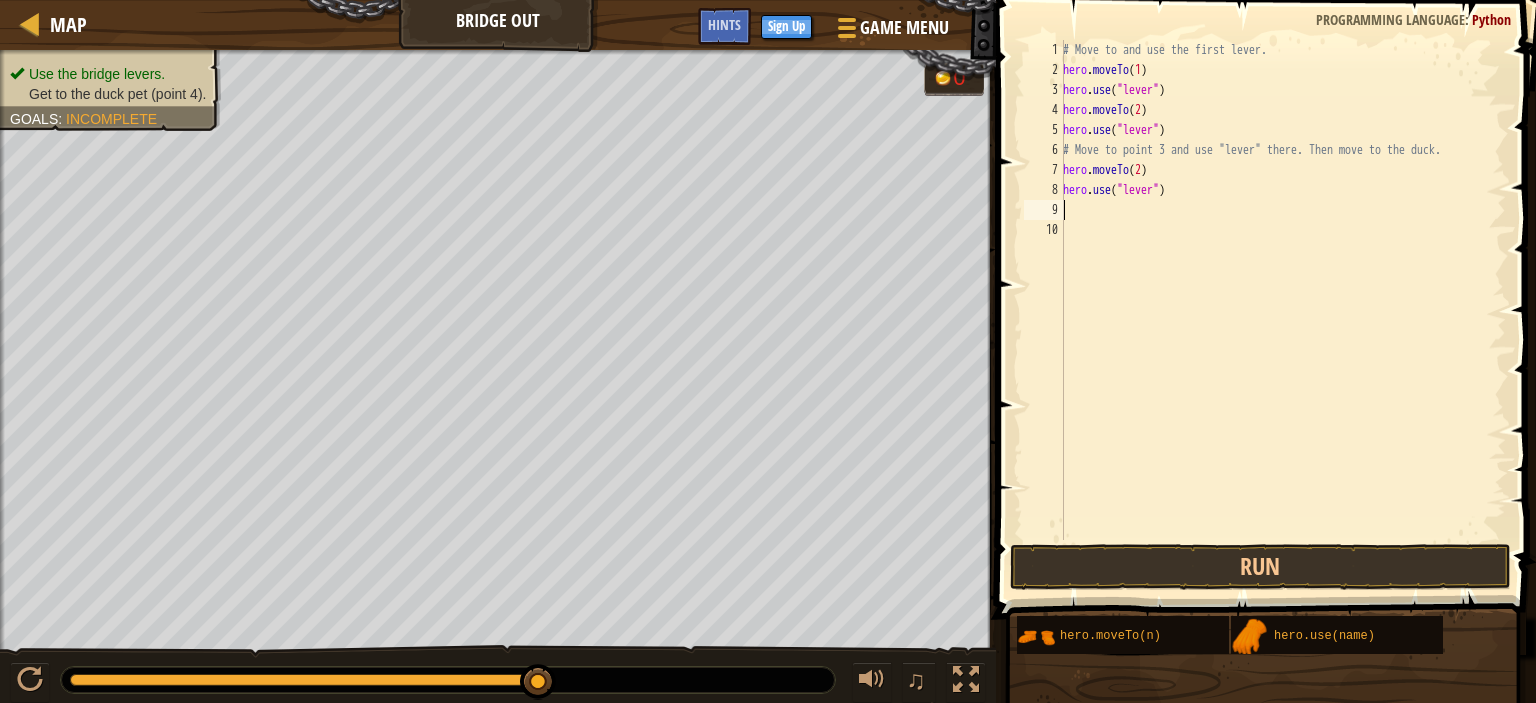 click on "# Move to and use the first lever. hero . moveTo ( 1 ) hero . use ( "lever" ) hero . moveTo ( 2 ) hero . use ( "lever" ) # Move to point 3 and use "lever" there. Then move to the duck. hero . moveTo ( 2 ) hero . use ( "lever" )" at bounding box center (1282, 310) 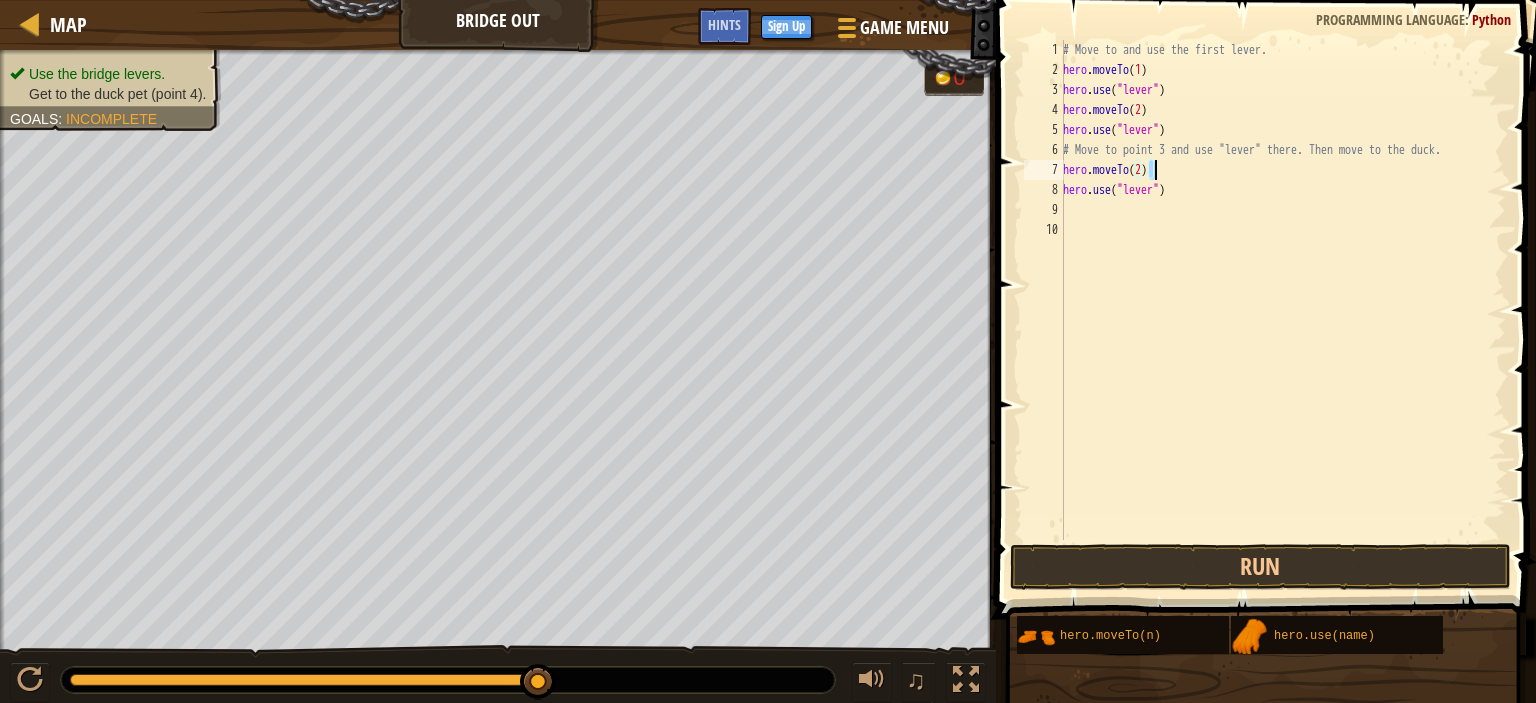 click on "# Move to and use the first lever. hero . moveTo ( 1 ) hero . use ( "lever" ) hero . moveTo ( 2 ) hero . use ( "lever" ) # Move to point 3 and use "lever" there. Then move to the duck. hero . moveTo ( 2 ) hero . use ( "lever" )" at bounding box center [1282, 290] 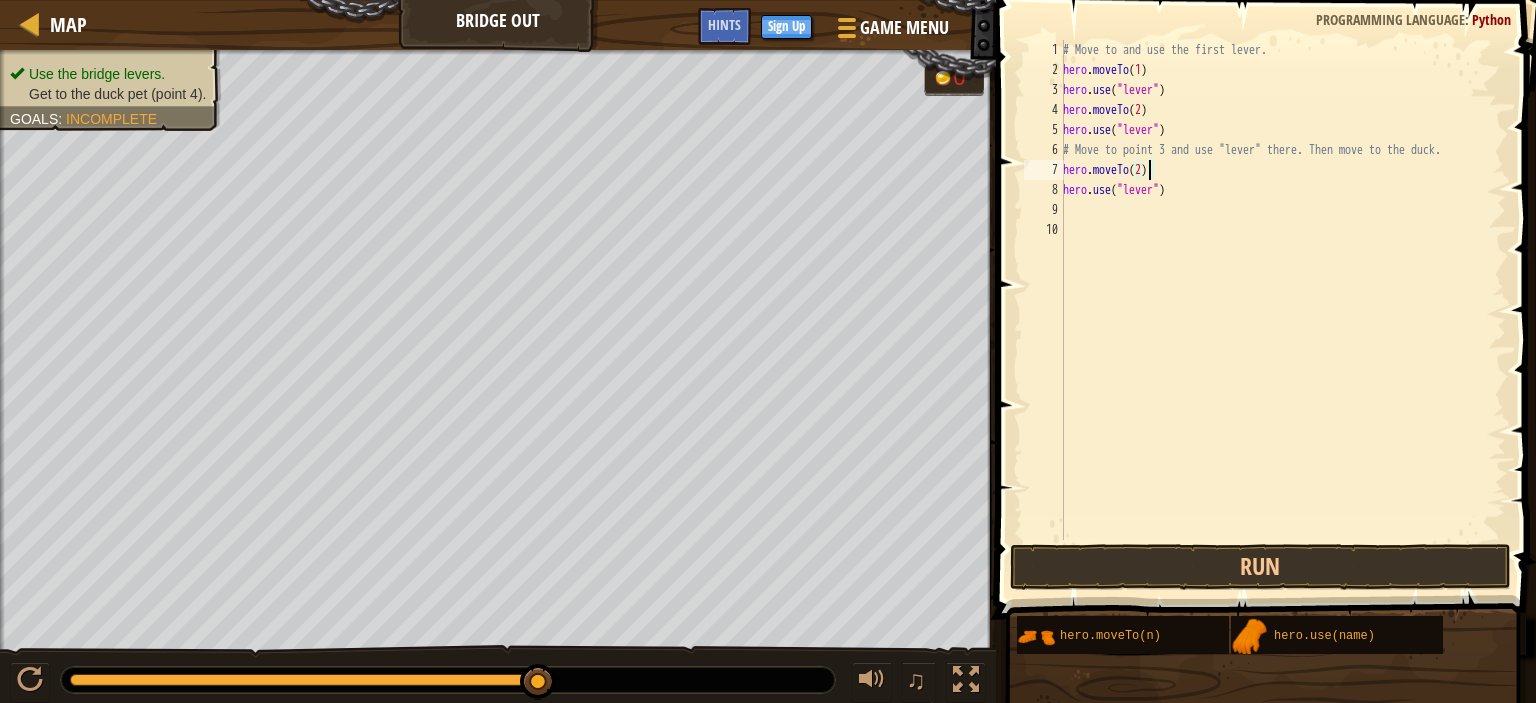 click on "# Move to and use the first lever. hero . moveTo ( 1 ) hero . use ( "lever" ) hero . moveTo ( 2 ) hero . use ( "lever" ) # Move to point 3 and use "lever" there. Then move to the duck. hero . moveTo ( 2 ) hero . use ( "lever" )" at bounding box center (1282, 310) 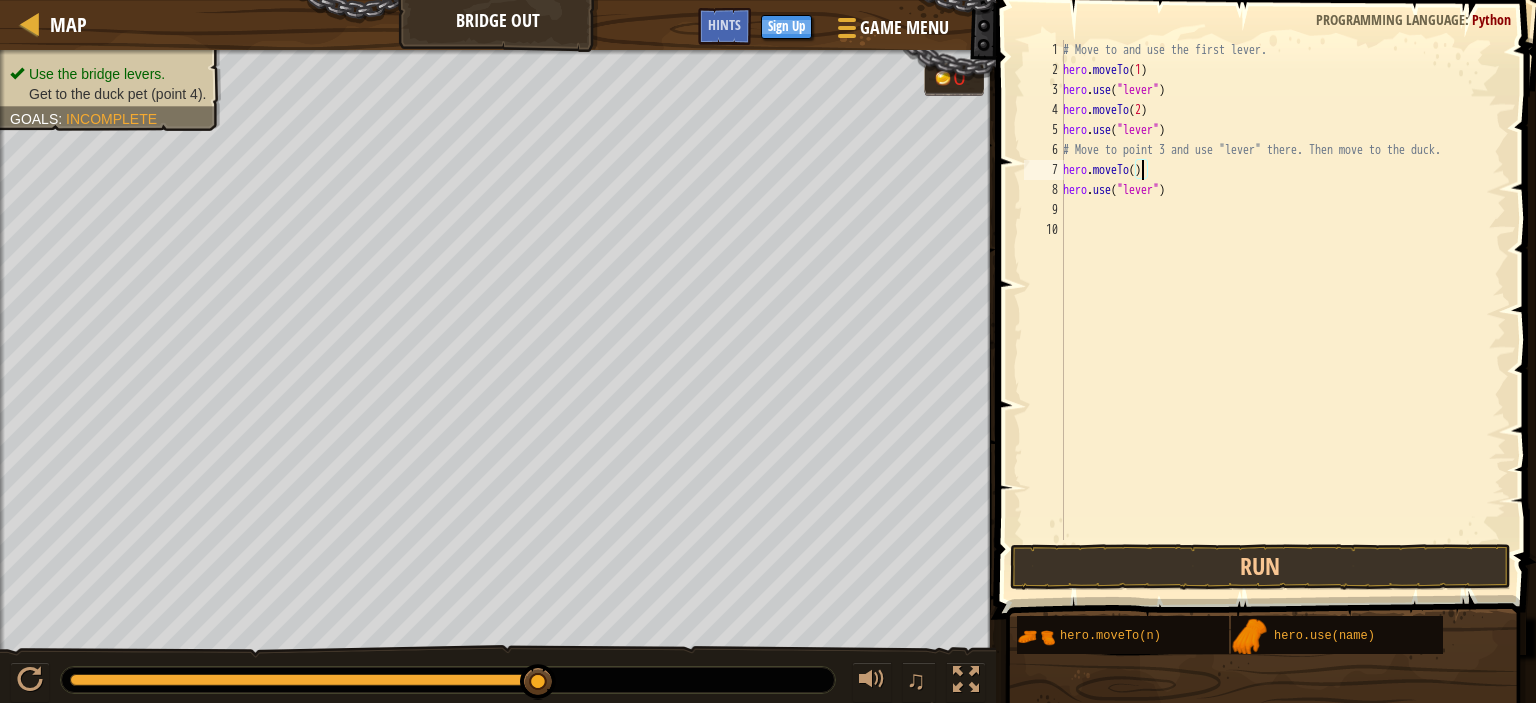 scroll, scrollTop: 9, scrollLeft: 6, axis: both 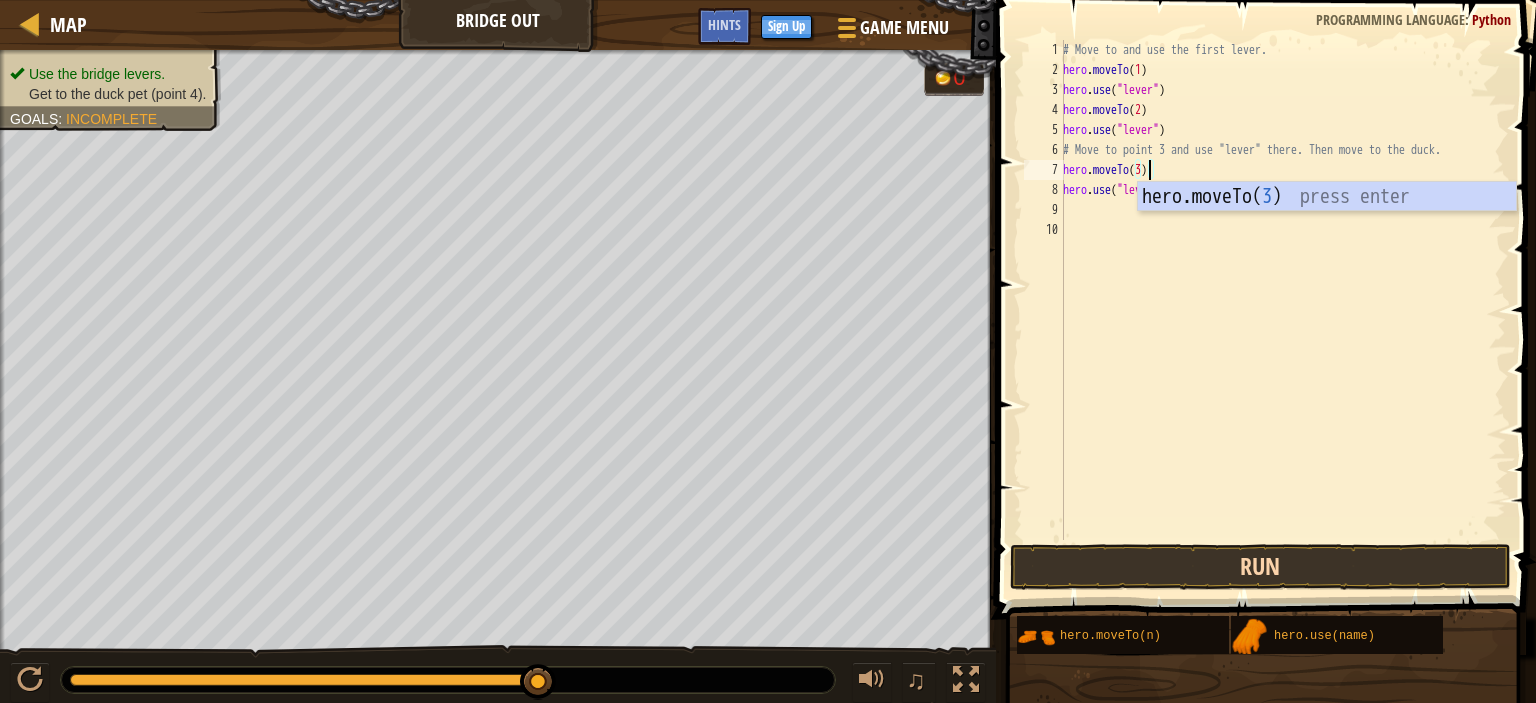 type on "hero.moveTo(3)" 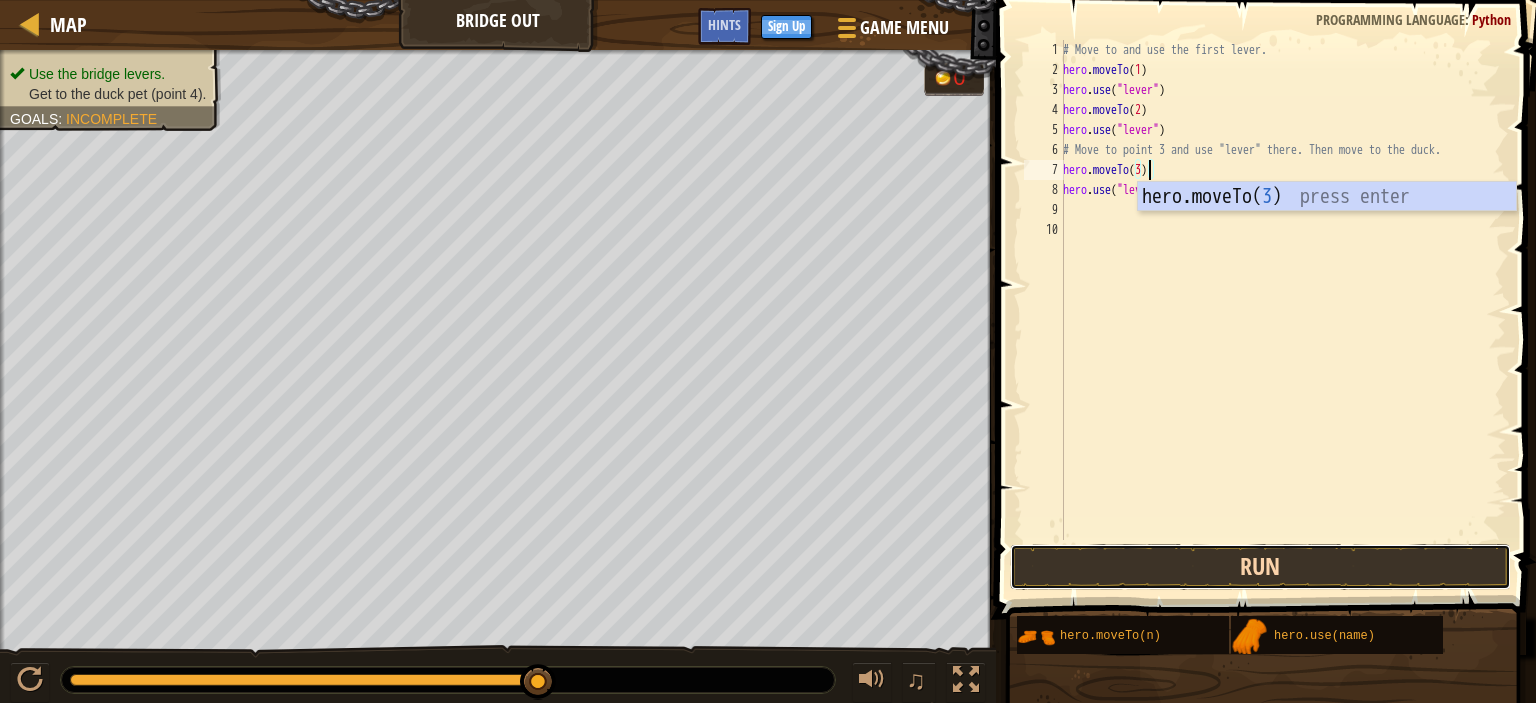 click on "Run" at bounding box center [1260, 567] 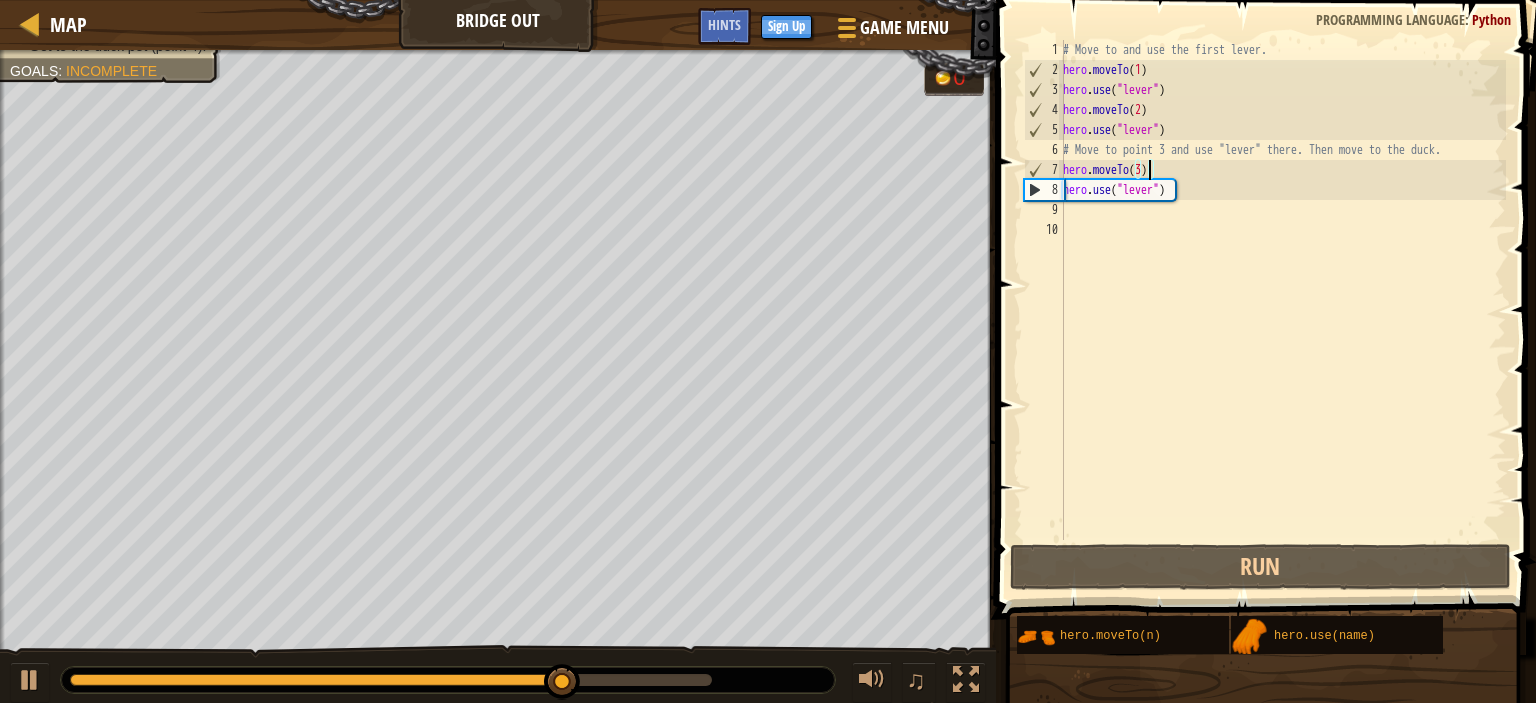 click on "# Move to and use the first lever. hero . moveTo ( 1 ) hero . use ( "lever" ) hero . moveTo ( 2 ) hero . use ( "lever" ) # Move to point 3 and use "lever" there. Then move to the duck. hero . moveTo ( 3 ) hero . use ( "lever" )" at bounding box center (1282, 310) 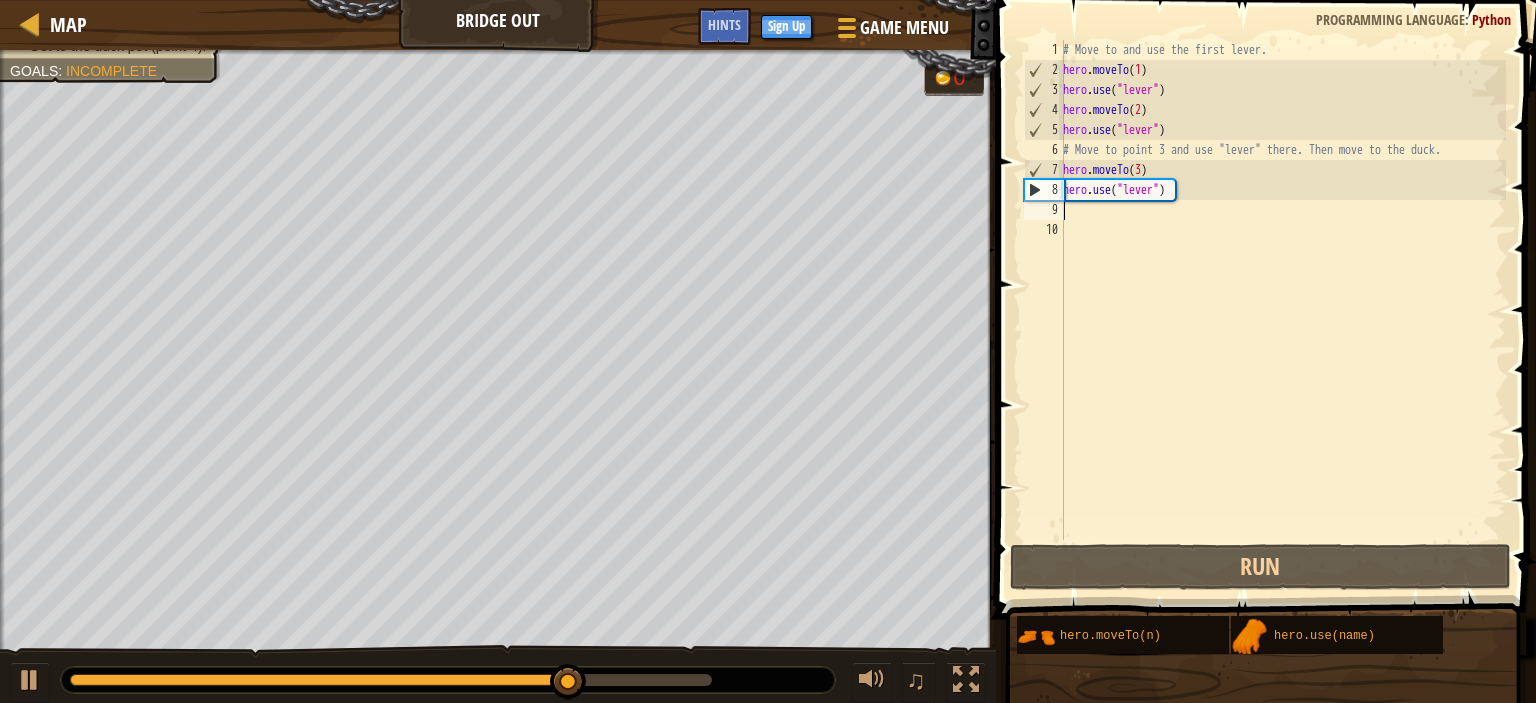 scroll, scrollTop: 9, scrollLeft: 0, axis: vertical 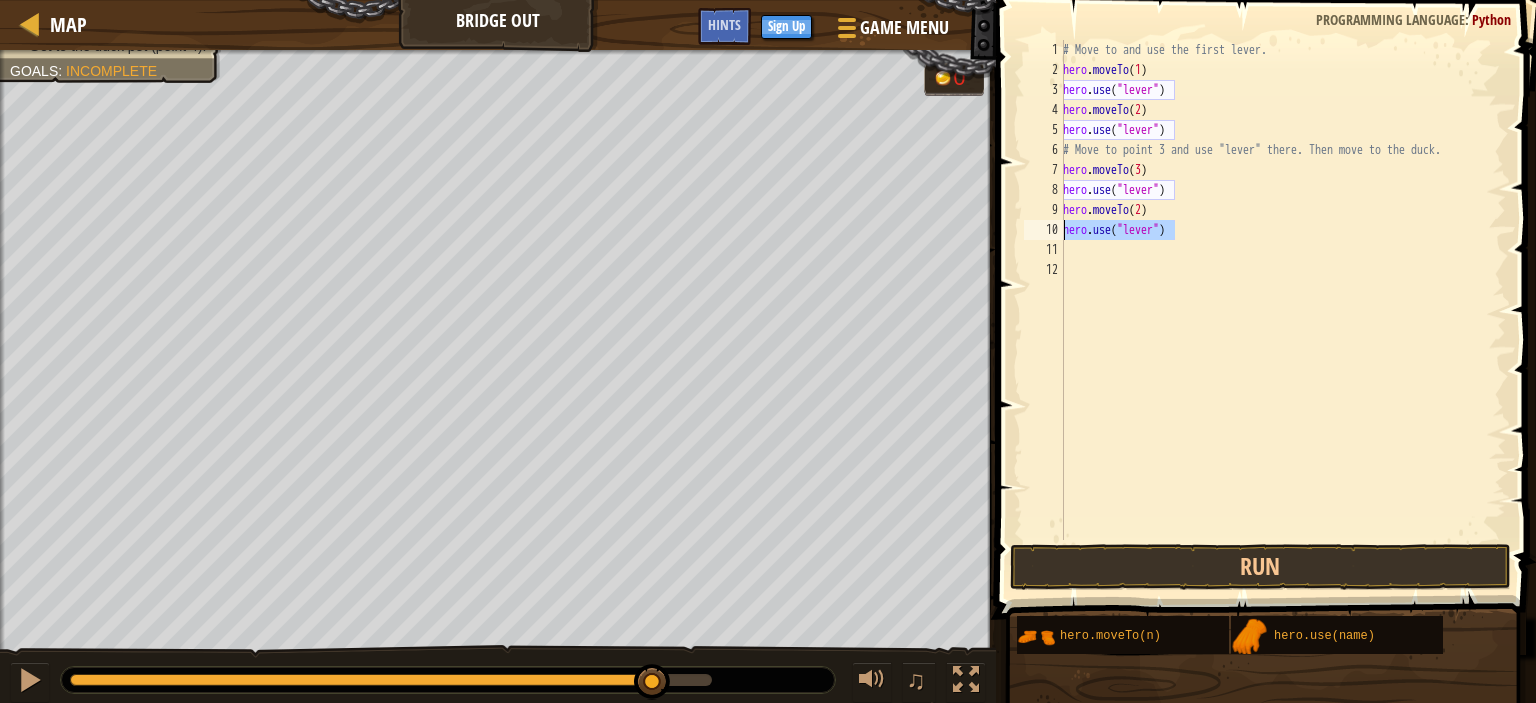 drag, startPoint x: 1195, startPoint y: 229, endPoint x: 1065, endPoint y: 238, distance: 130.31117 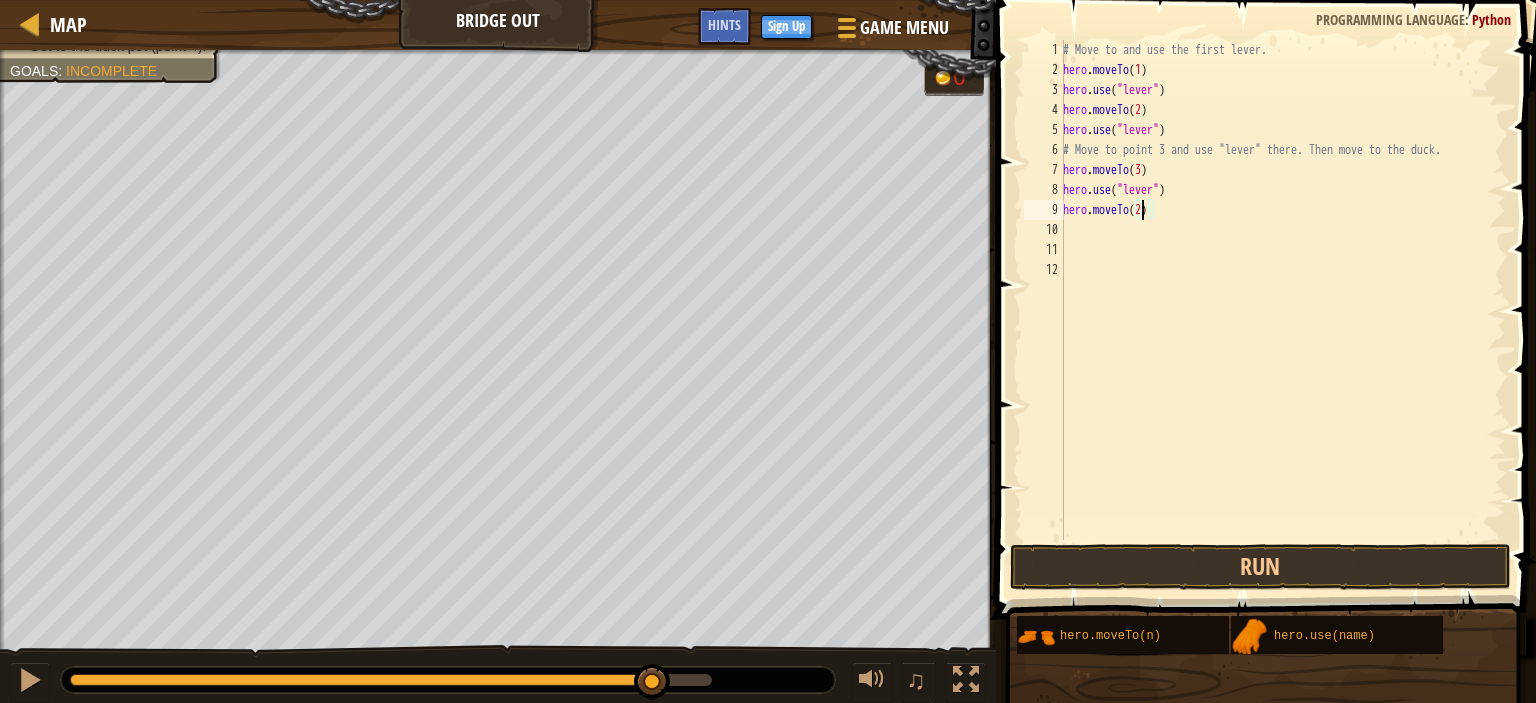 click on "# Move to and use the first lever. hero . moveTo ( 1 ) hero . use ( "lever" ) hero . moveTo ( 2 ) hero . use ( "lever" ) # Move to point 3 and use "lever" there. Then move to the duck. hero . moveTo ( 3 ) hero . use ( "lever" ) hero . moveTo ( 2 )" at bounding box center [1282, 310] 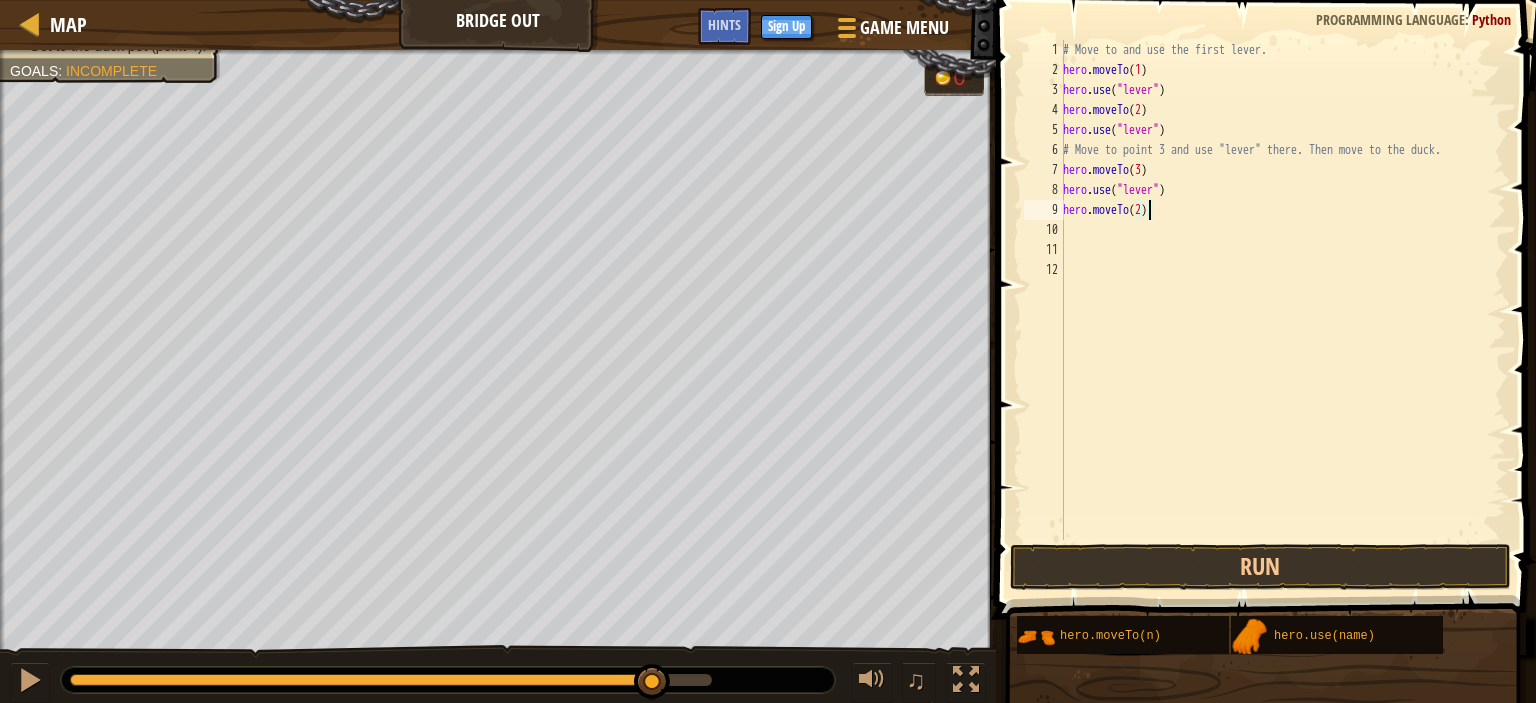 click on "# Move to and use the first lever. hero . moveTo ( 1 ) hero . use ( "lever" ) hero . moveTo ( 2 ) hero . use ( "lever" ) # Move to point 3 and use "lever" there. Then move to the duck. hero . moveTo ( 3 ) hero . use ( "lever" ) hero . moveTo ( 2 )" at bounding box center (1282, 310) 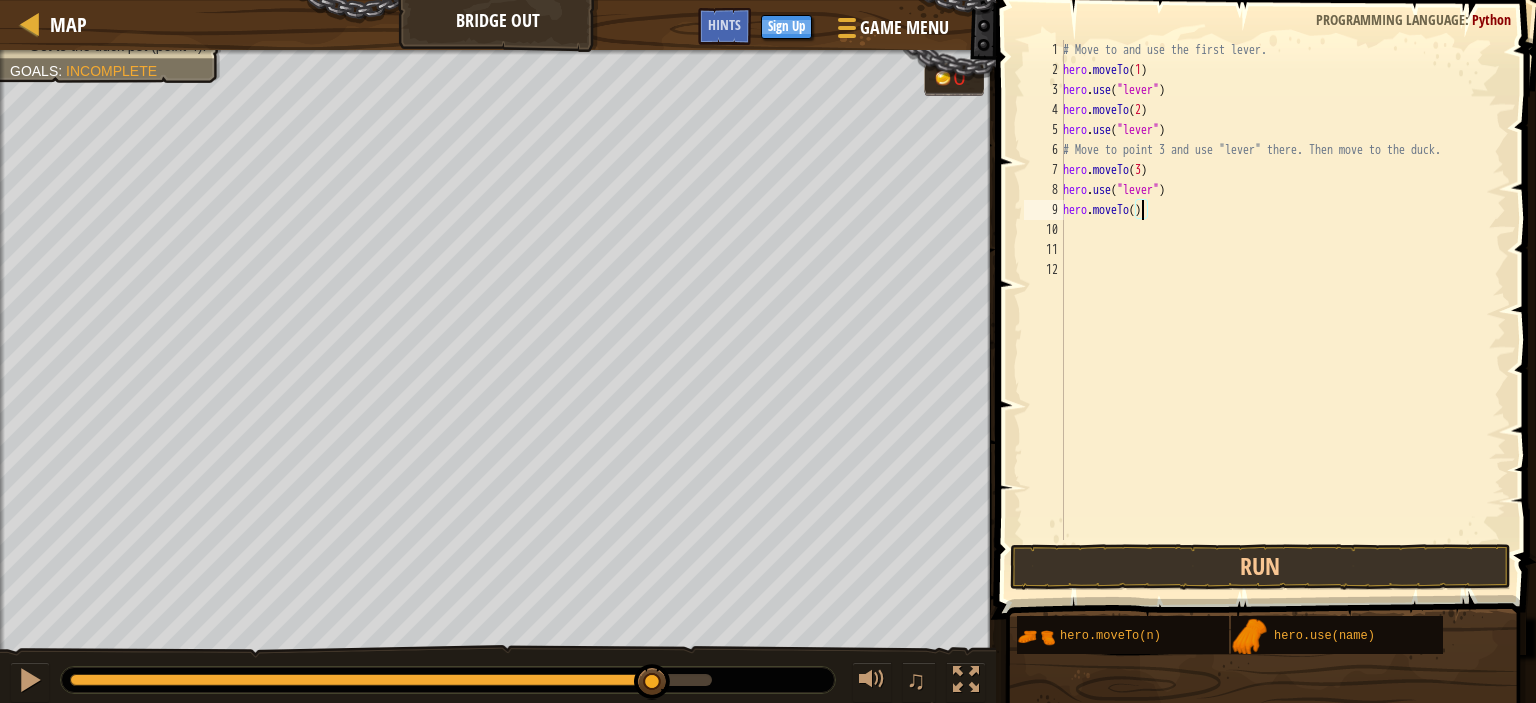 scroll, scrollTop: 9, scrollLeft: 6, axis: both 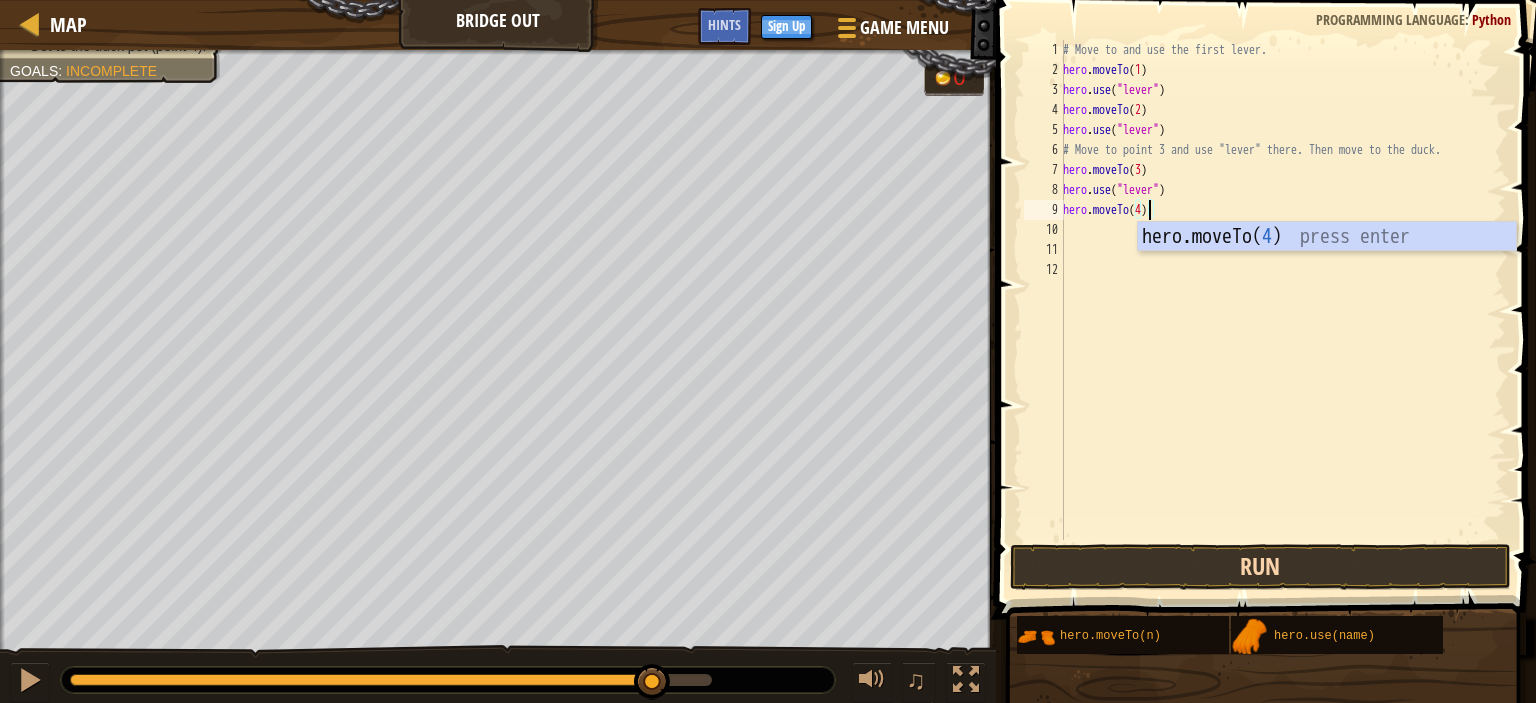 type on "hero.moveTo(4)" 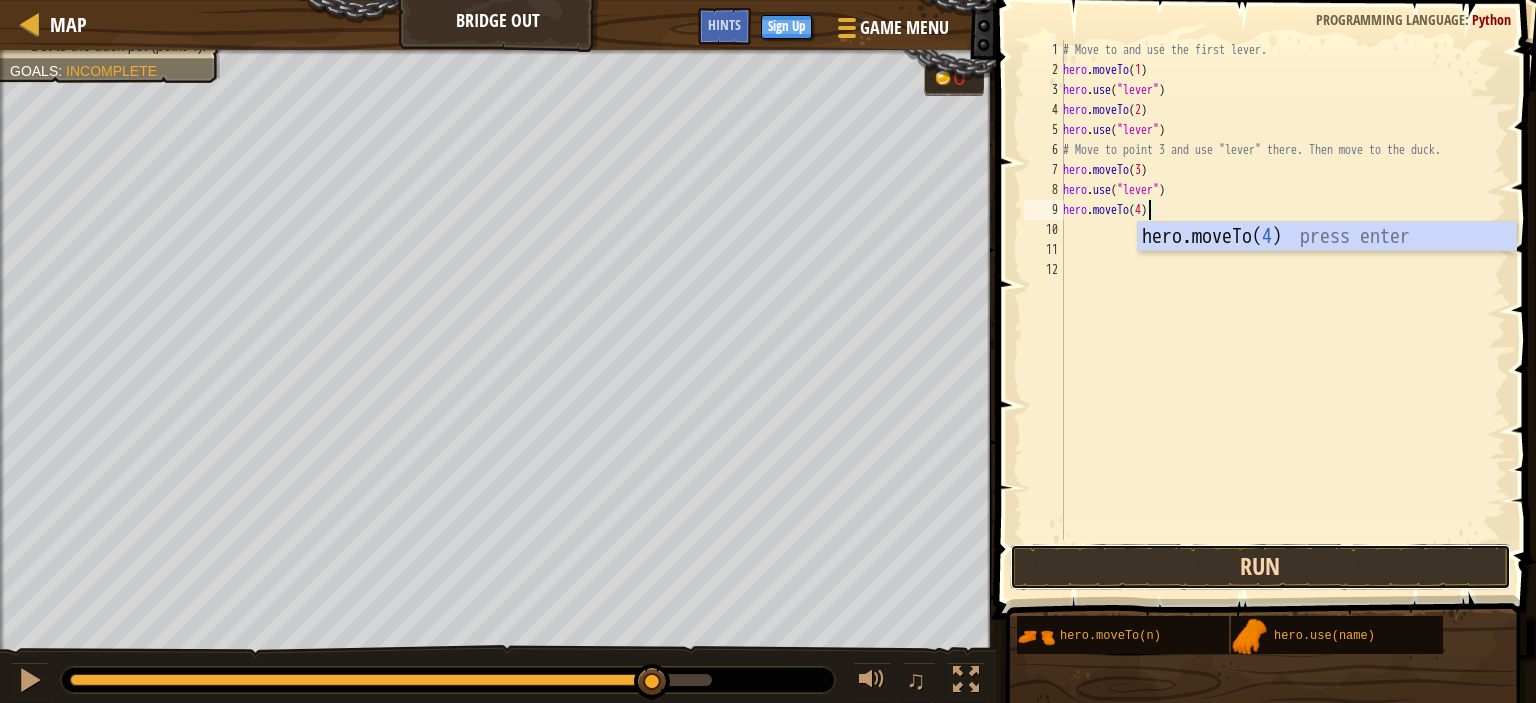 click on "Run" at bounding box center [1260, 567] 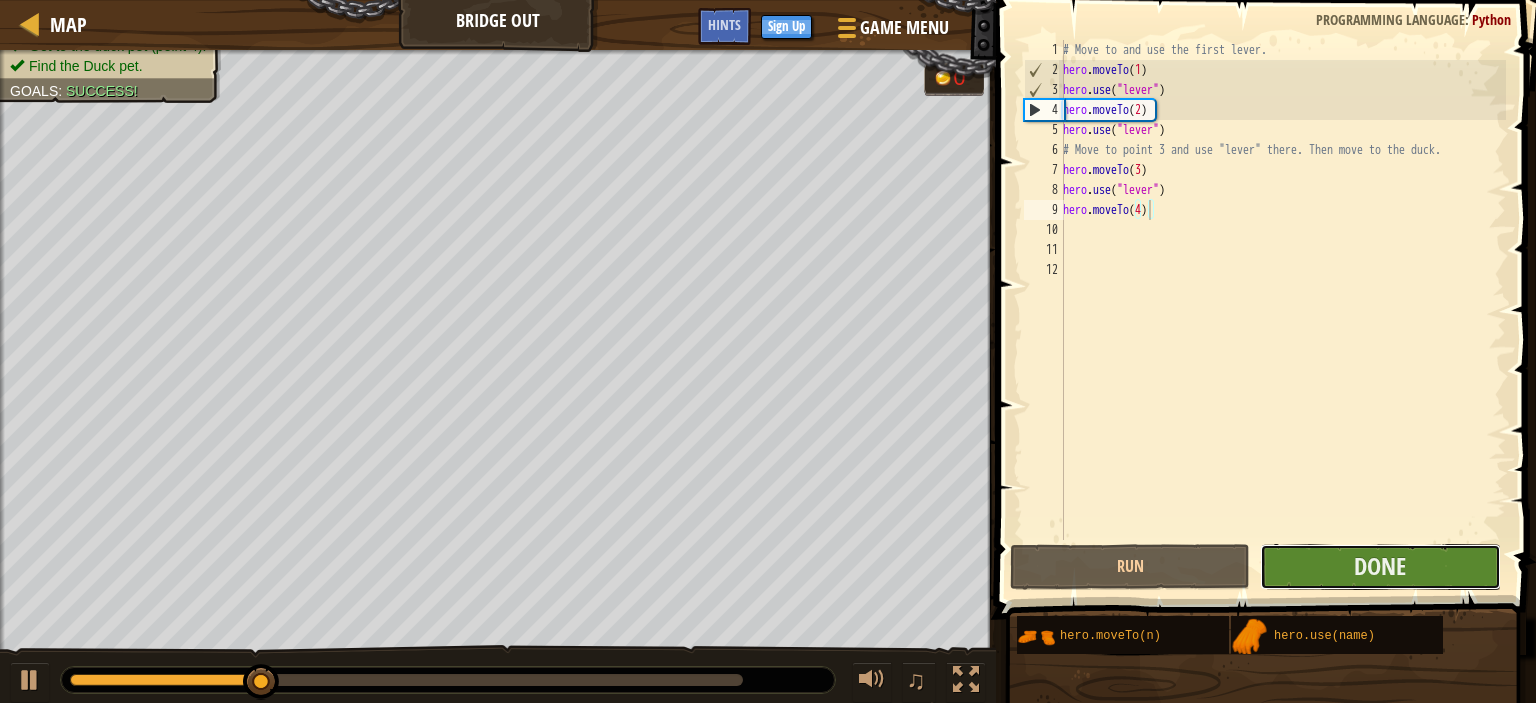 click on "Done" at bounding box center (1380, 567) 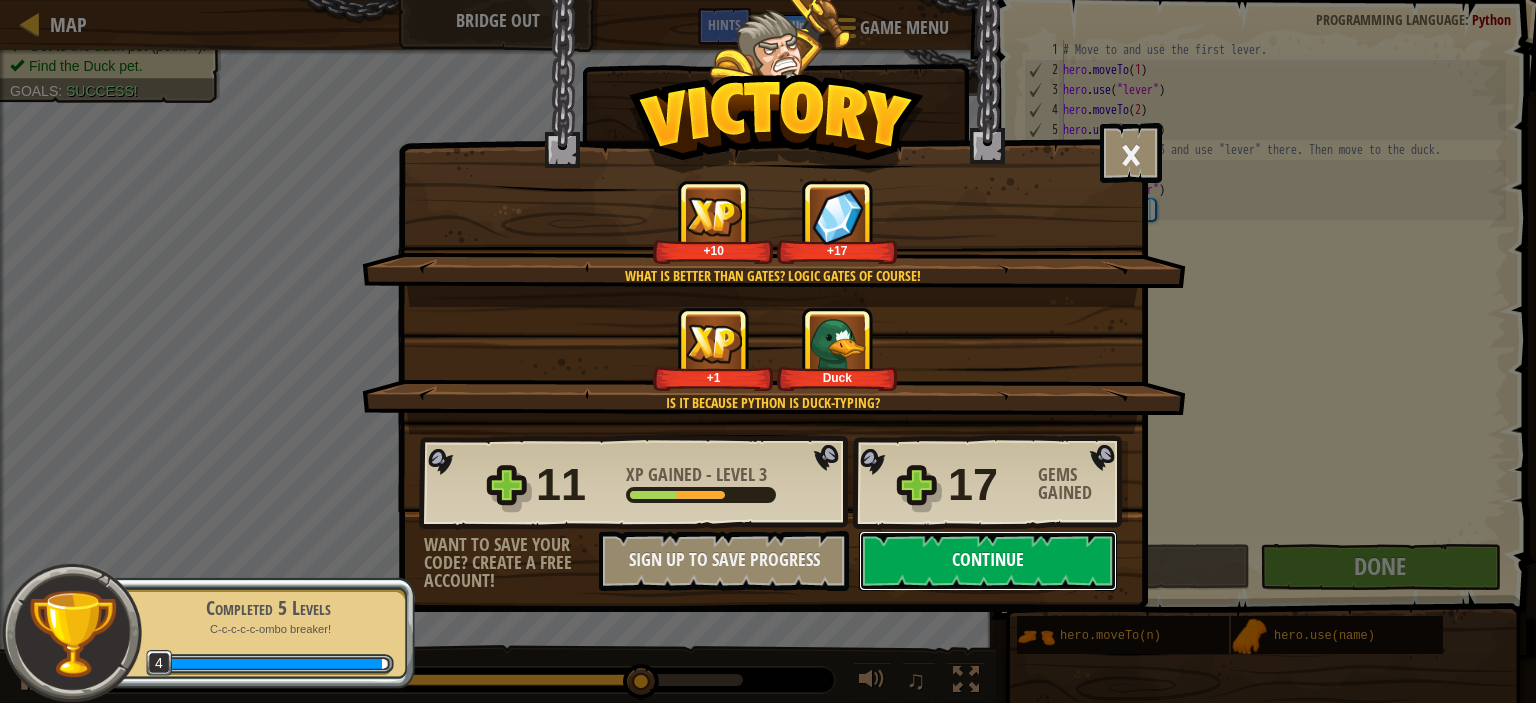 click on "Continue" at bounding box center [988, 561] 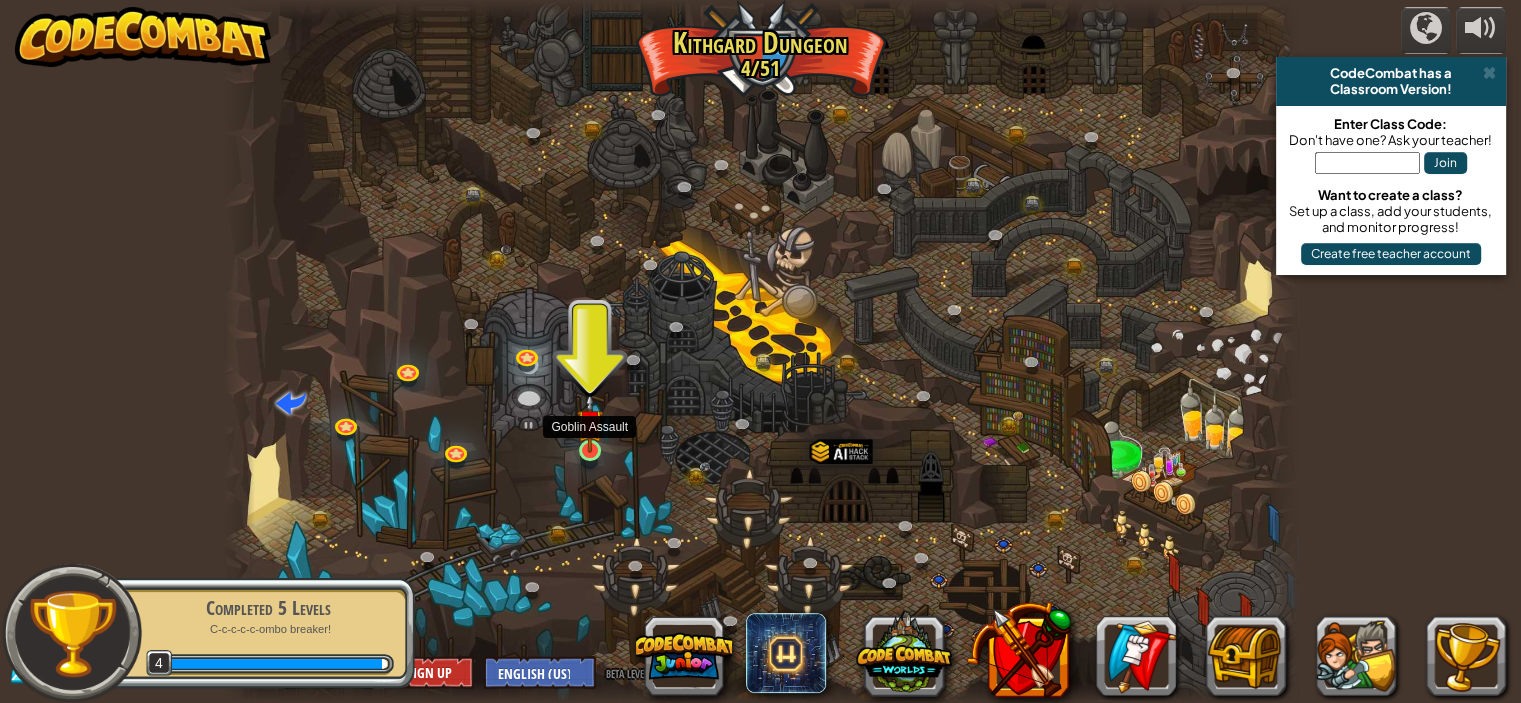 click at bounding box center (590, 422) 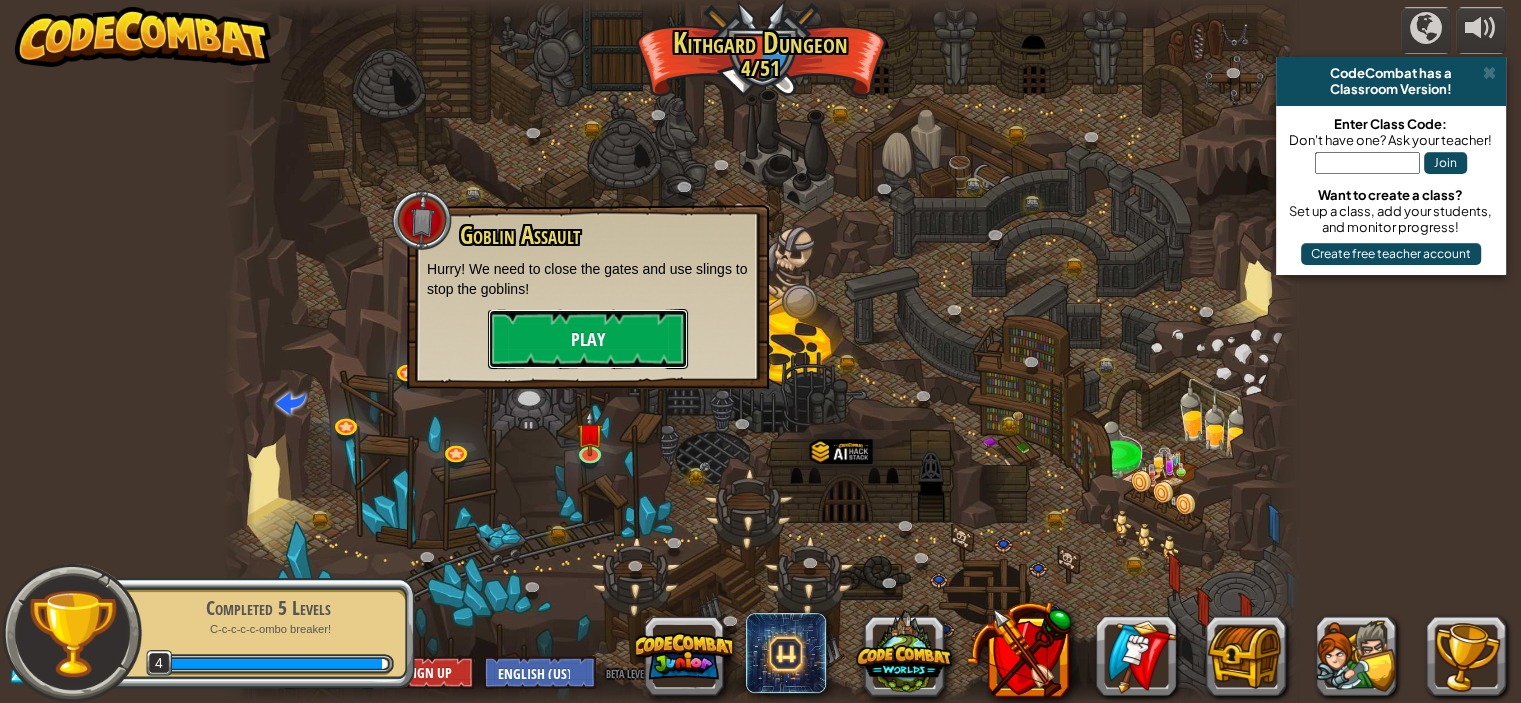 click on "Play" at bounding box center [588, 339] 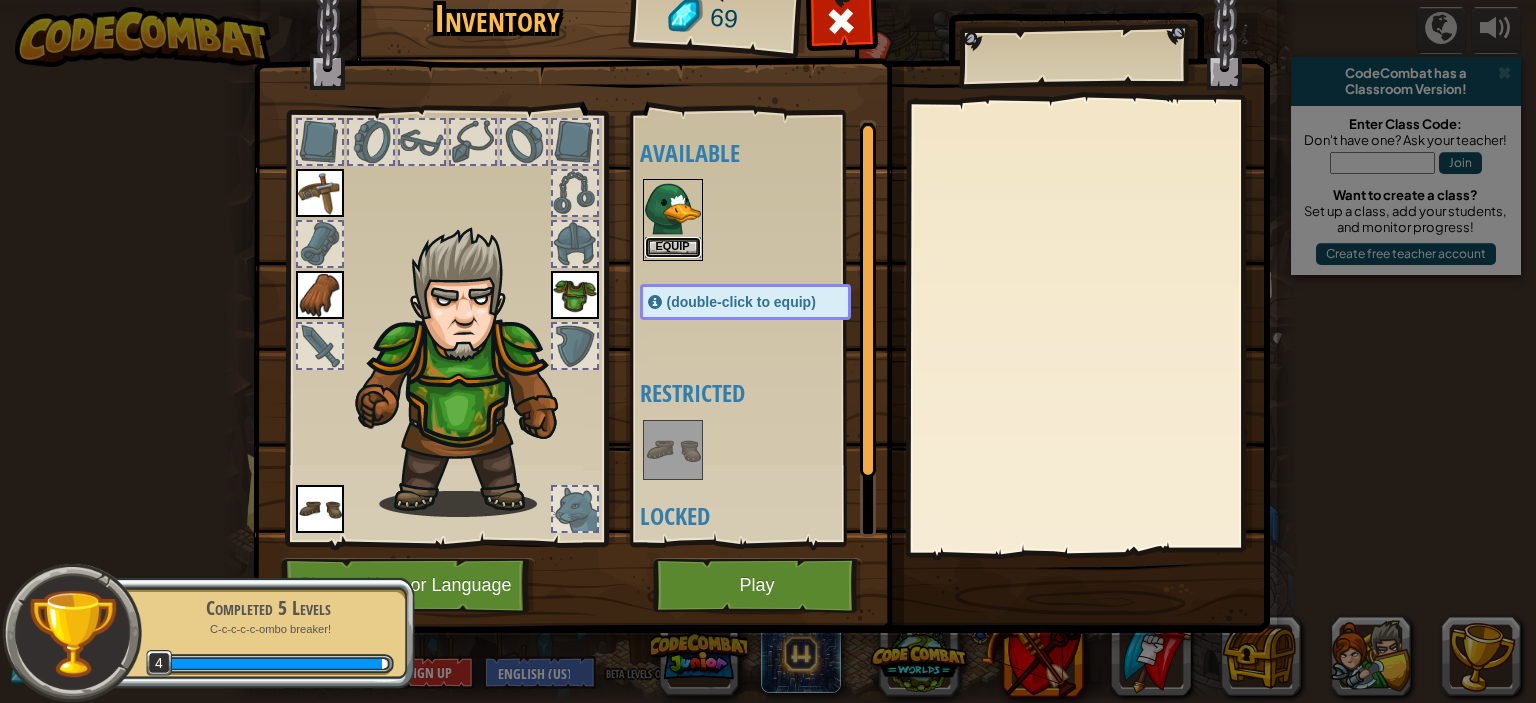 click on "Equip" at bounding box center (673, 247) 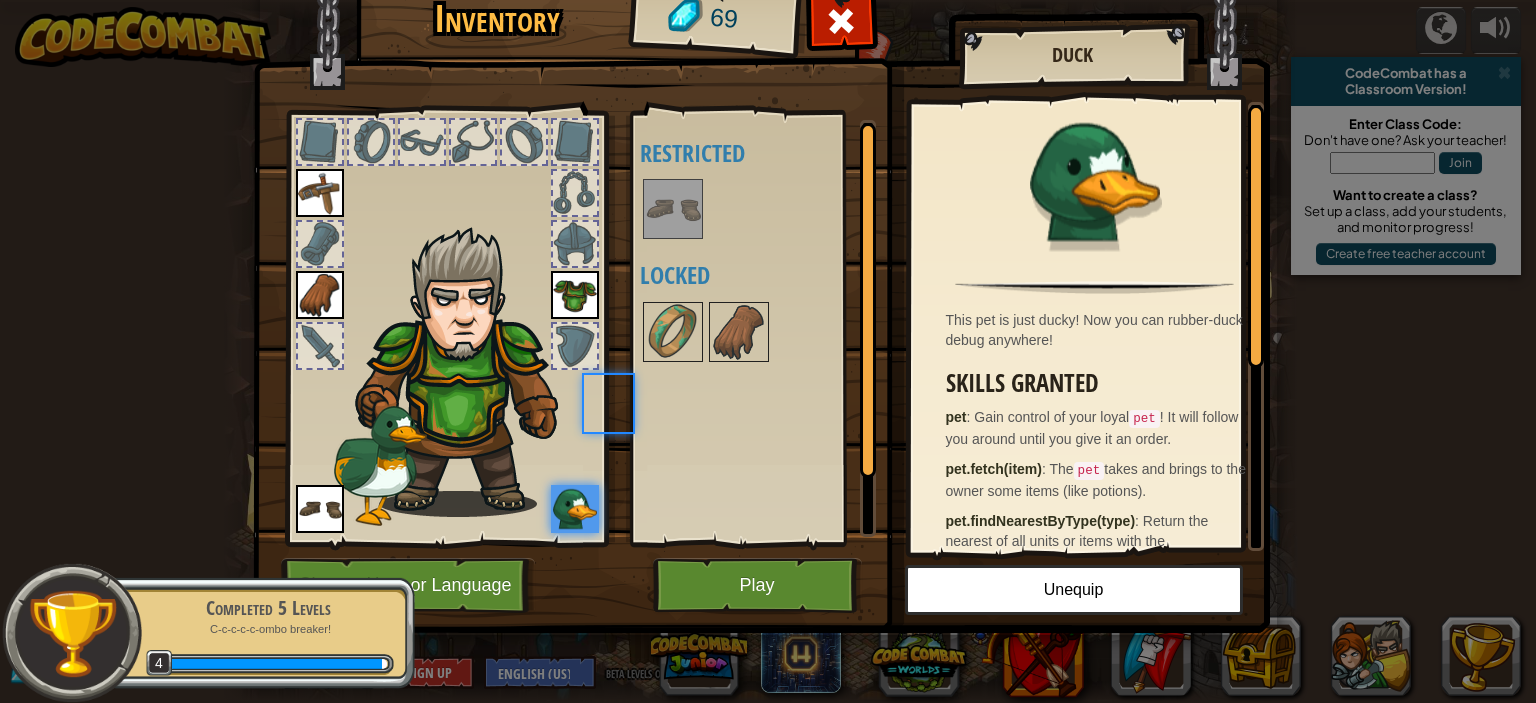 click on "Available Equip Equip Equip Equip (double-click to equip) Restricted Locked" at bounding box center [765, 328] 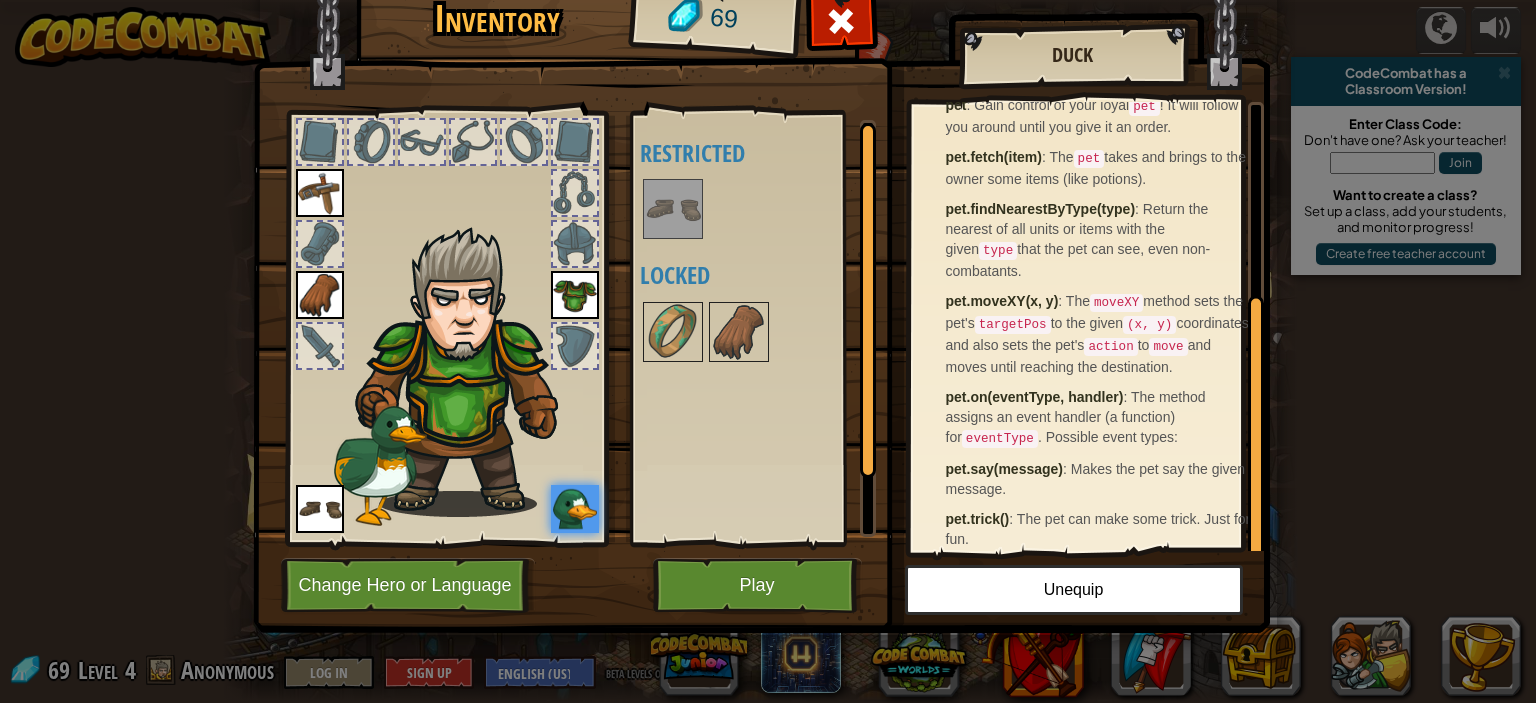 scroll, scrollTop: 315, scrollLeft: 0, axis: vertical 